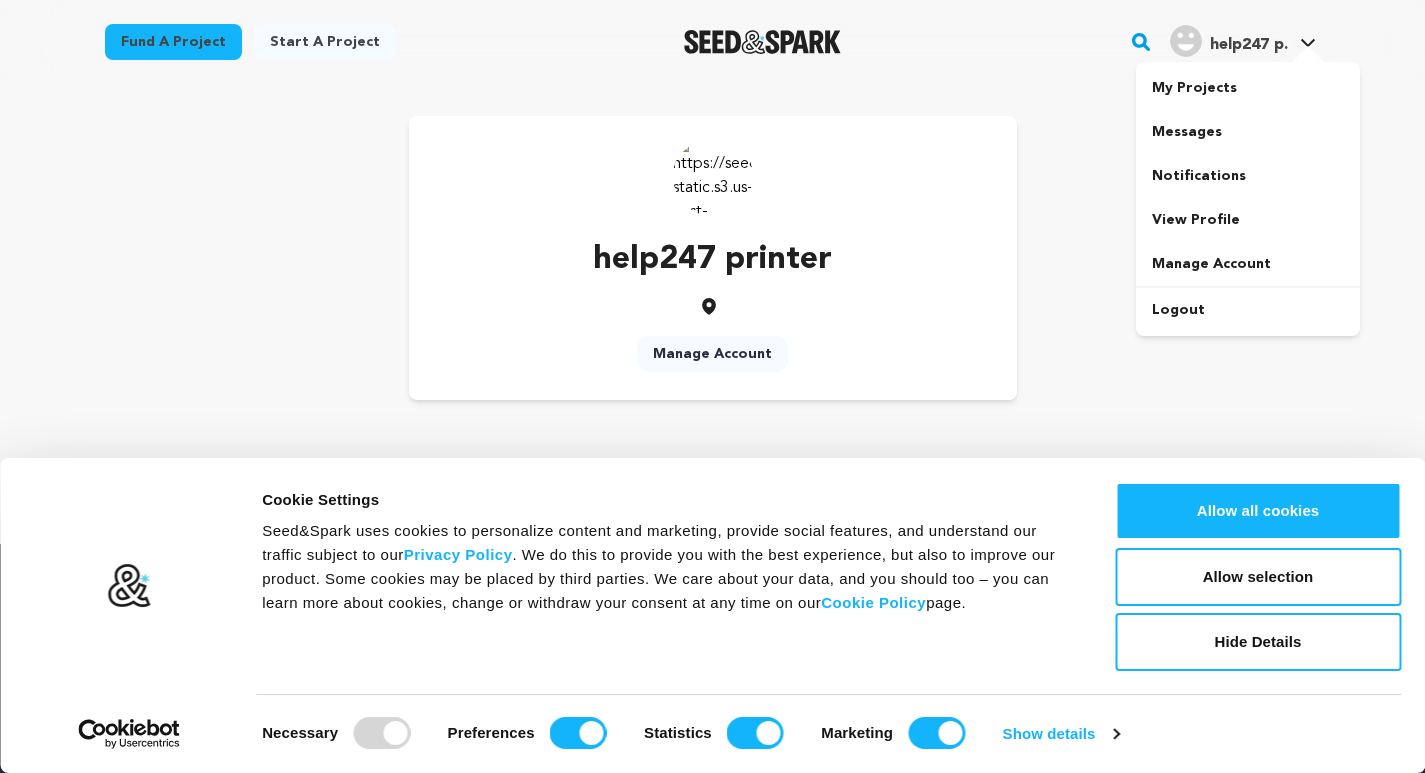 scroll, scrollTop: 0, scrollLeft: 0, axis: both 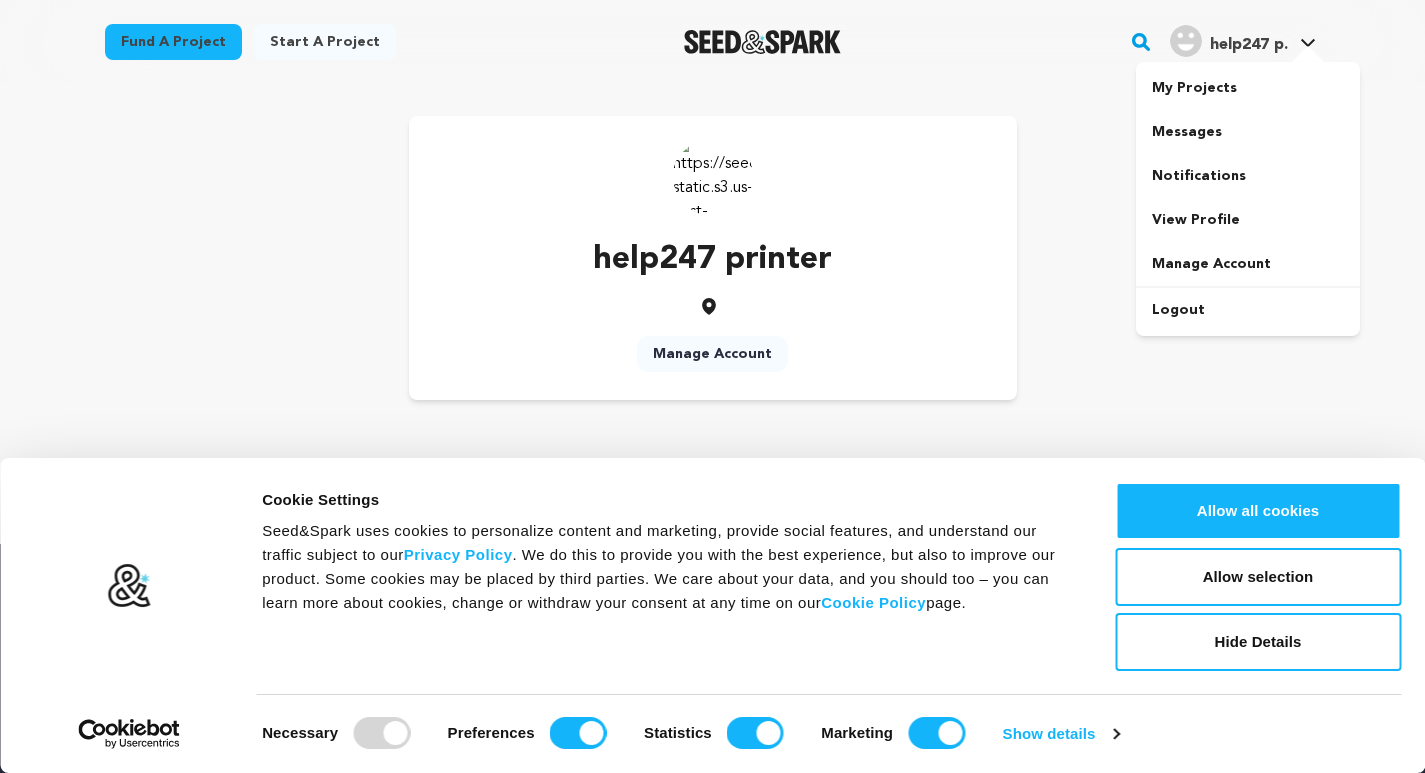 click on "Manage Account" at bounding box center [1248, 264] 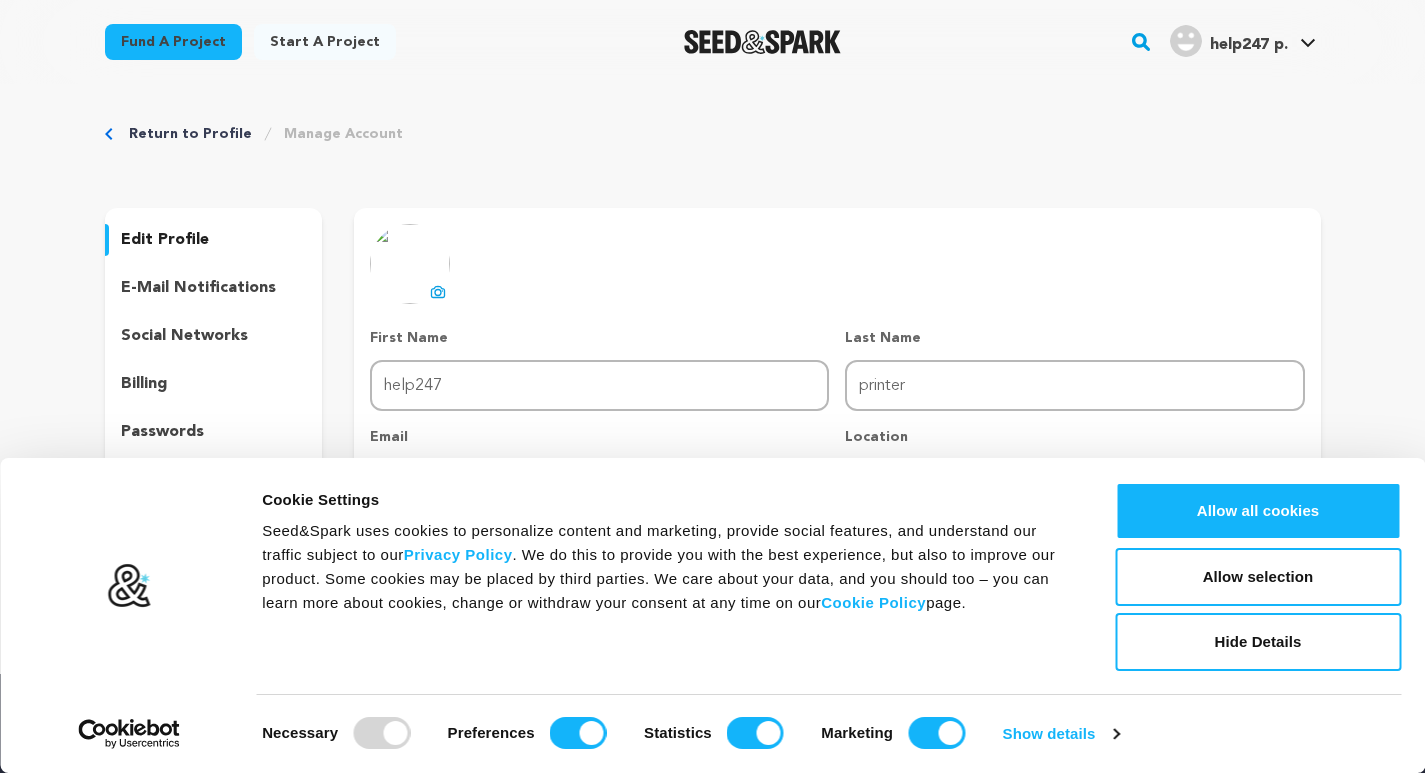 scroll, scrollTop: 0, scrollLeft: 0, axis: both 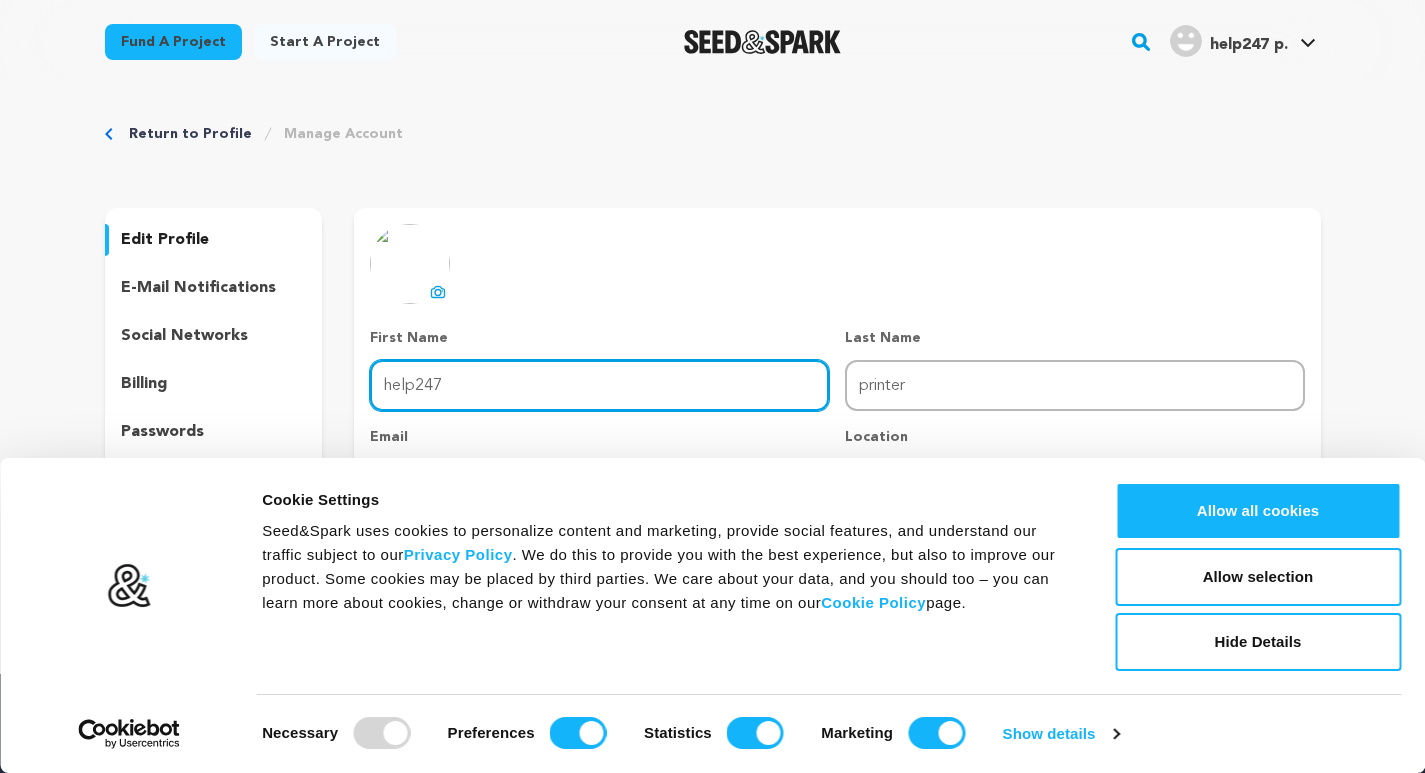 click on "help247" at bounding box center [599, 385] 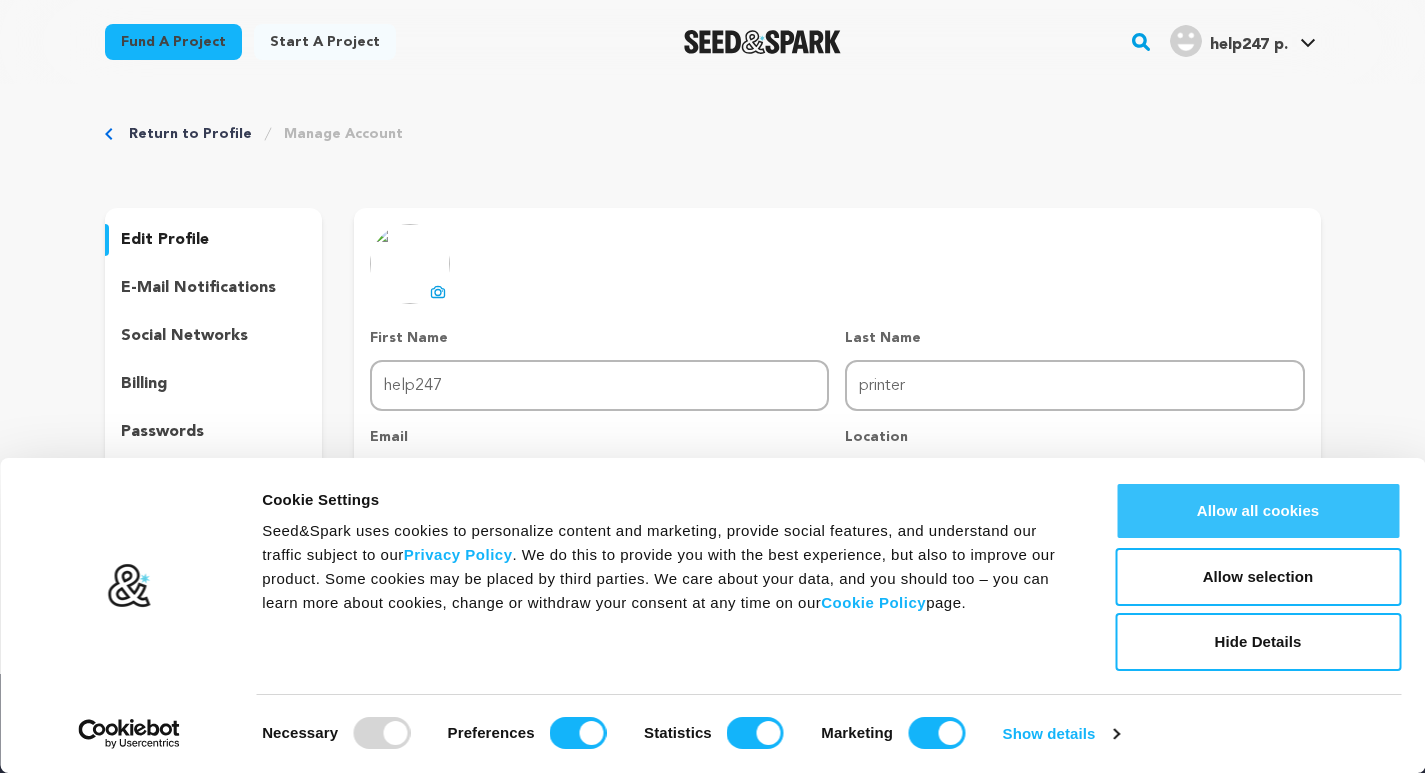 click on "Allow all cookies" at bounding box center (1258, 511) 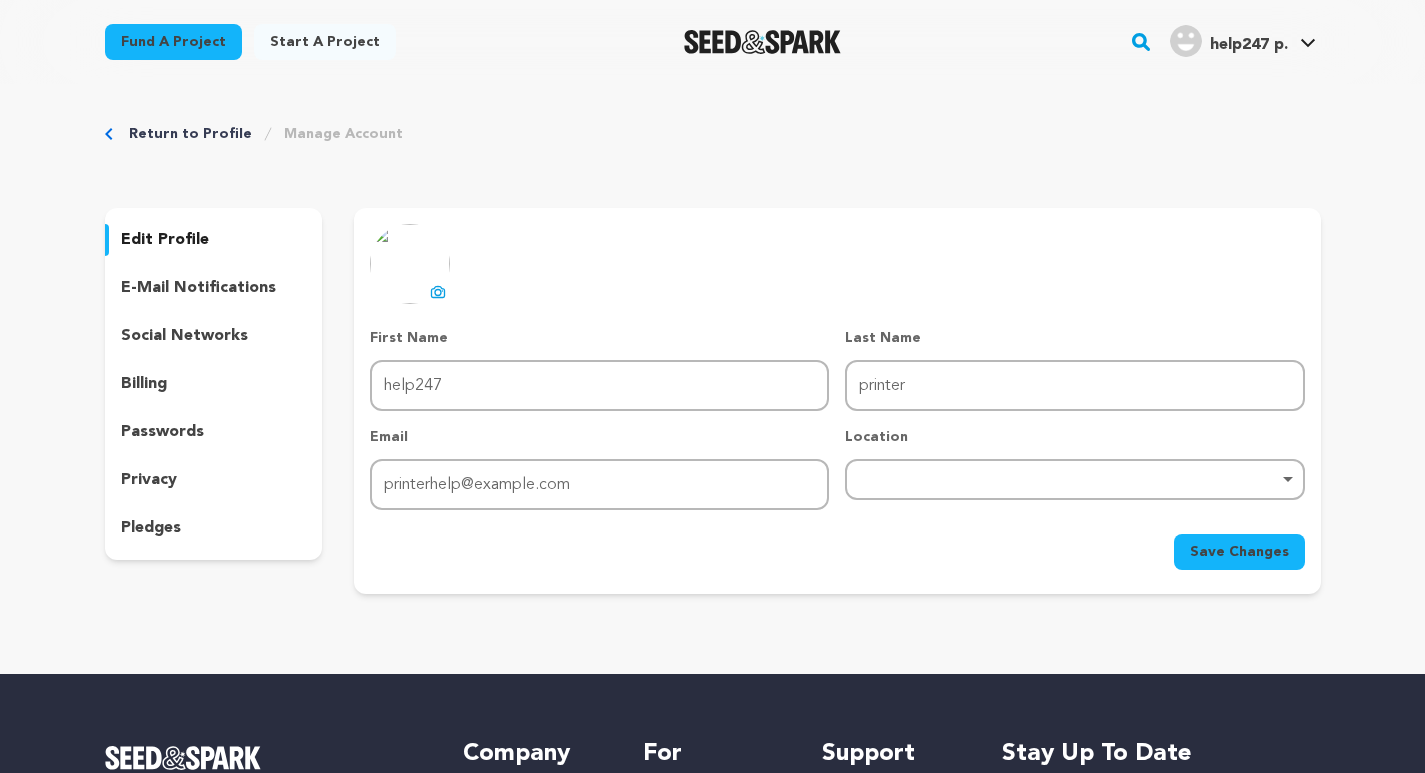 click on "edit profile" at bounding box center (214, 240) 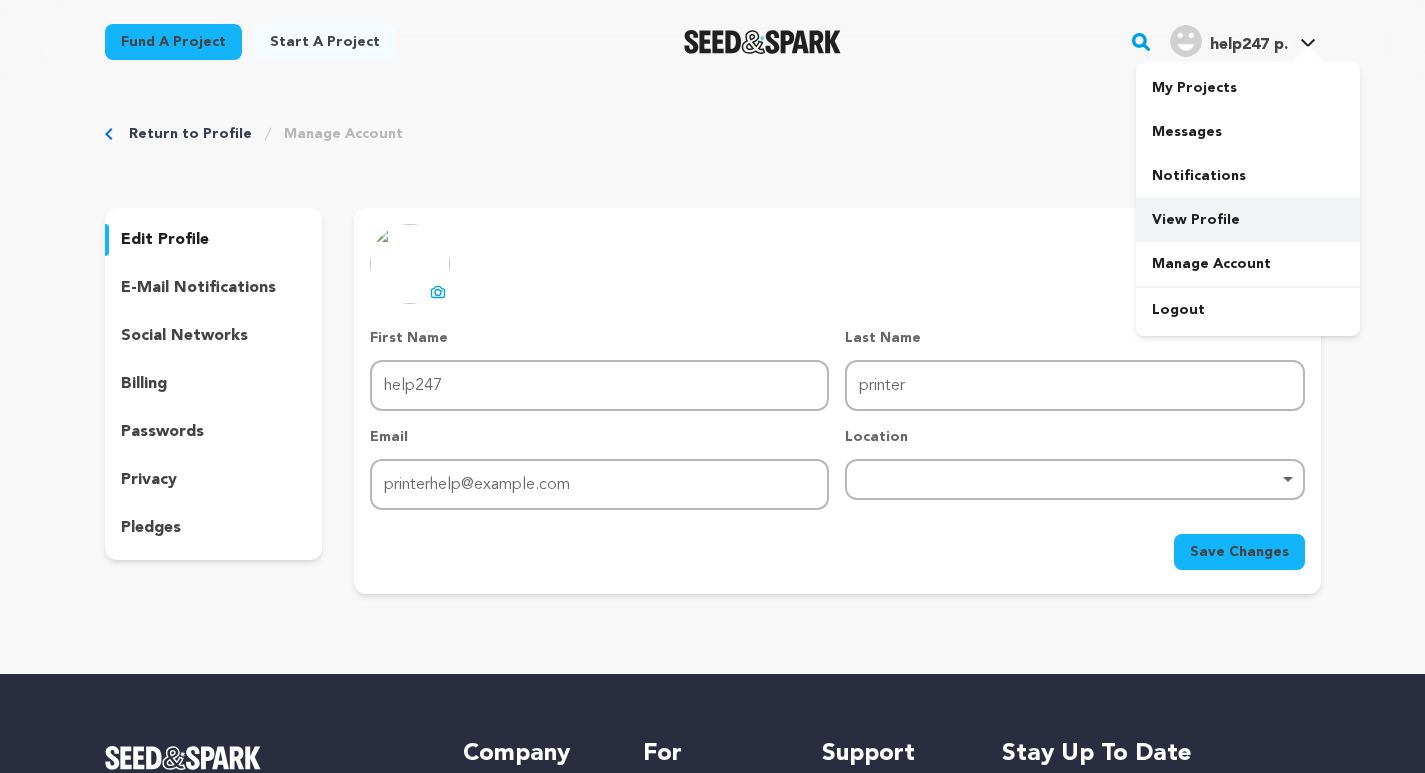 click on "View Profile" at bounding box center [1248, 220] 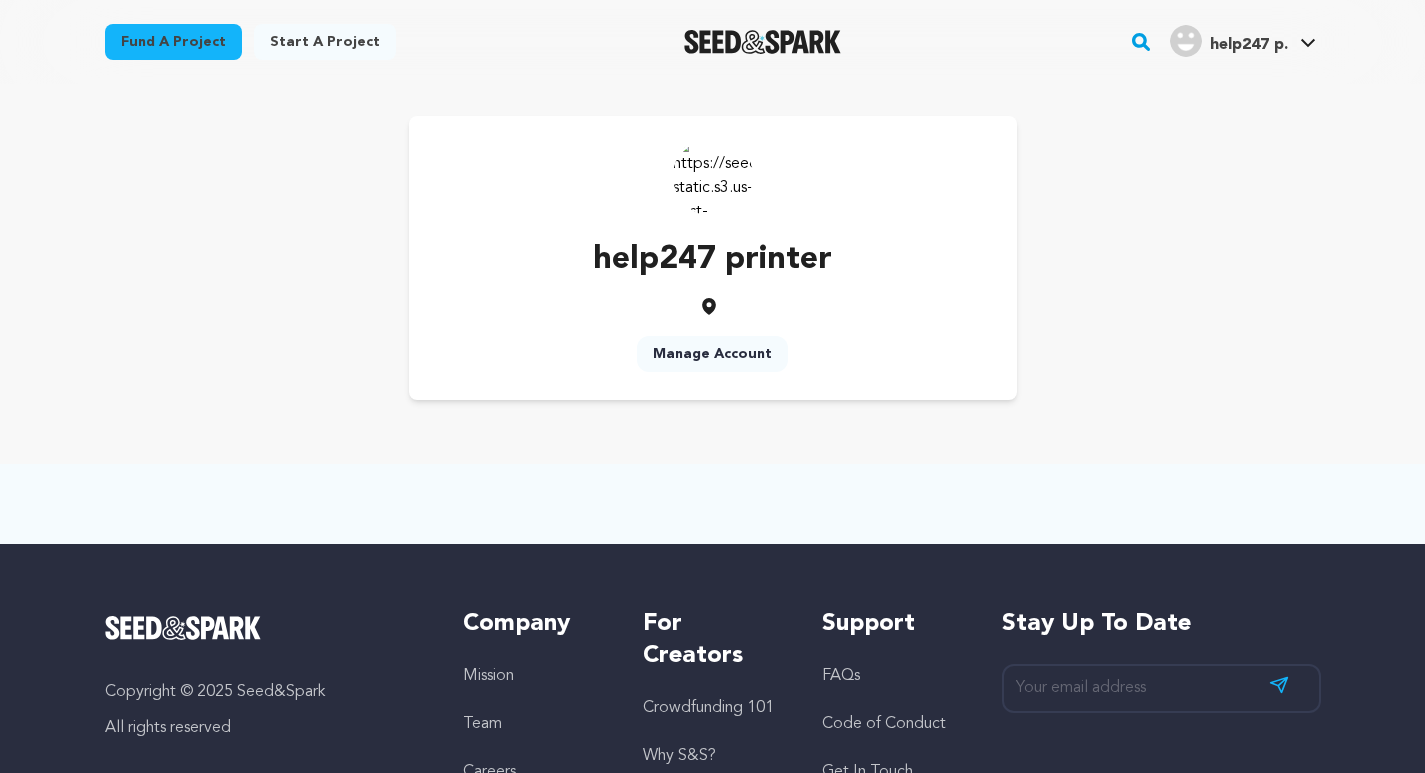 click on "Manage Account" at bounding box center (712, 354) 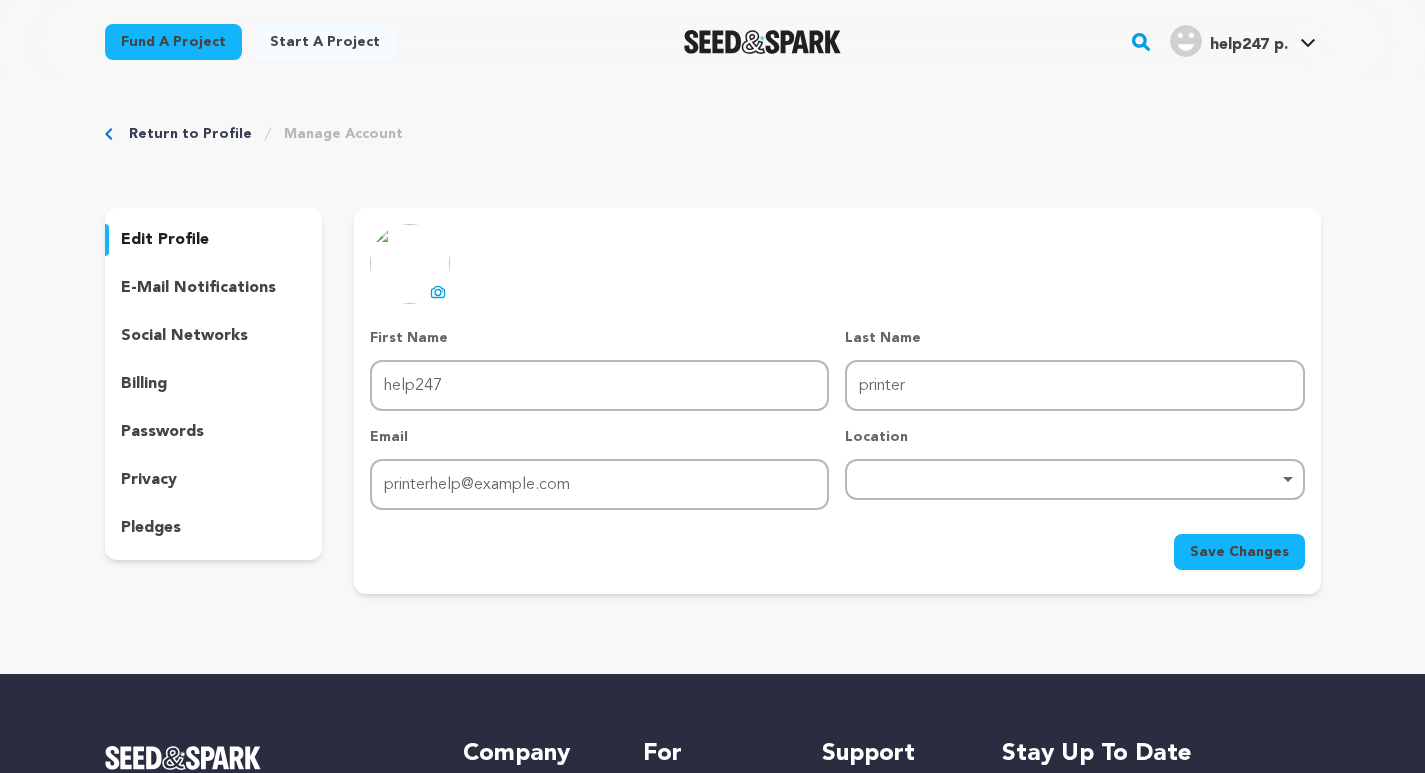 scroll, scrollTop: 0, scrollLeft: 0, axis: both 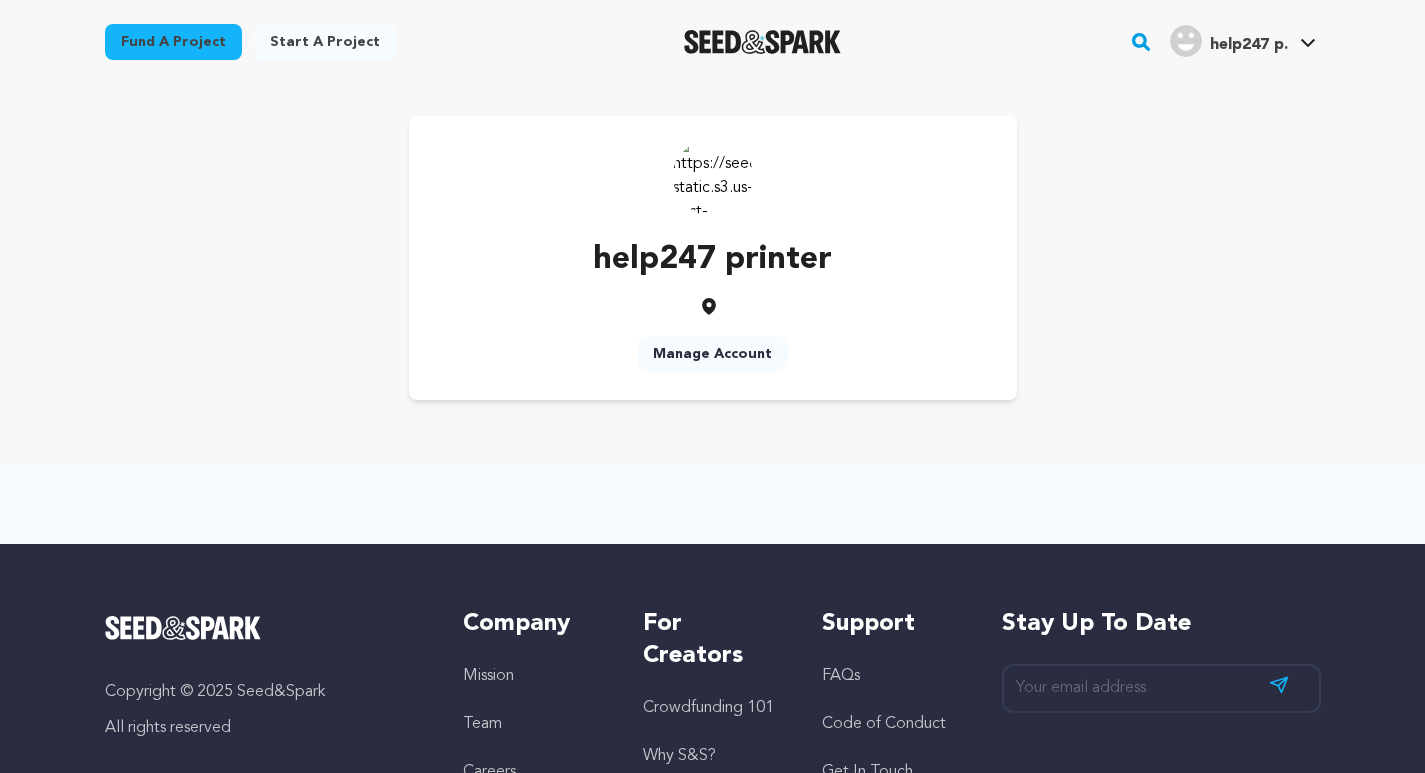 click on "Start a project" at bounding box center (325, 42) 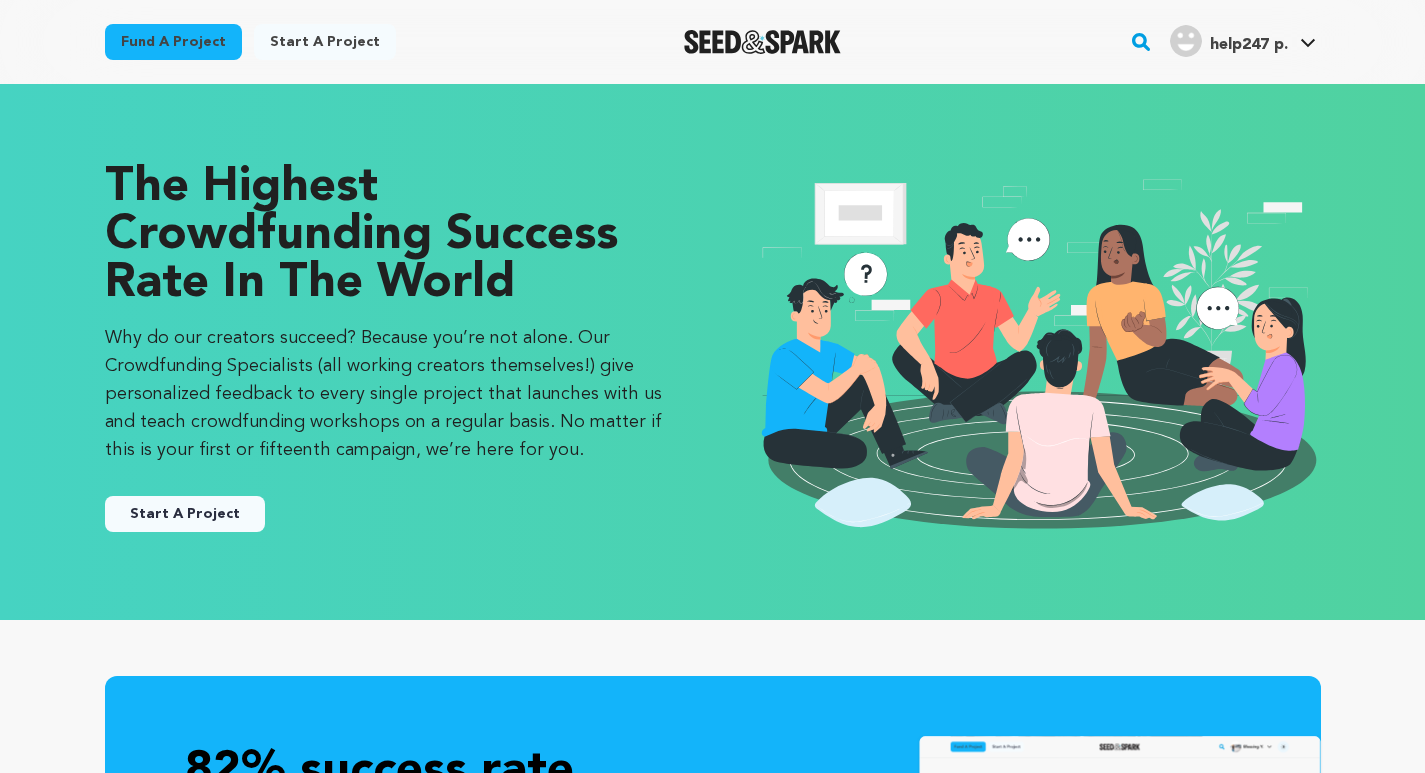 scroll, scrollTop: 0, scrollLeft: 0, axis: both 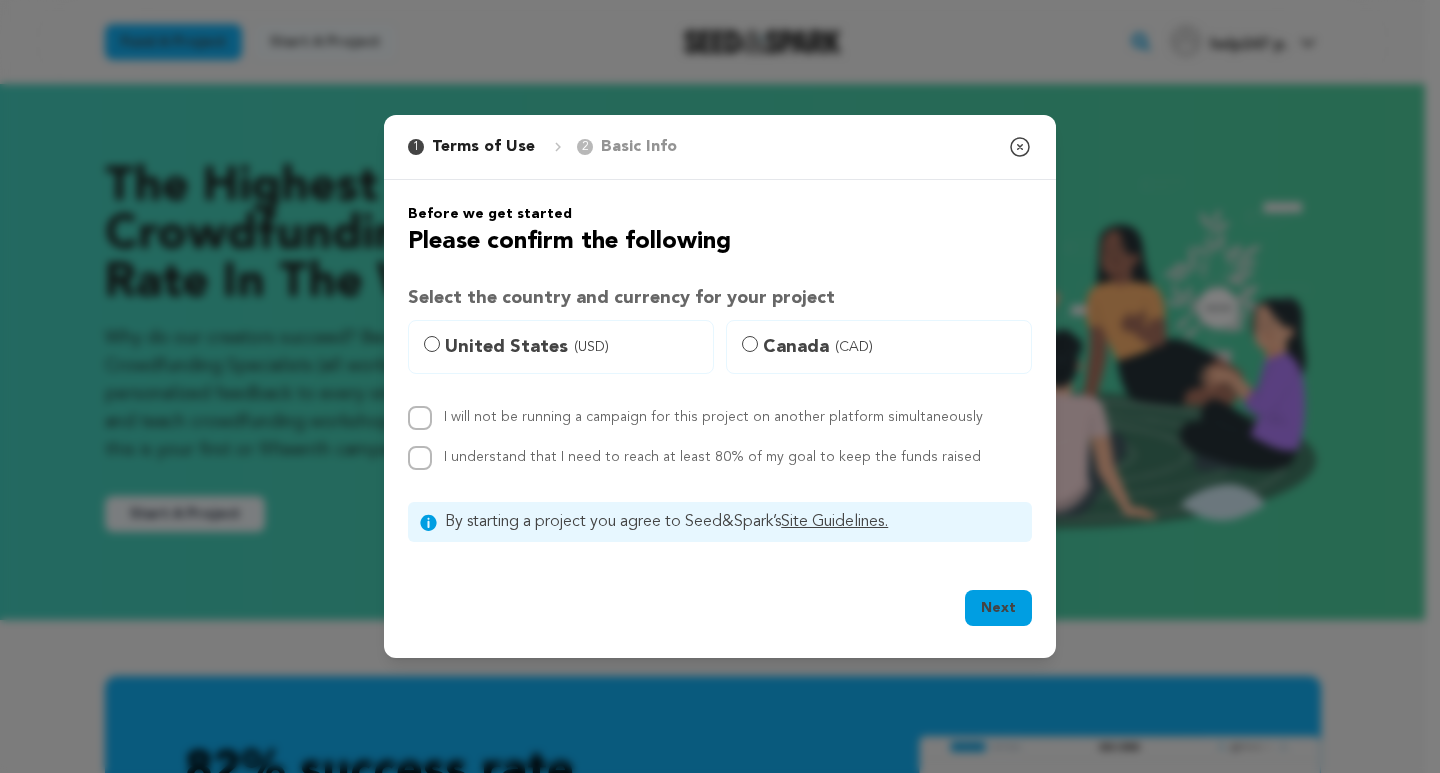 click on "United States
(USD)" at bounding box center [573, 347] 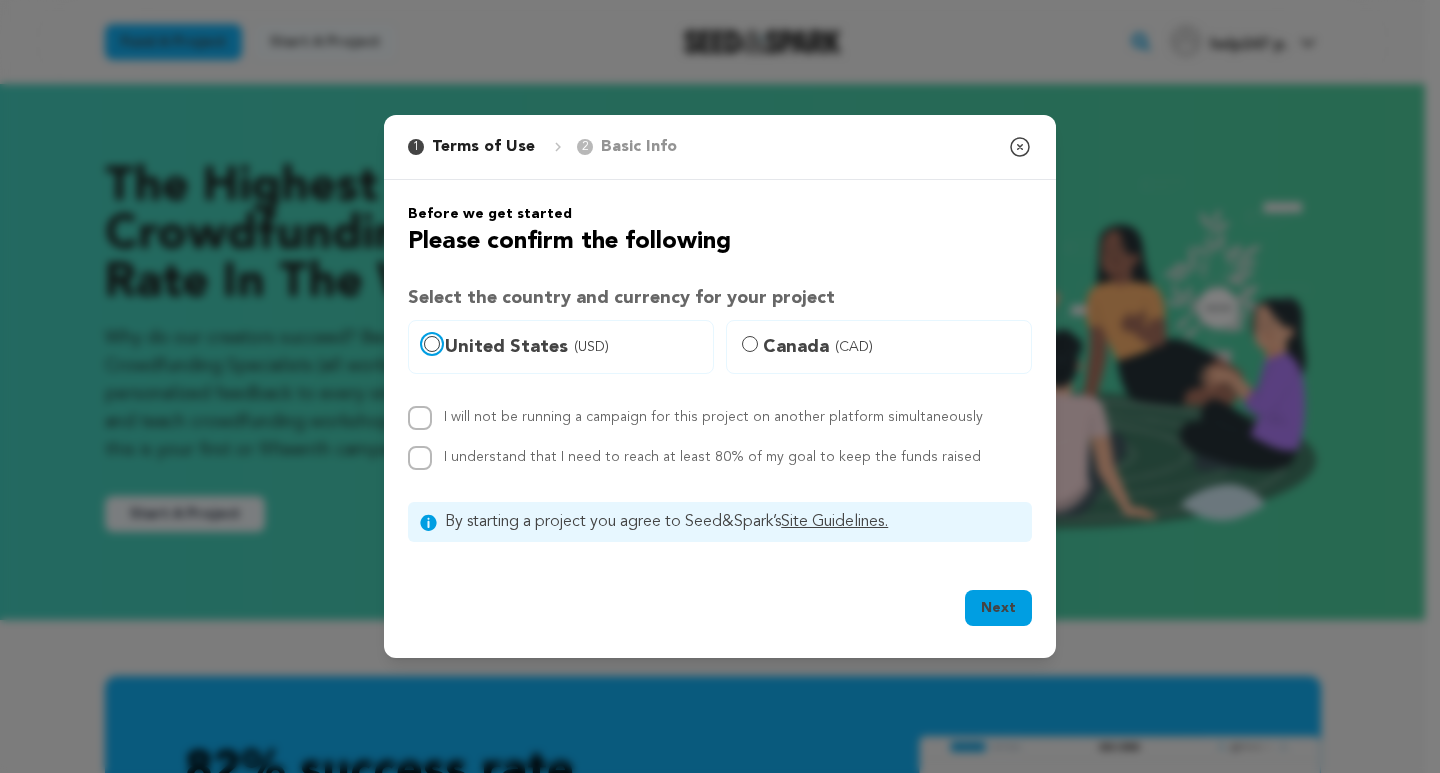 click on "United States
(USD)" at bounding box center (432, 344) 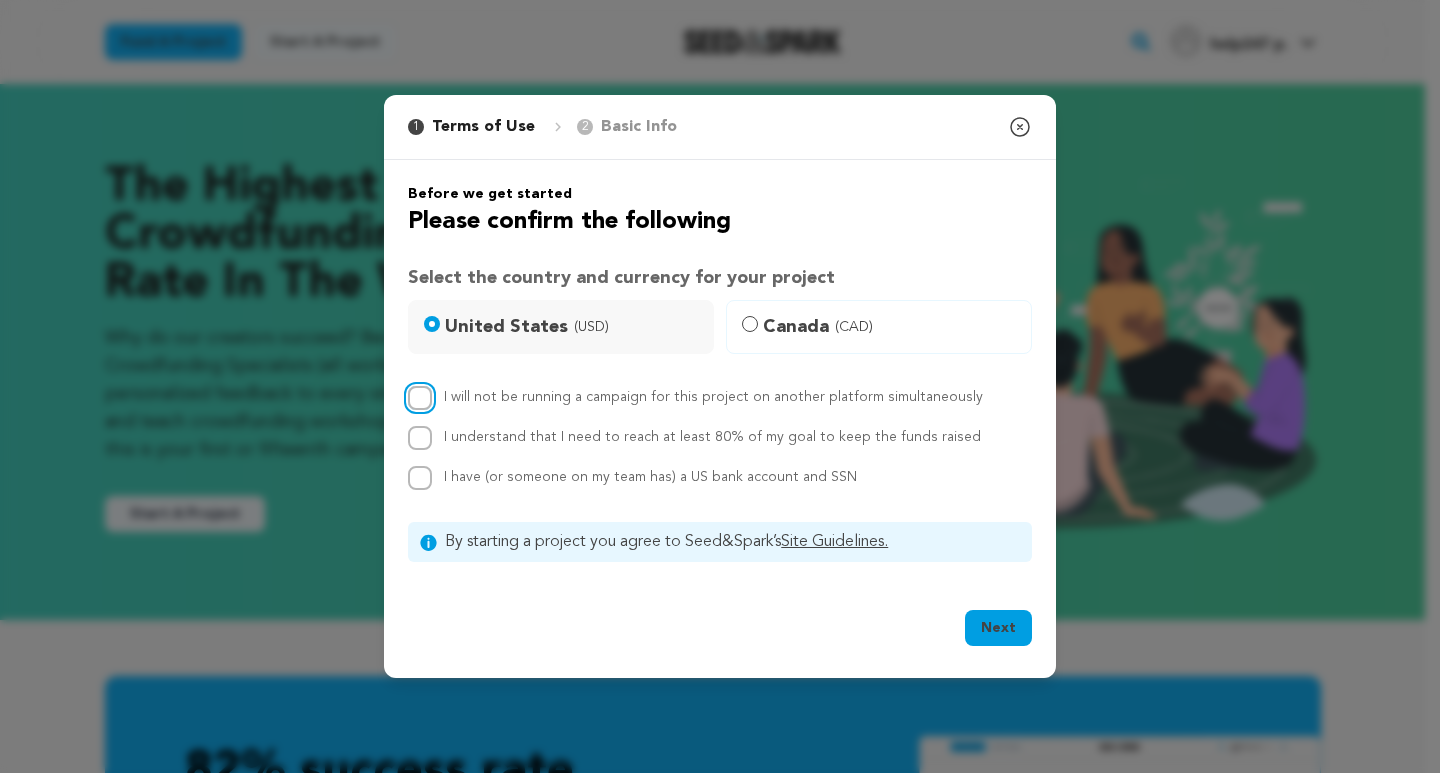 click on "I will not be running a campaign for this project on another platform
simultaneously" at bounding box center [420, 398] 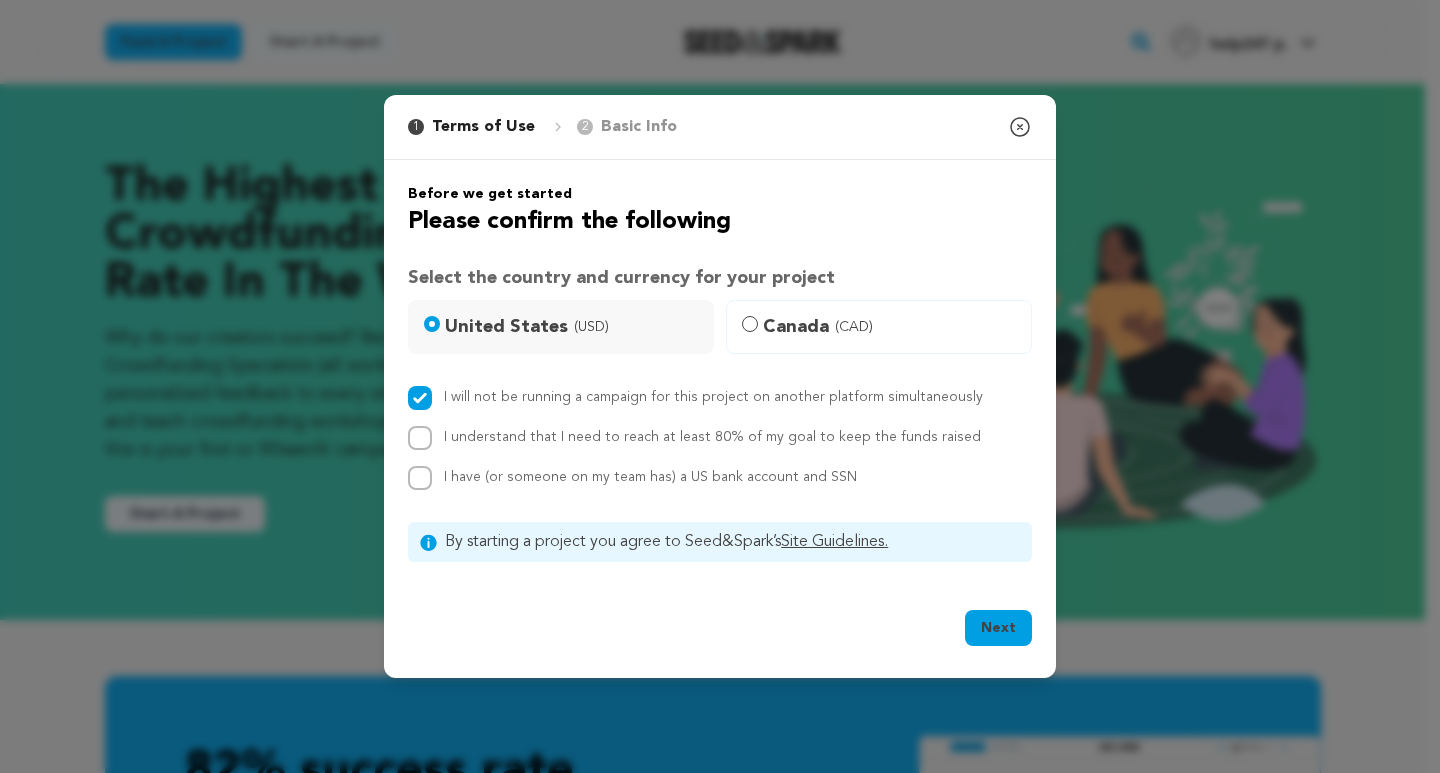 click on "I will not be running a campaign for this project on another platform
simultaneously
I understand that I need to reach at least 80% of my goal to keep the
funds raised
I have (or someone on my team has) a US bank account and SSN" at bounding box center (720, 438) 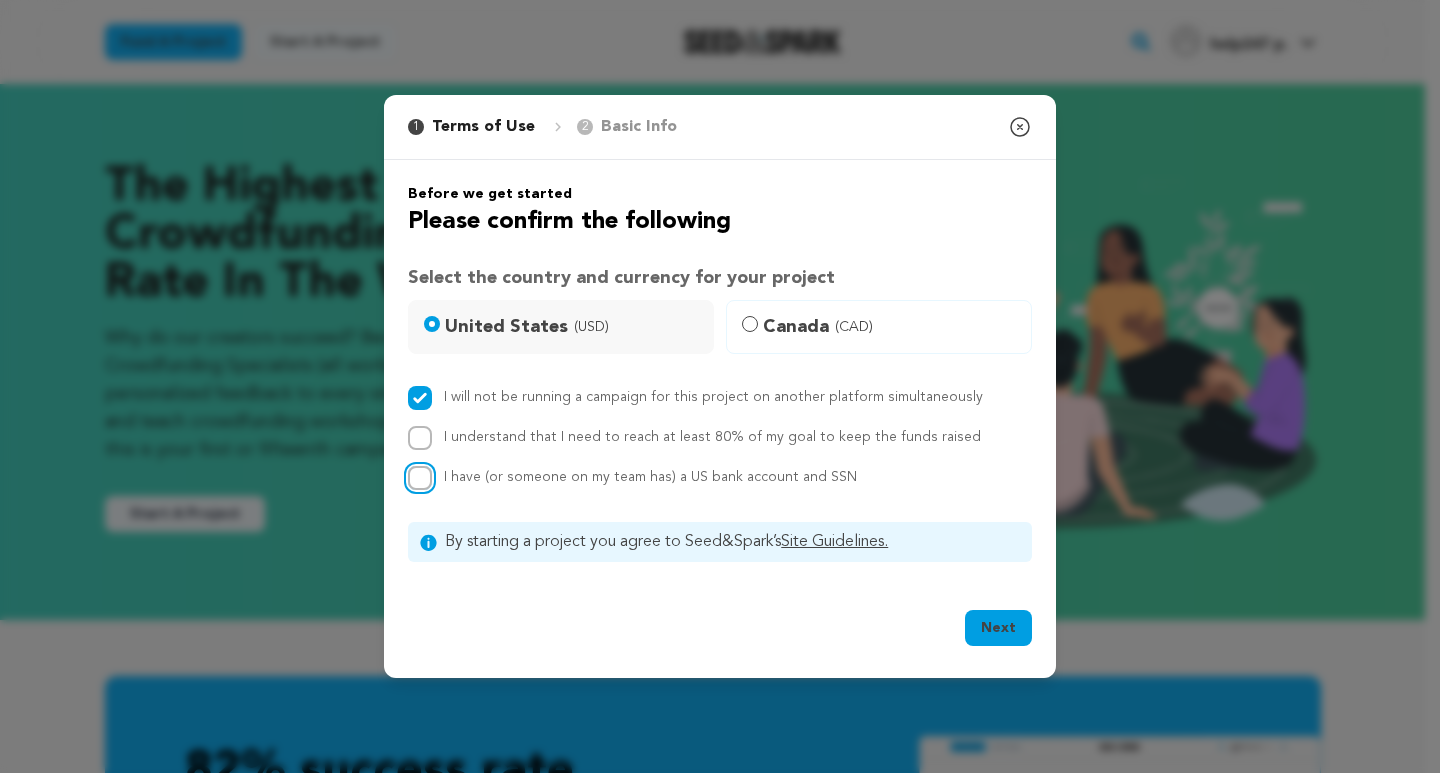 click on "I have (or someone on my team has) a US bank account and SSN" at bounding box center (420, 478) 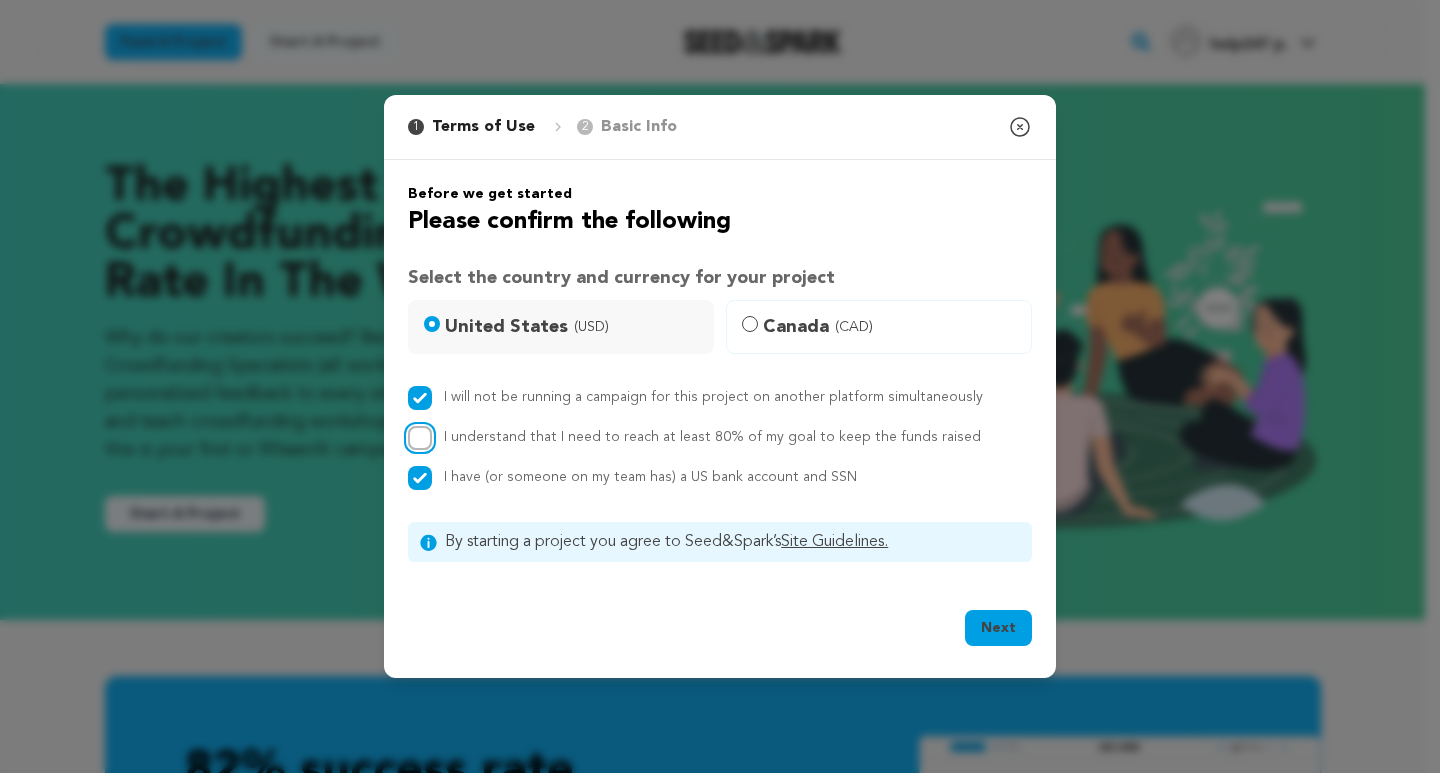 click on "I understand that I need to reach at least 80% of my goal to keep the
funds raised" at bounding box center (420, 438) 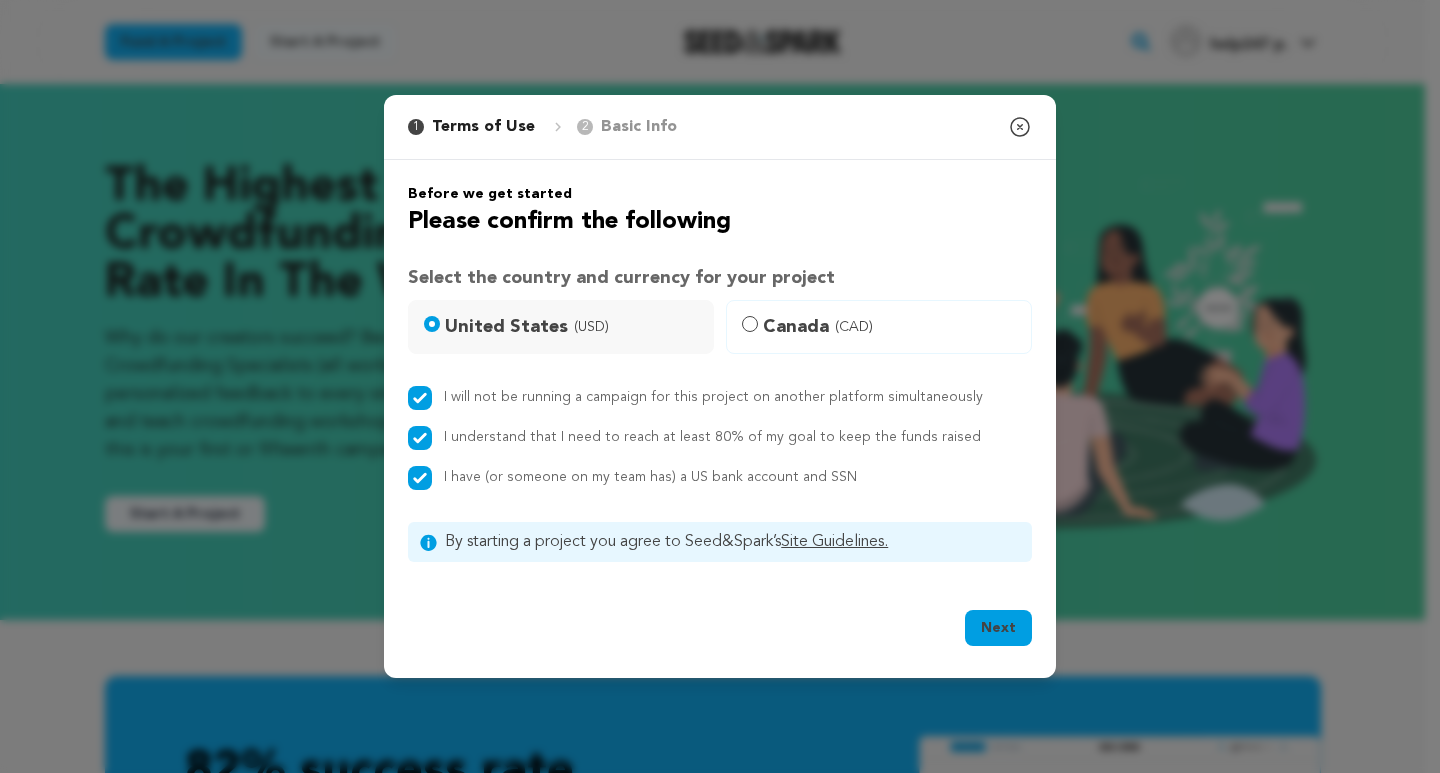click on "Next" at bounding box center [998, 628] 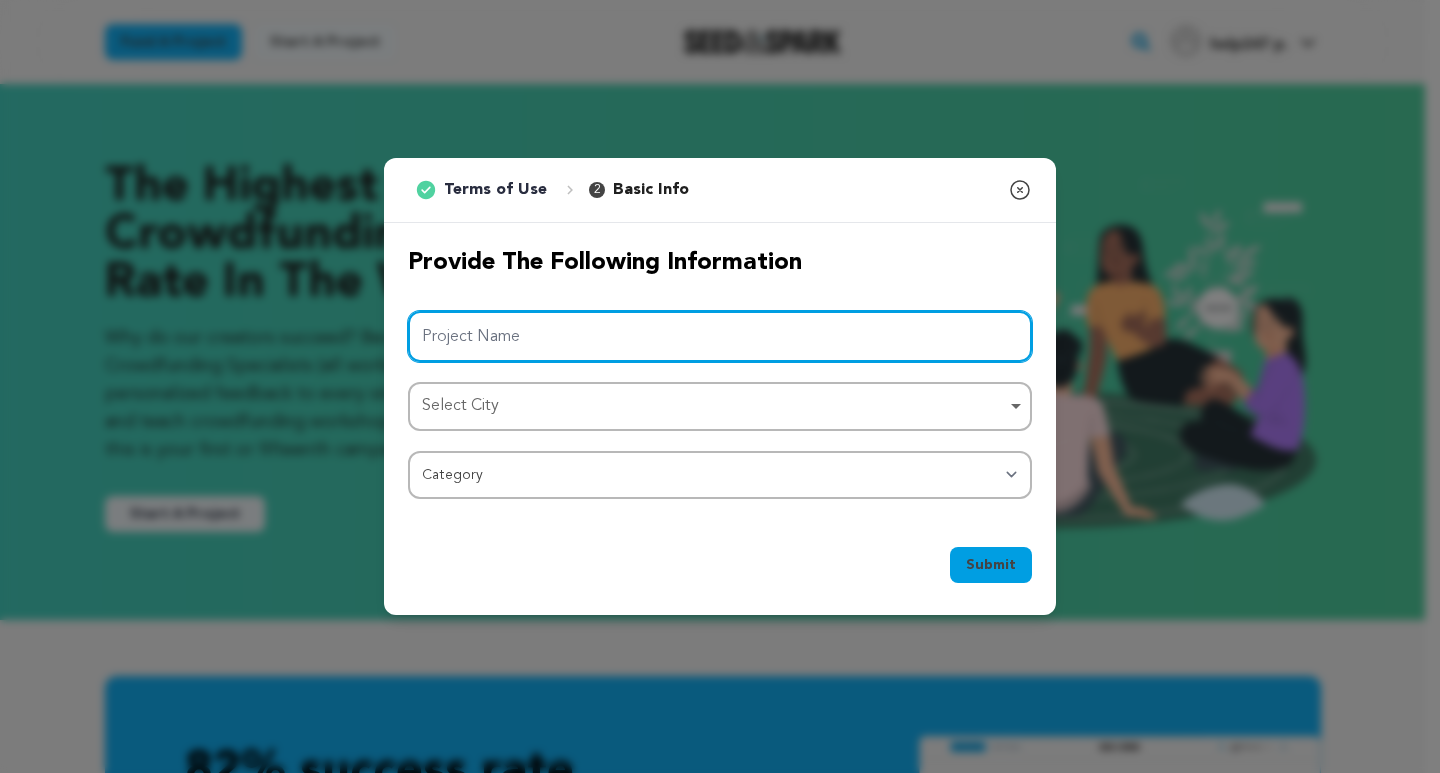 click on "Project Name" at bounding box center (720, 336) 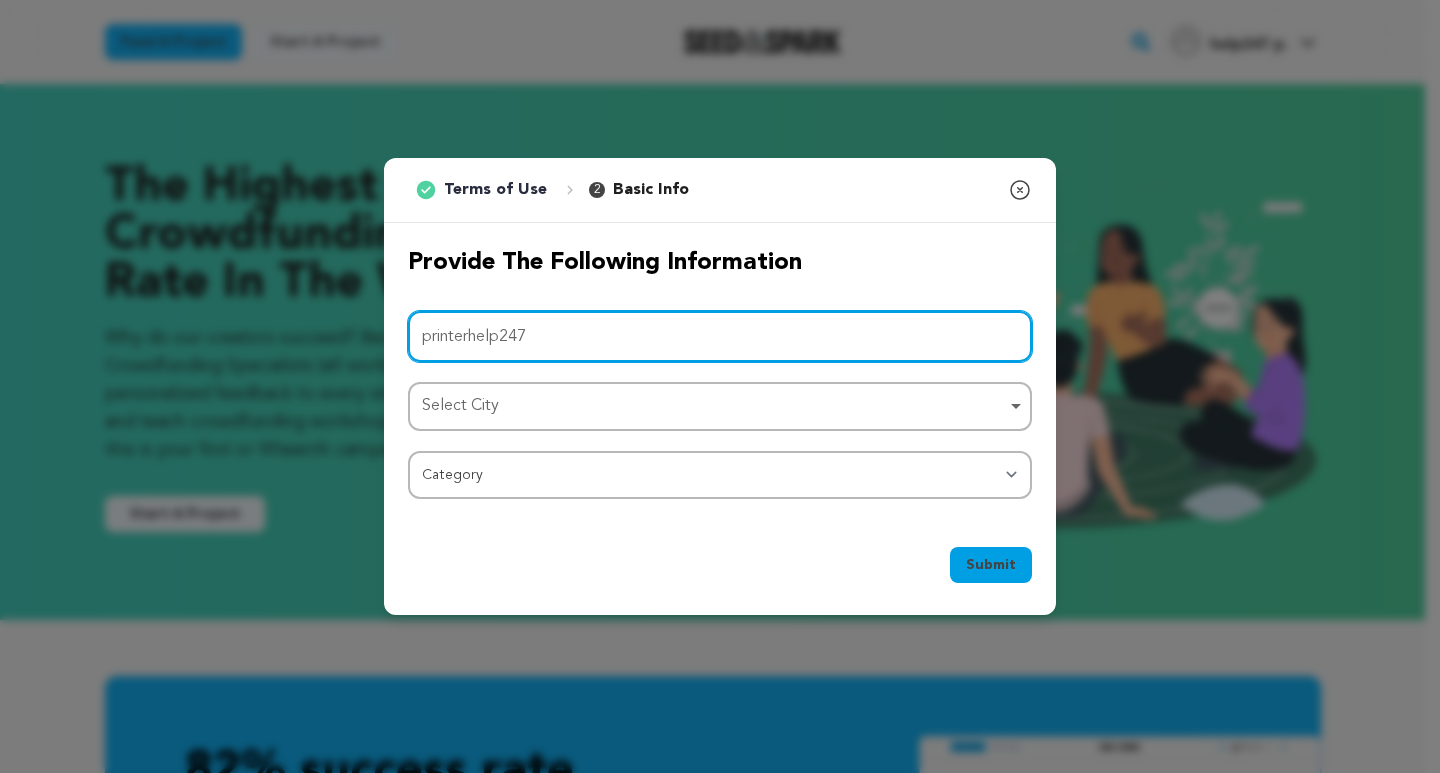 click on "Select City Remove item" at bounding box center [714, 406] 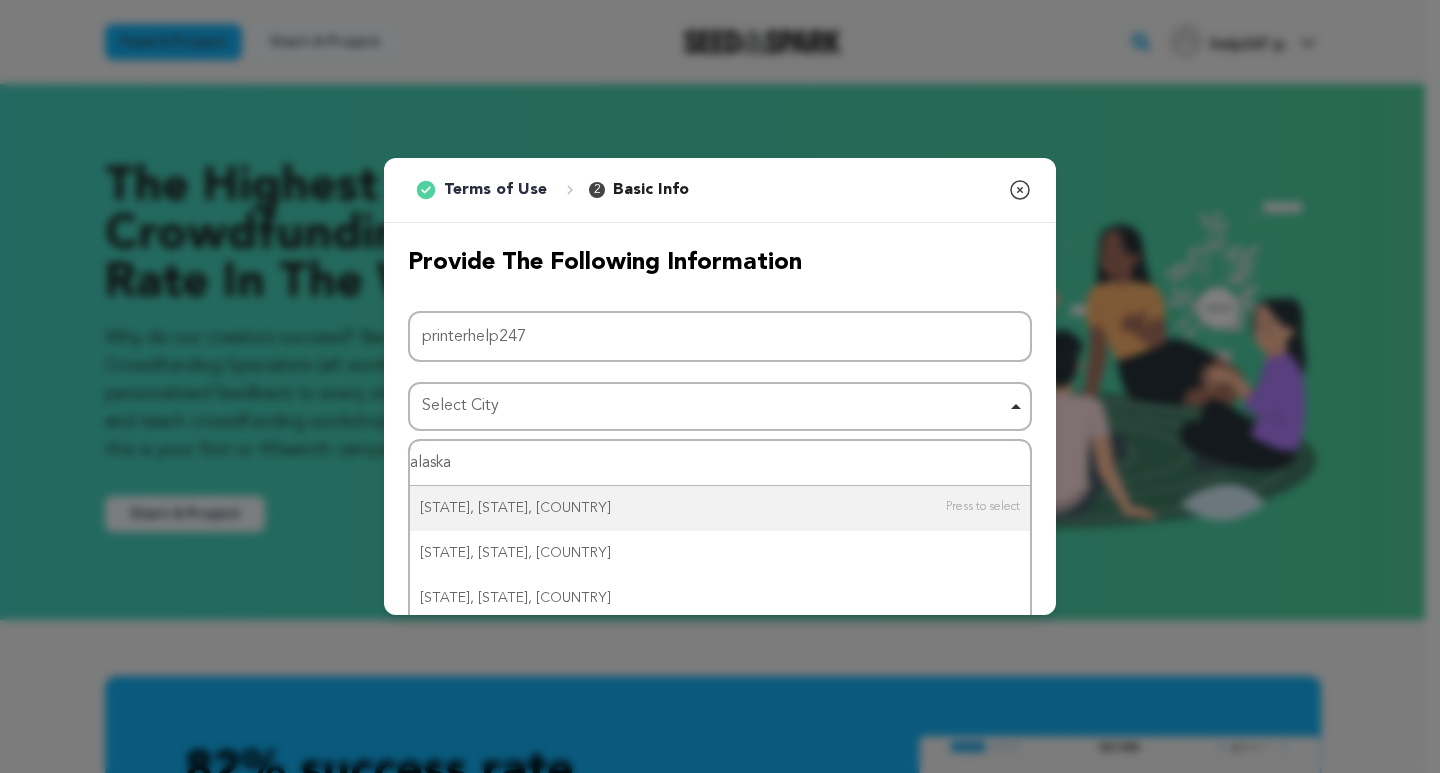 click on "alaska" at bounding box center (720, 463) 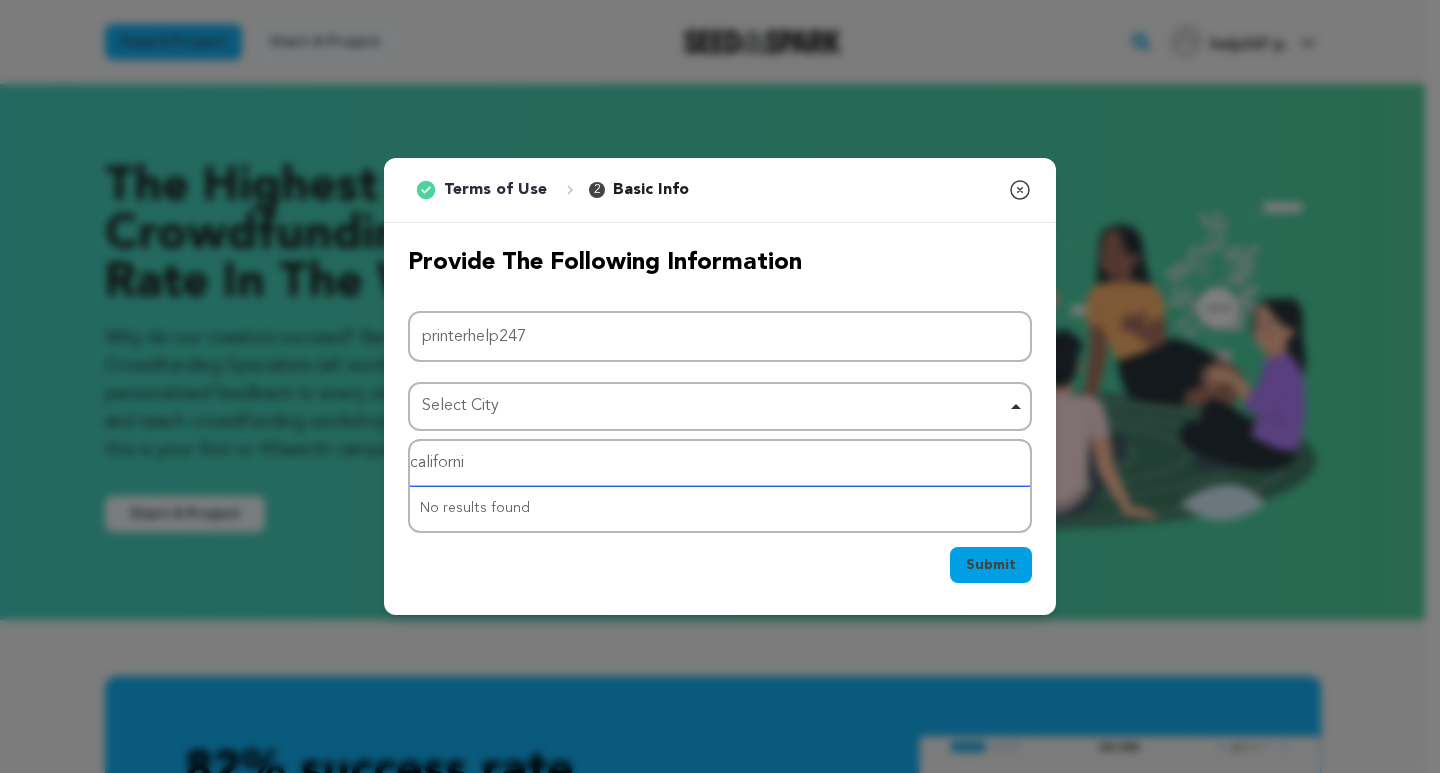 type on "california" 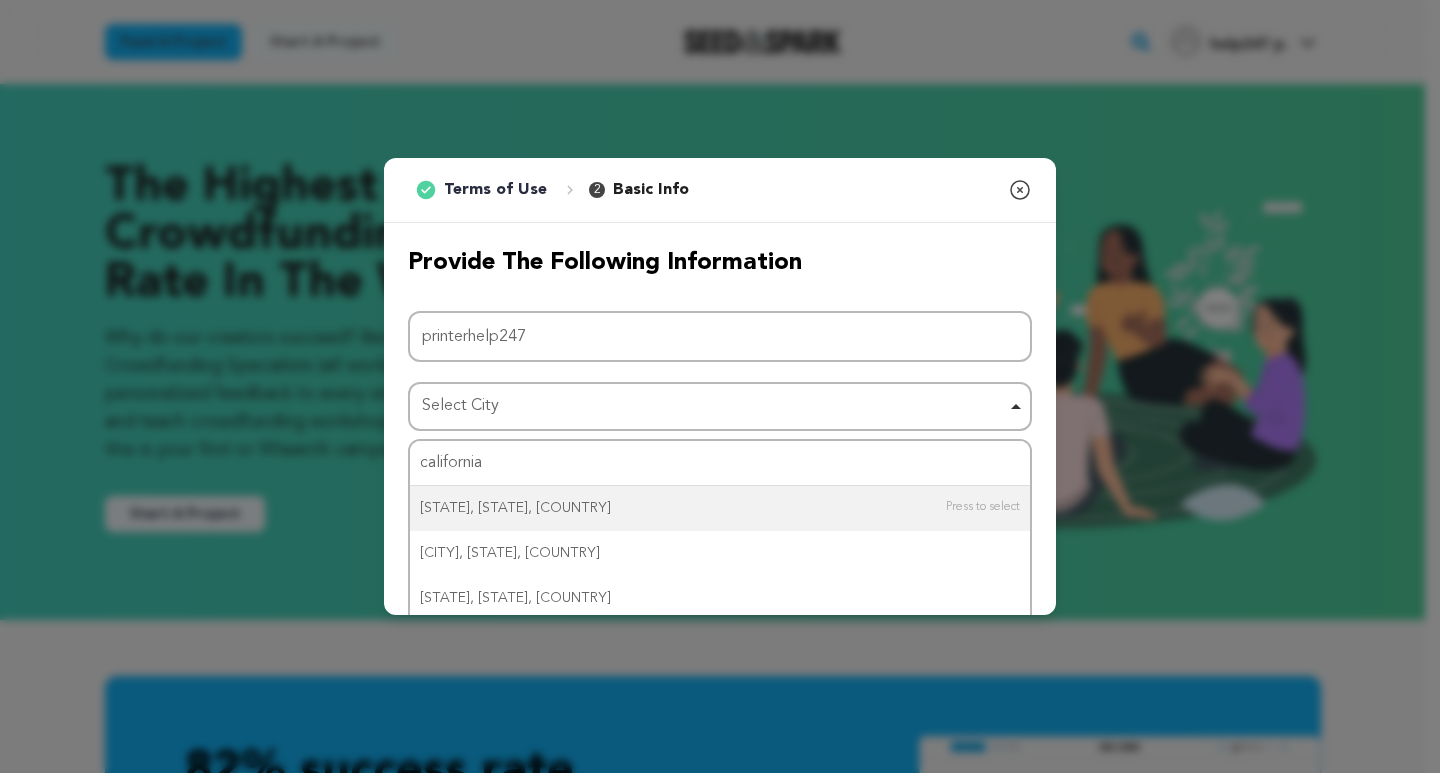 type 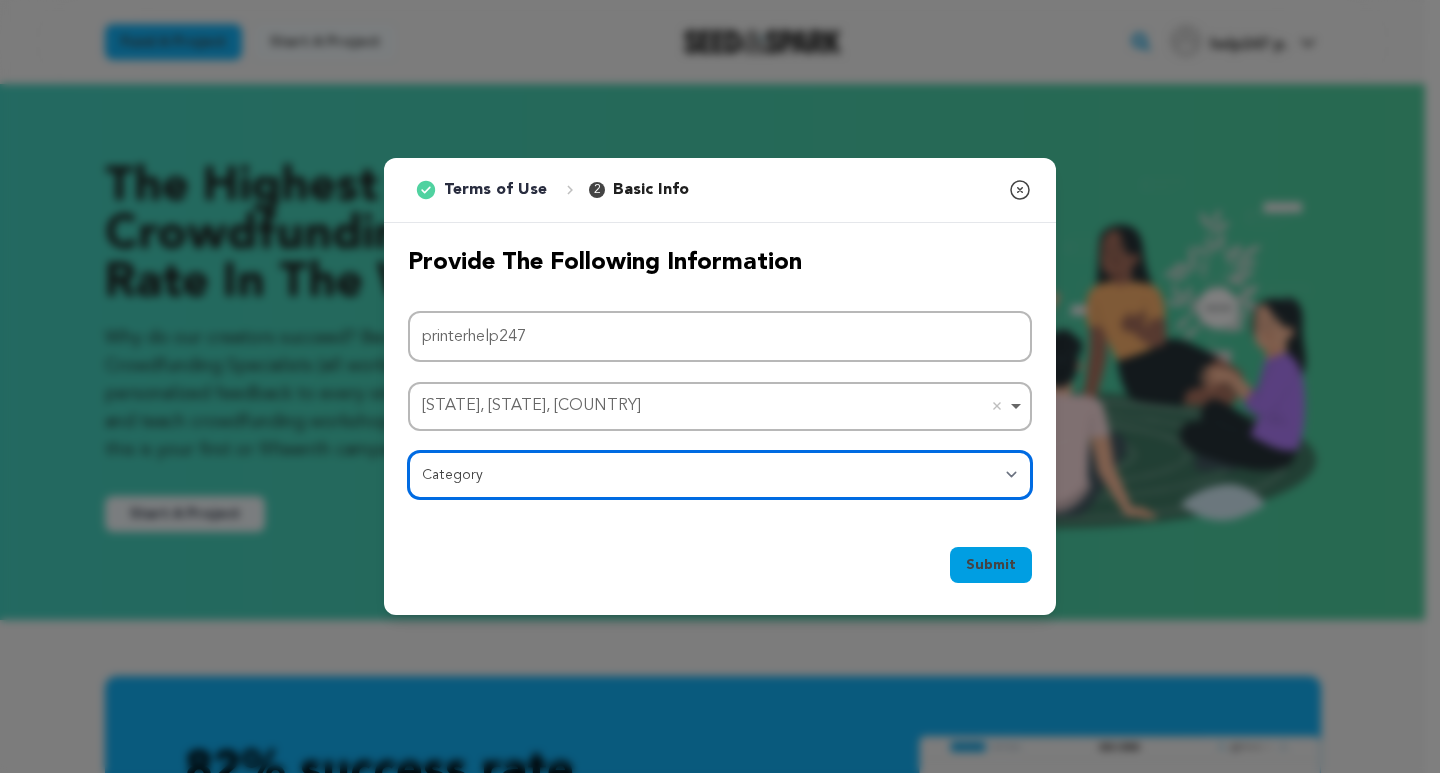click on "Category
Film Feature
Film Short
Series
Film Festival
Company
Music Video
VR Experience
Comics
Artist Residency
Art & Photography
Collective
Dance
Games
Music
Radio & Podcasts
Orgs & Companies
Writing & Publishing
Venue & Spaces
Theatre" at bounding box center [720, 475] 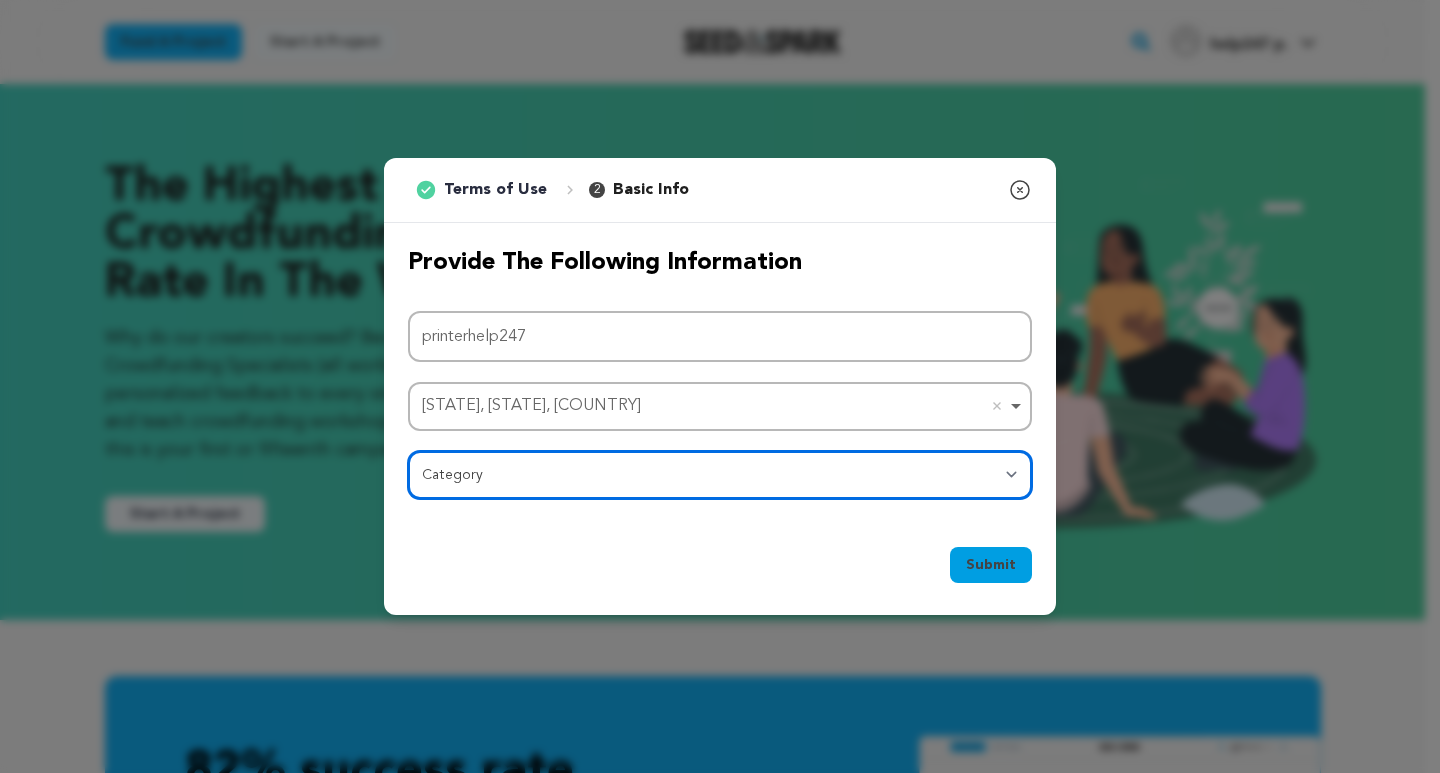 select on "10117" 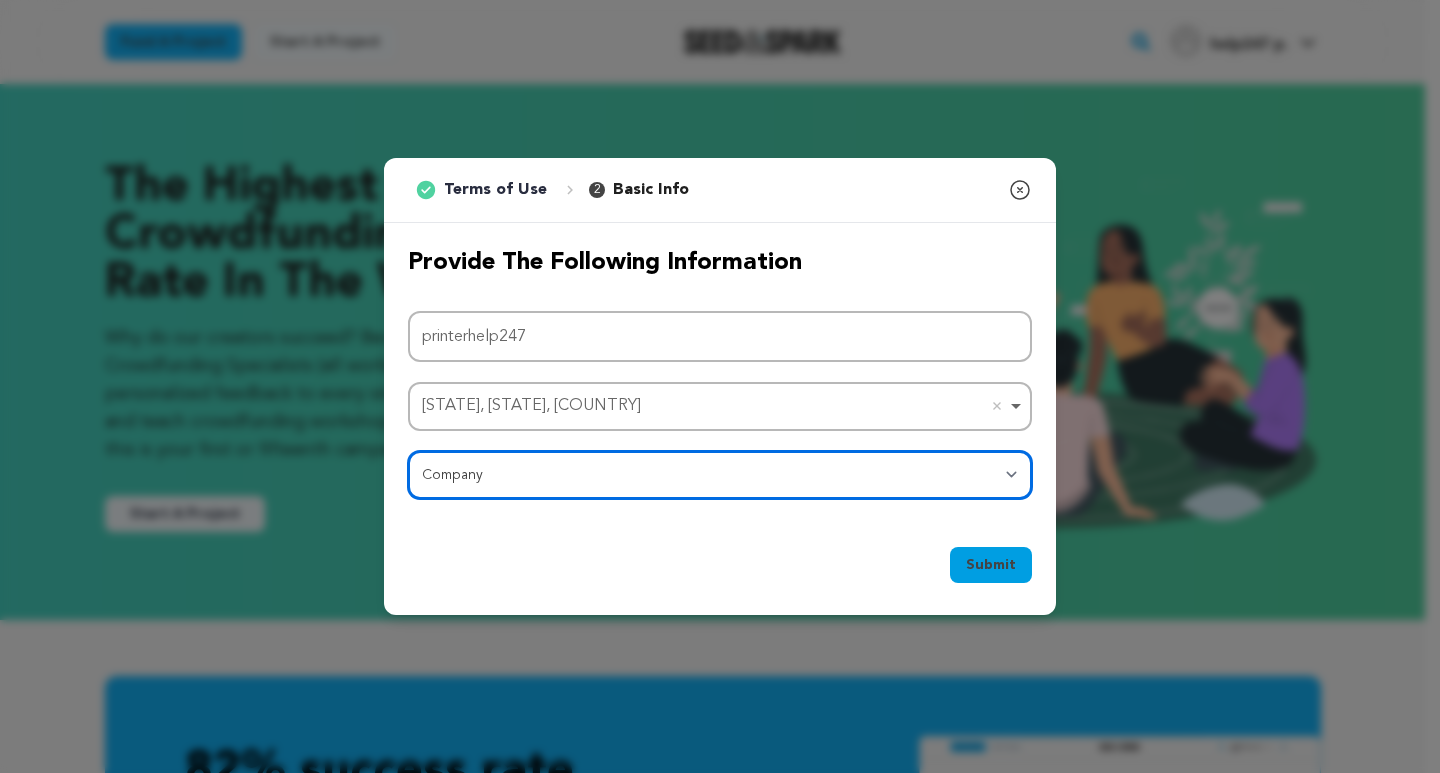 click on "Category
Film Feature
Film Short
Series
Film Festival
Company
Music Video
VR Experience
Comics
Artist Residency
Art & Photography
Collective
Dance
Games
Music
Radio & Podcasts
Orgs & Companies
Writing & Publishing
Venue & Spaces
Theatre" at bounding box center [720, 475] 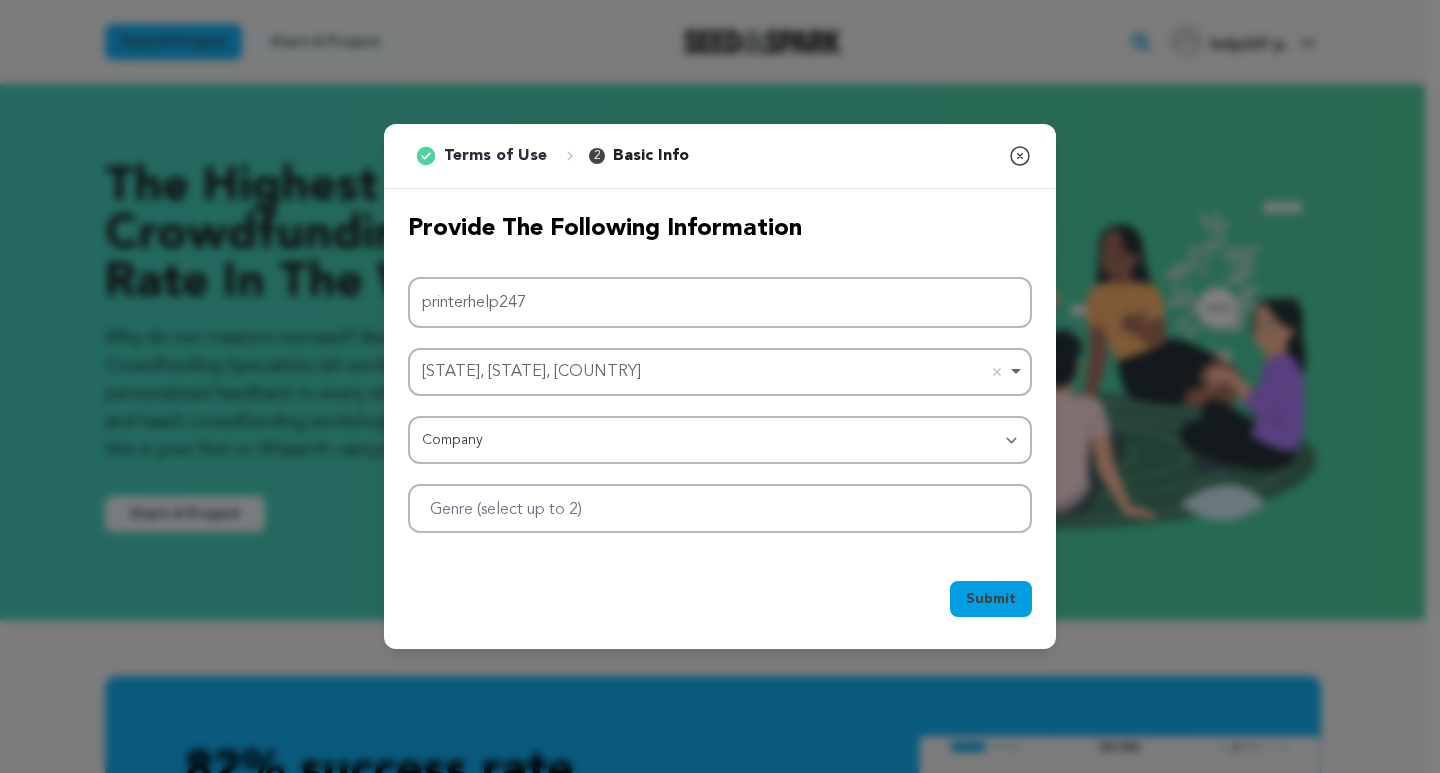 click on "Submit" at bounding box center [991, 599] 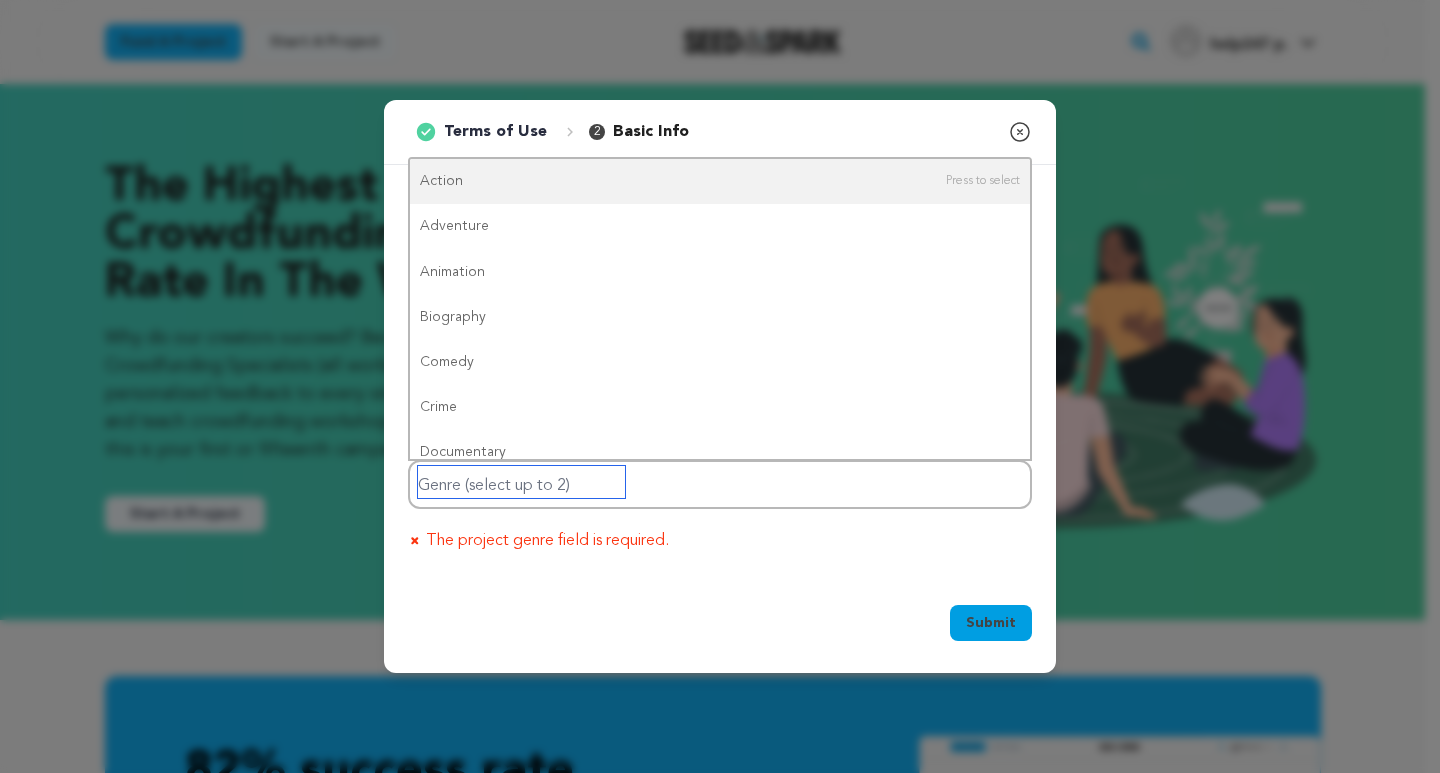 click at bounding box center [521, 482] 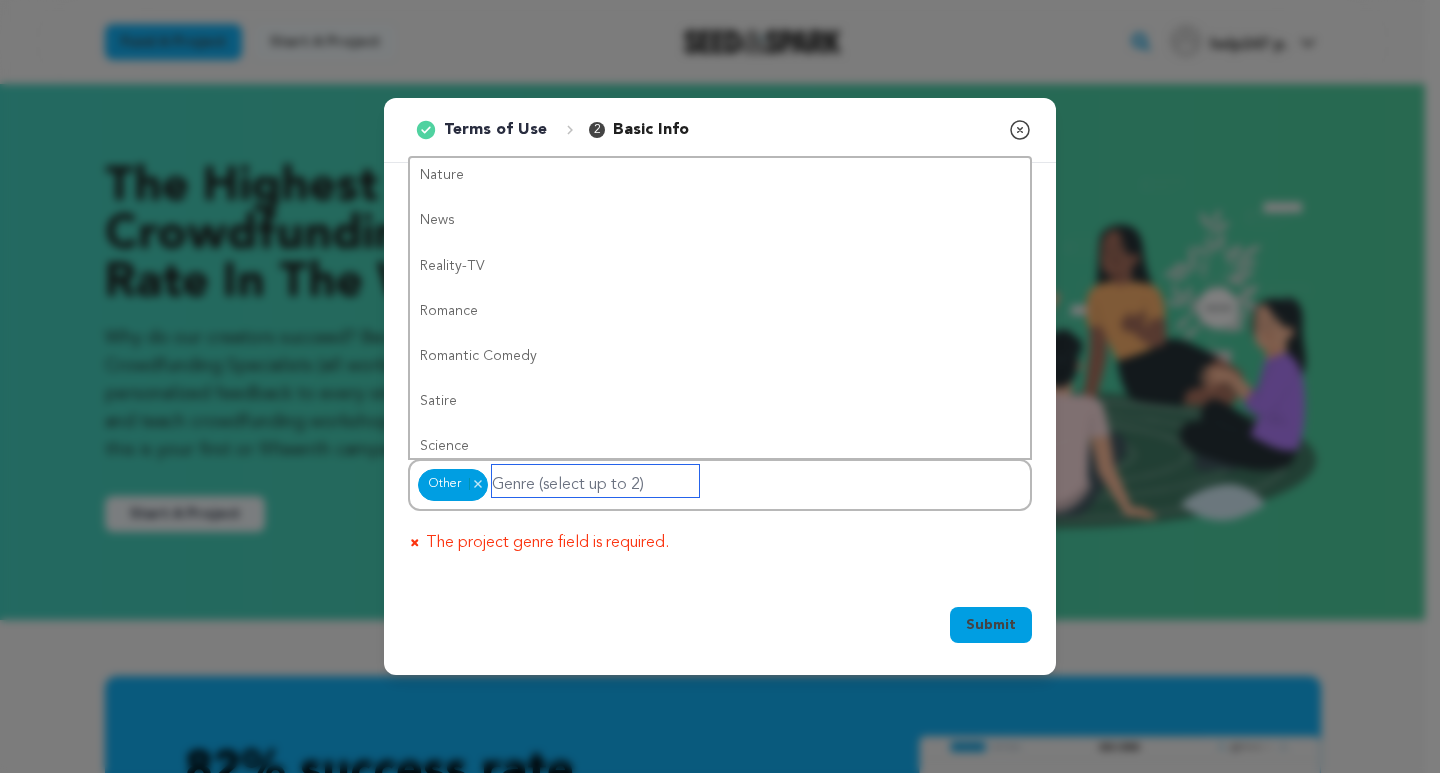 scroll, scrollTop: 0, scrollLeft: 0, axis: both 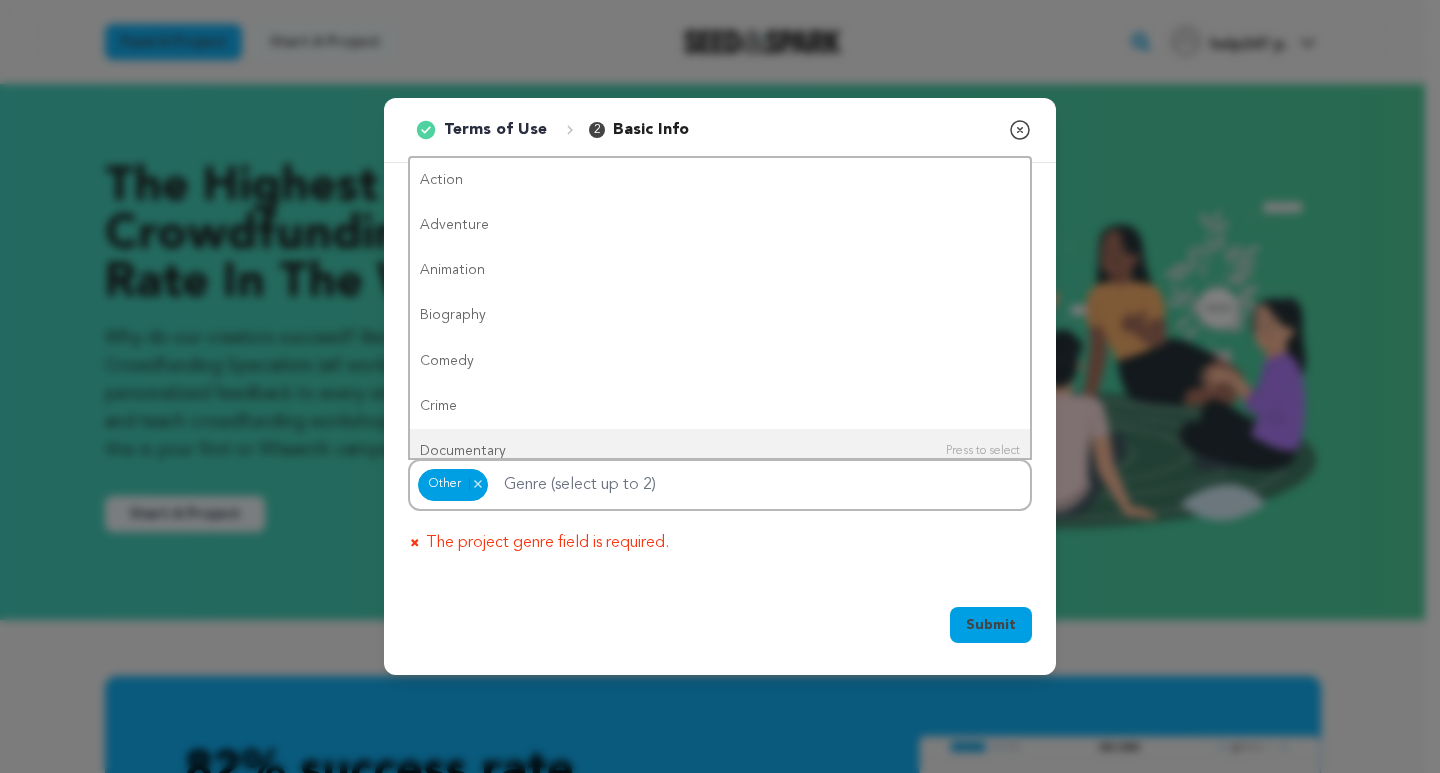 click on "Submit" at bounding box center [991, 625] 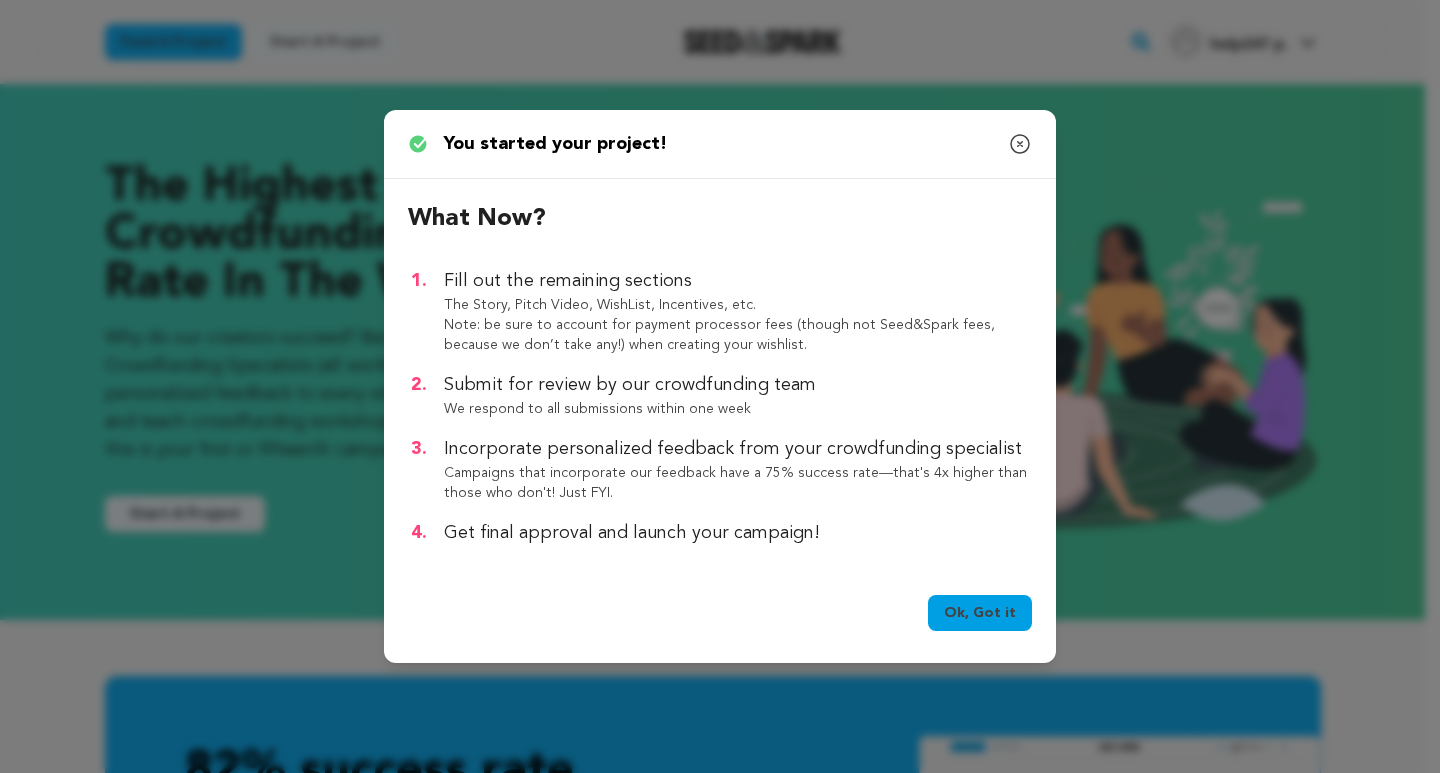 click on "Ok, Got it" at bounding box center [980, 613] 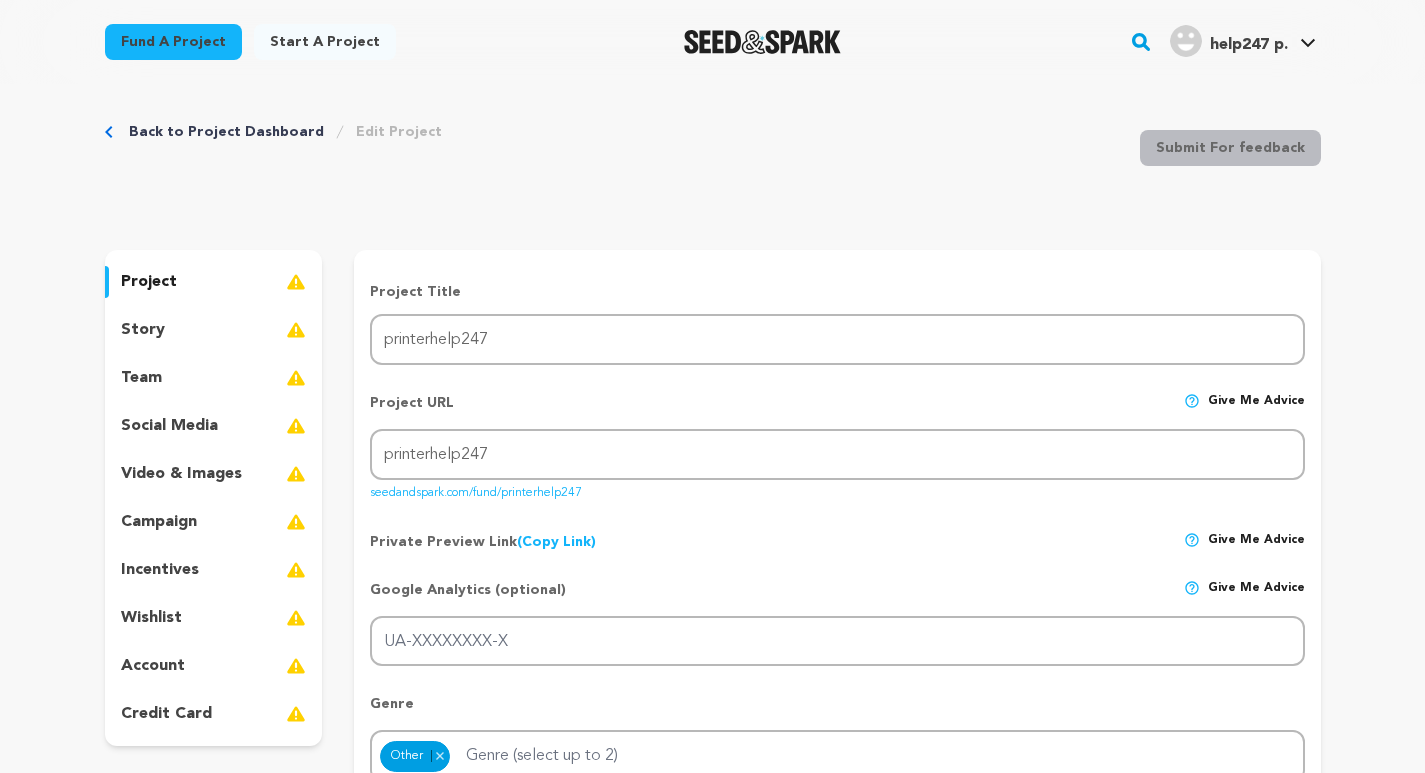 scroll, scrollTop: 0, scrollLeft: 0, axis: both 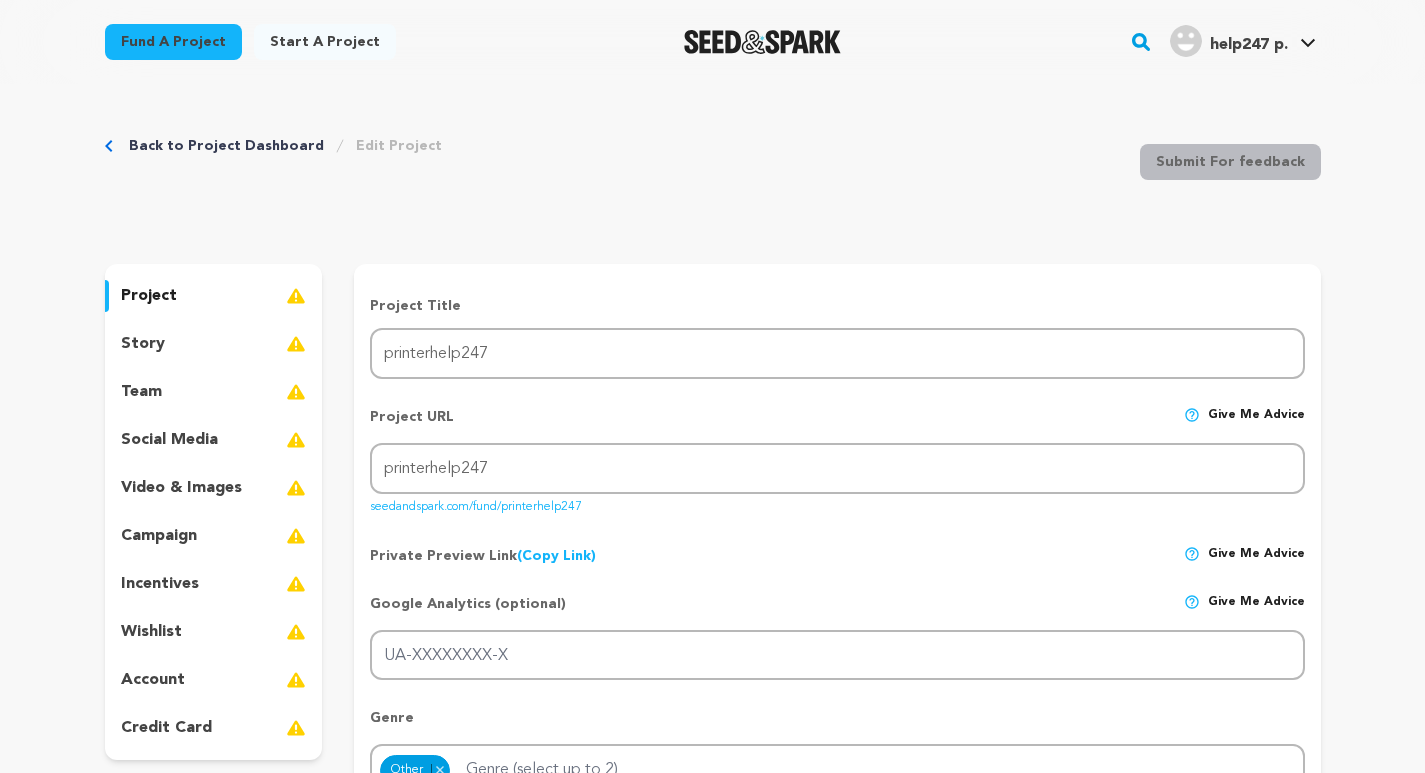 click on "Fund a project
Start a project
Search" at bounding box center (712, 1690) 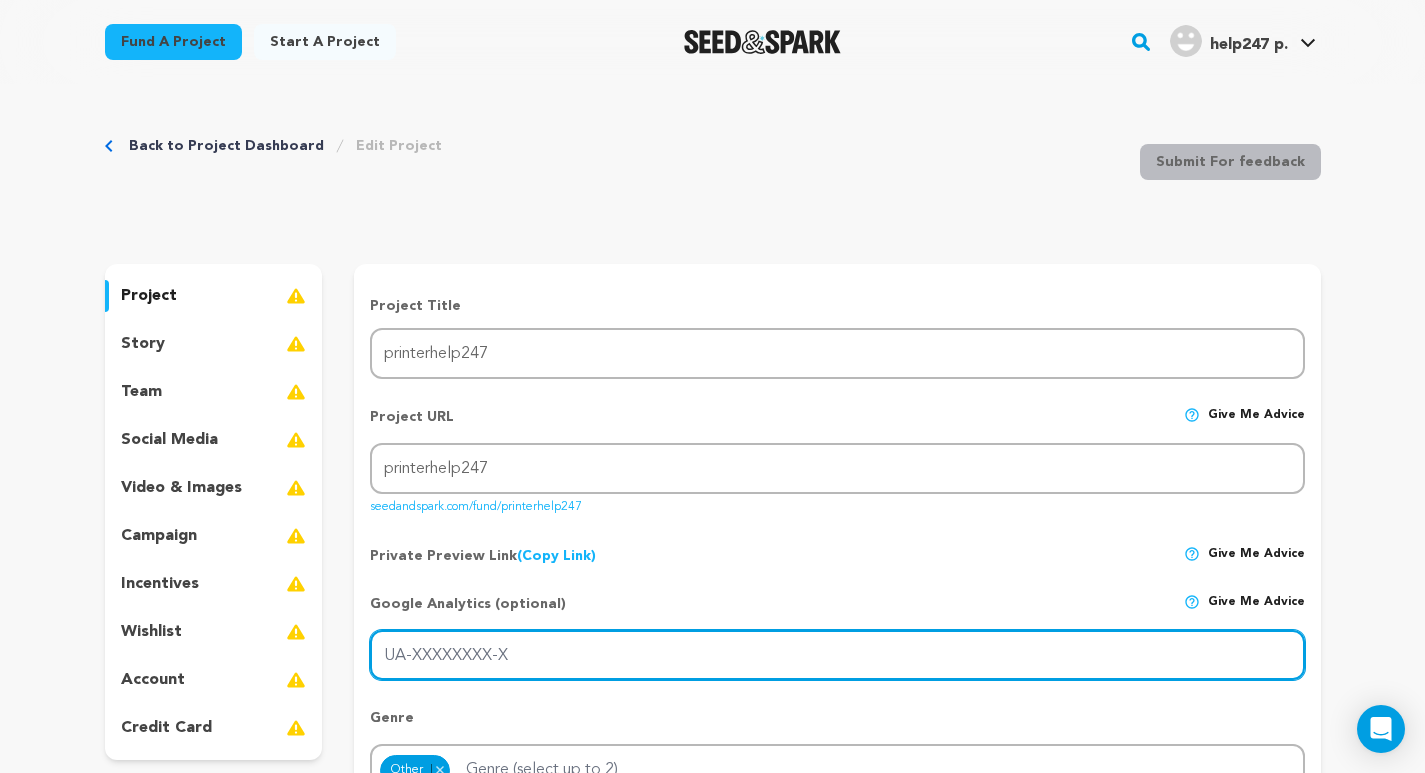 click on "UA-XXXXXXXX-X" at bounding box center (837, 655) 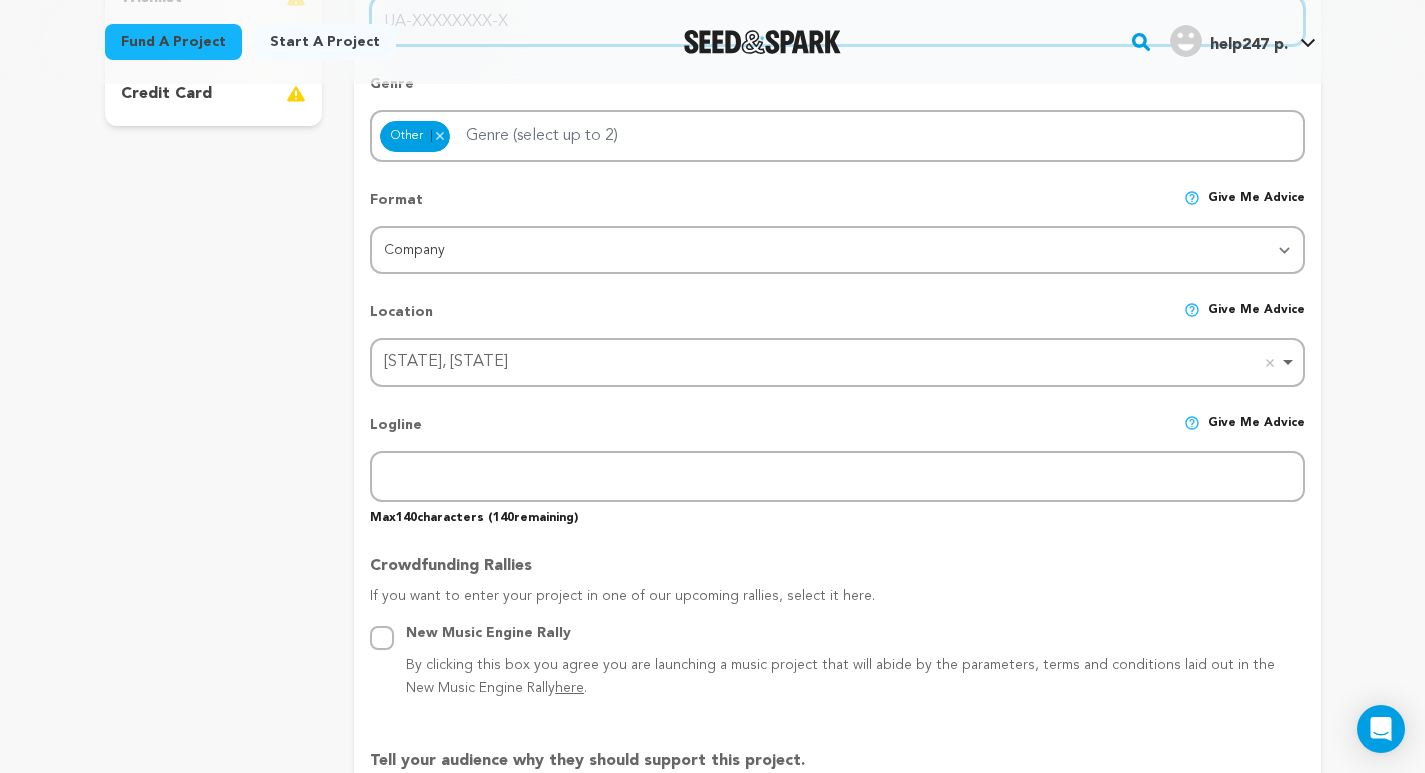 scroll, scrollTop: 689, scrollLeft: 0, axis: vertical 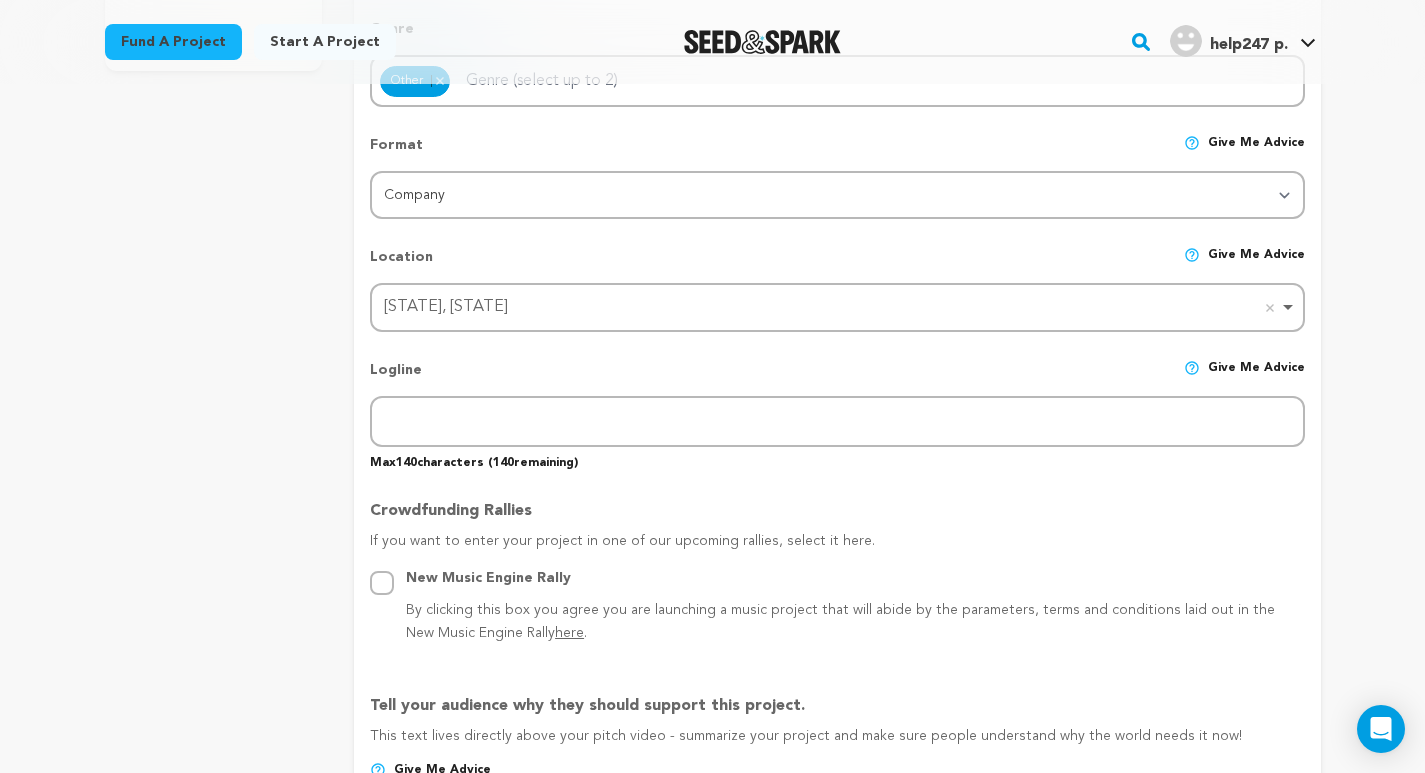 paste on "Easy Setup & Installation Guide for HP Printers - 123.hp.com" 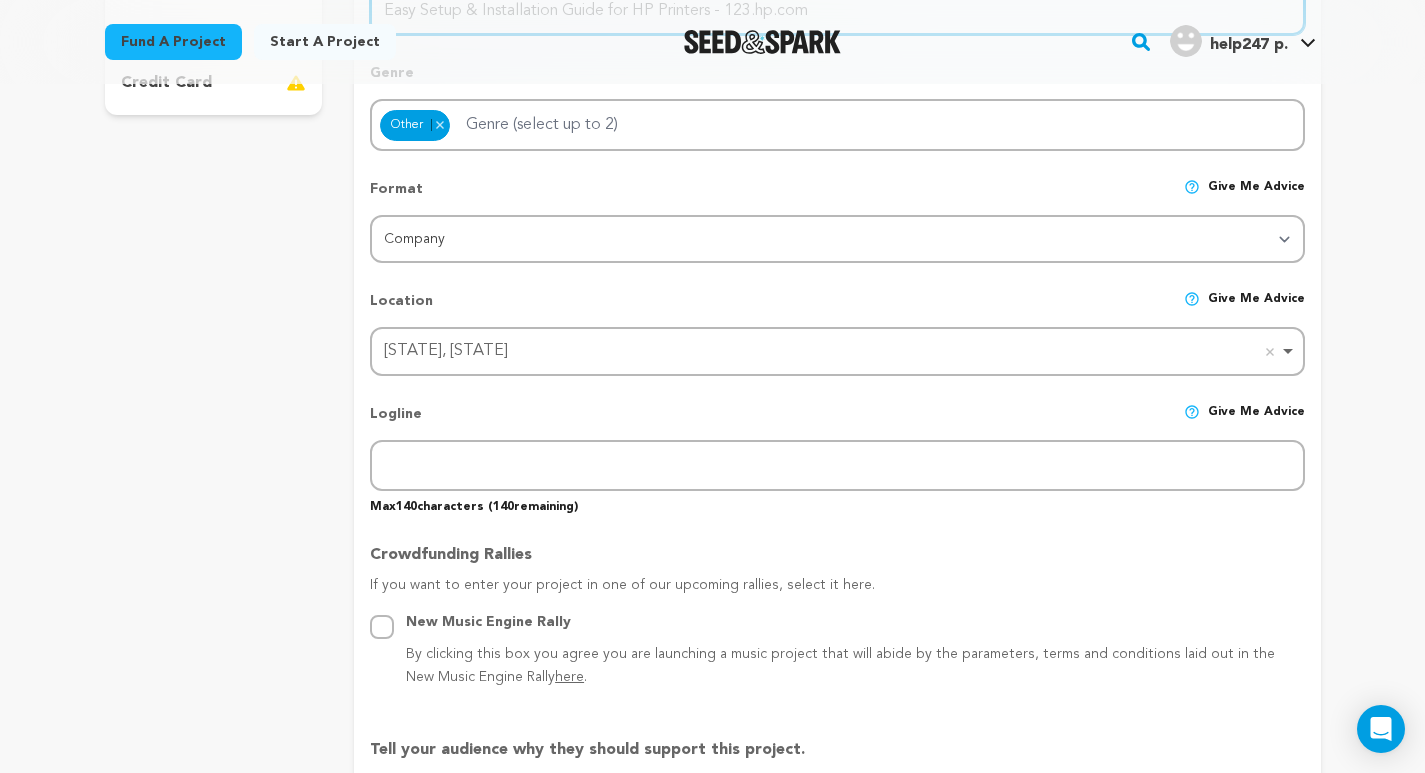type 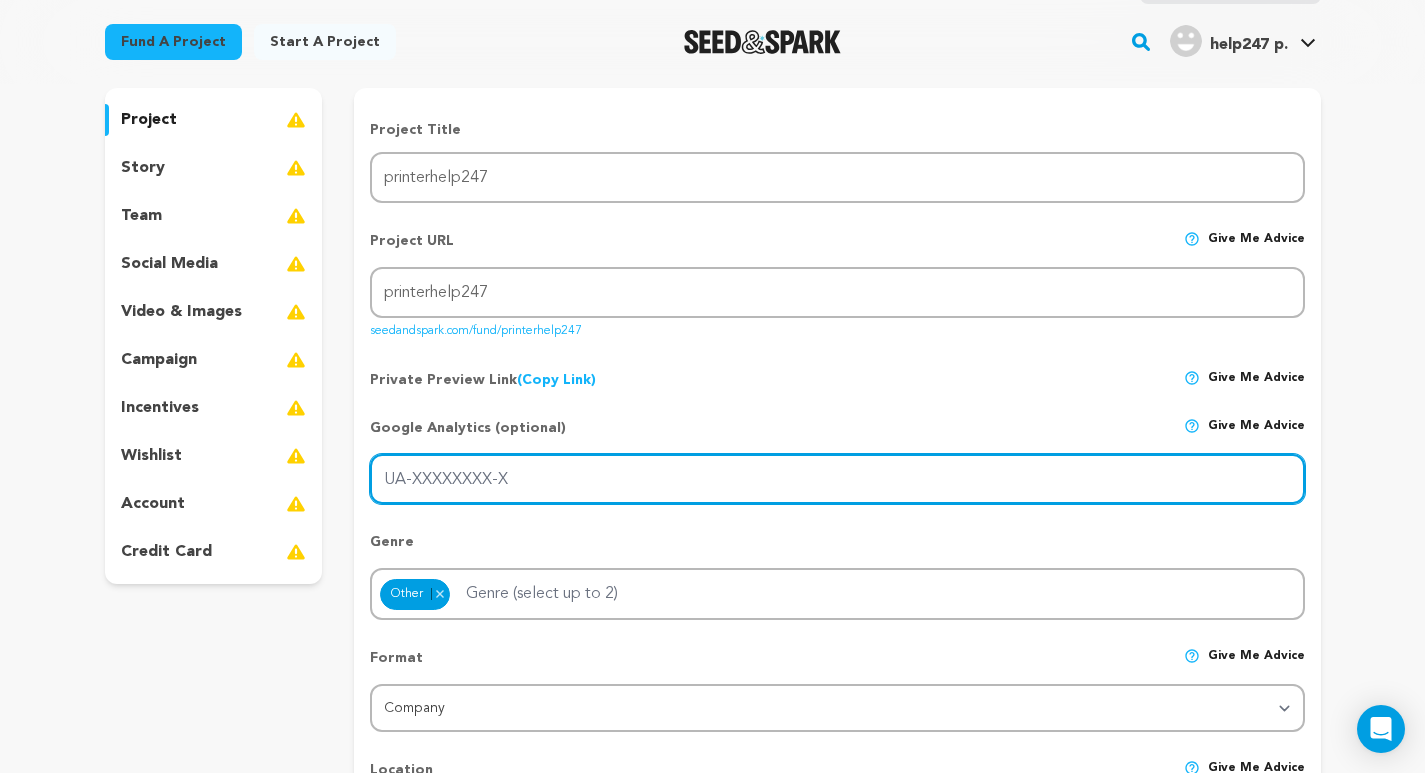 scroll, scrollTop: 590, scrollLeft: 0, axis: vertical 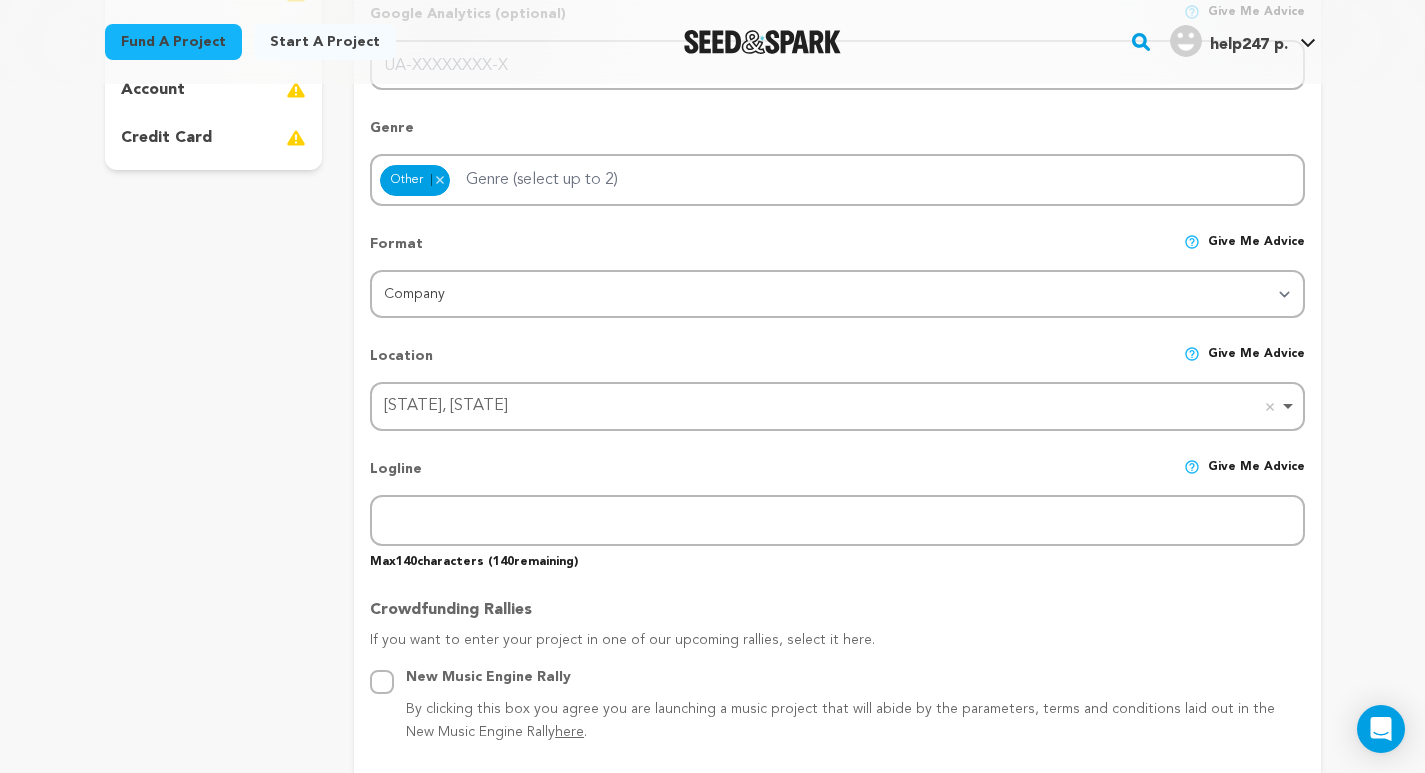 drag, startPoint x: 390, startPoint y: 565, endPoint x: 422, endPoint y: 545, distance: 37.735924 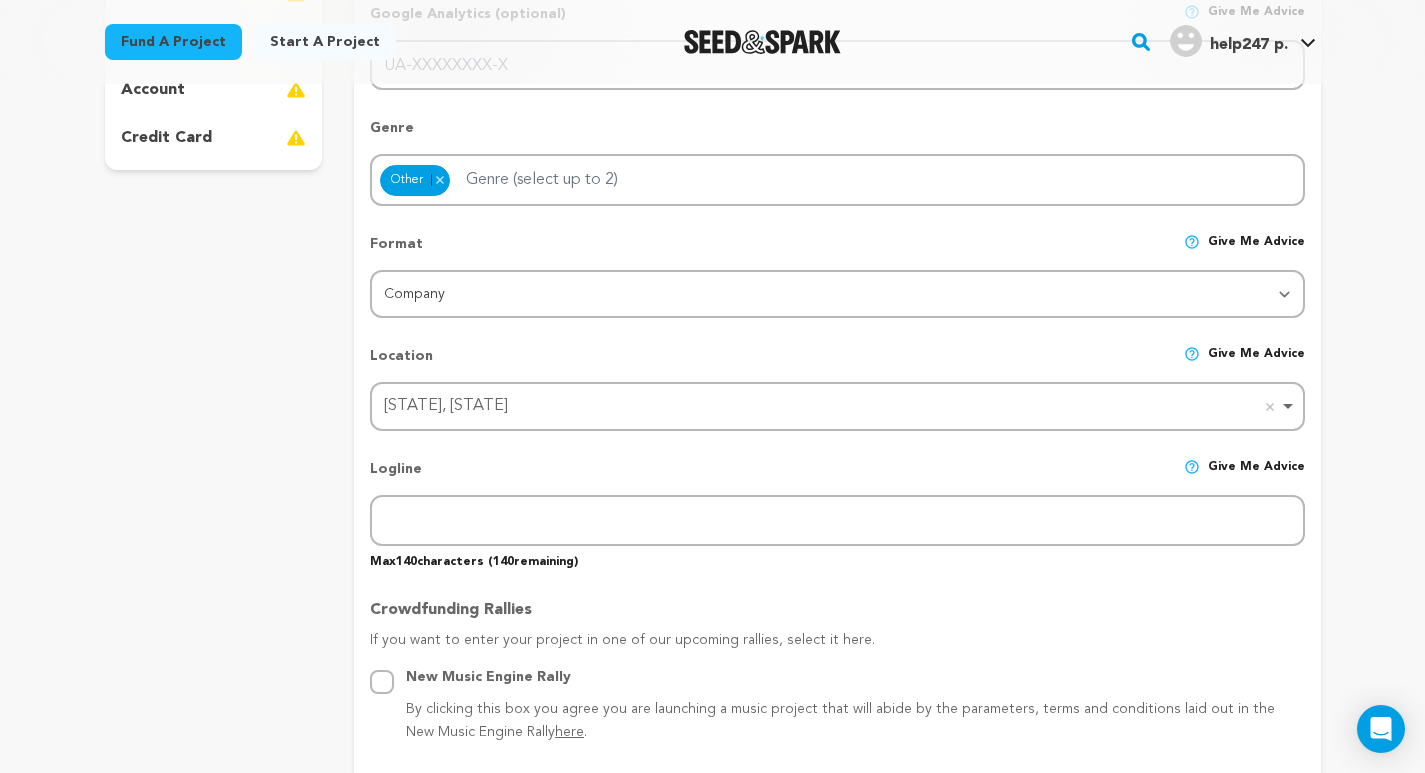 click on "Max  140  characters
( 140  remaining)" at bounding box center [837, 558] 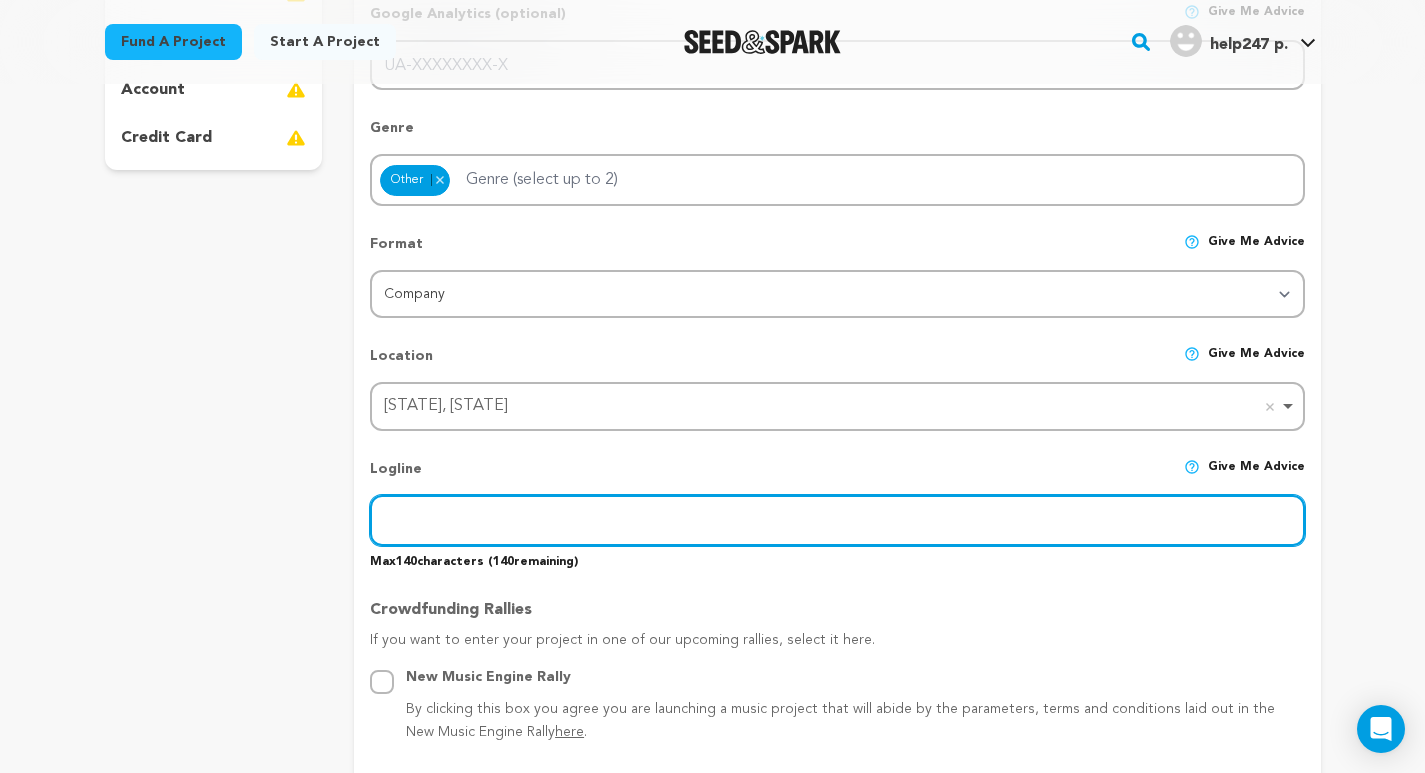 paste on "Easy Setup & Installation Guide for HP Printers - 123.hp.com" 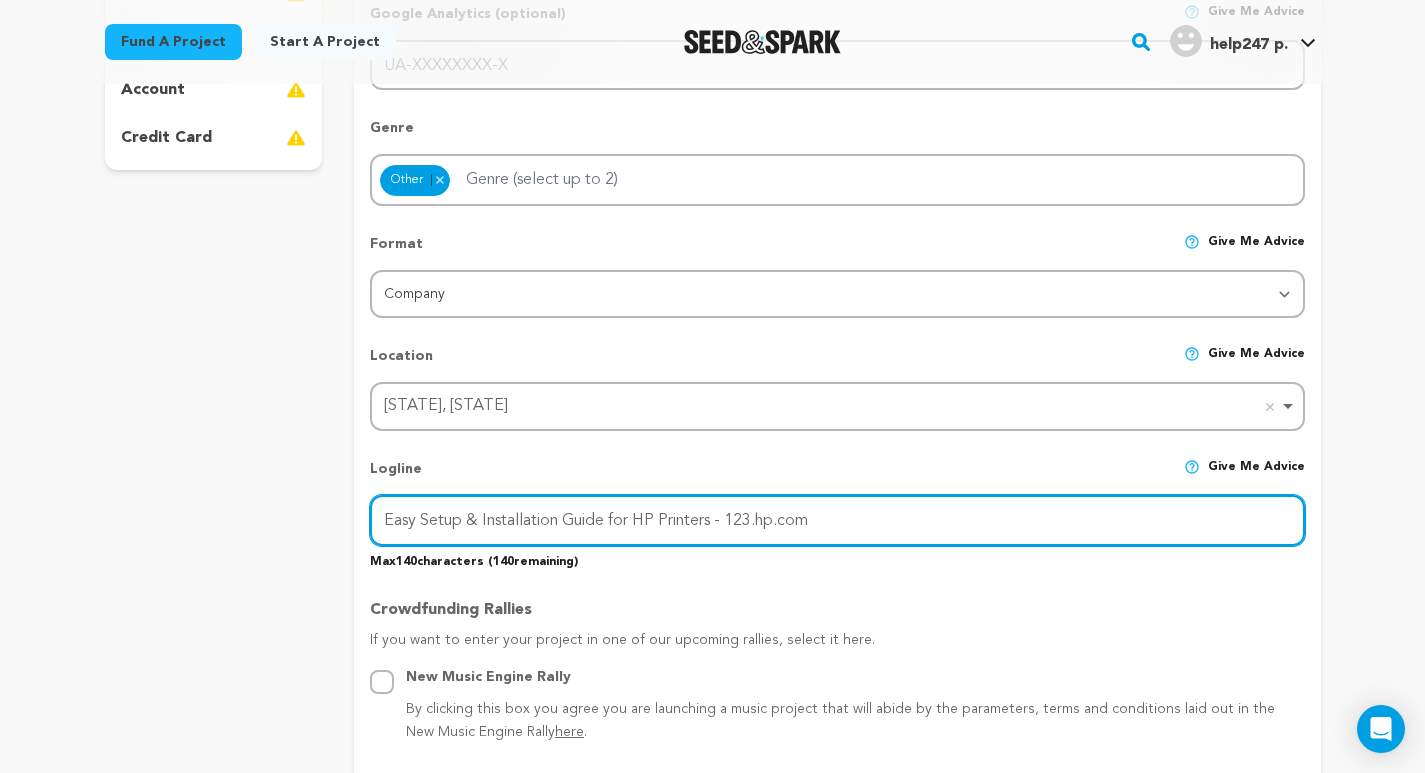 click on "Easy Setup & Installation Guide for HP Printers - 123.hp.com" at bounding box center [837, 520] 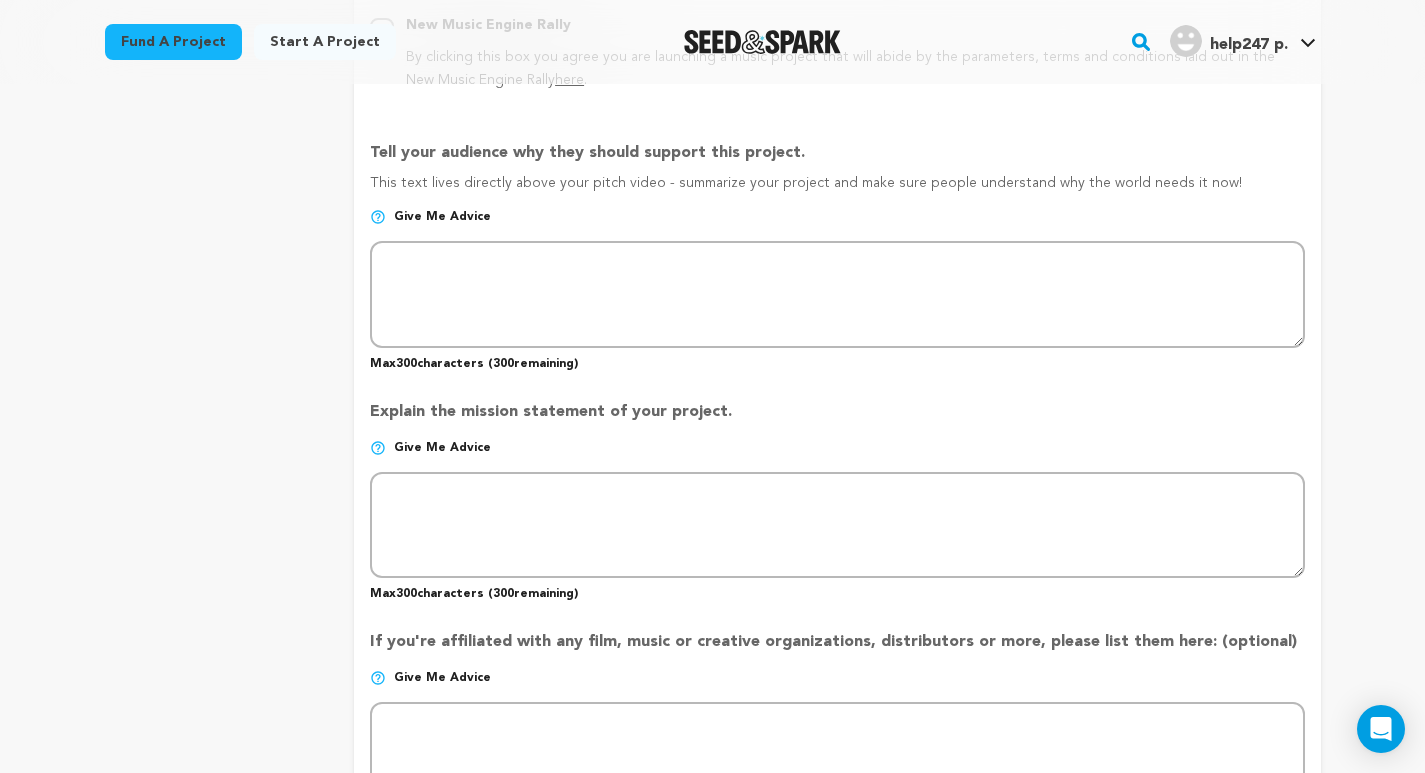 scroll, scrollTop: 1246, scrollLeft: 0, axis: vertical 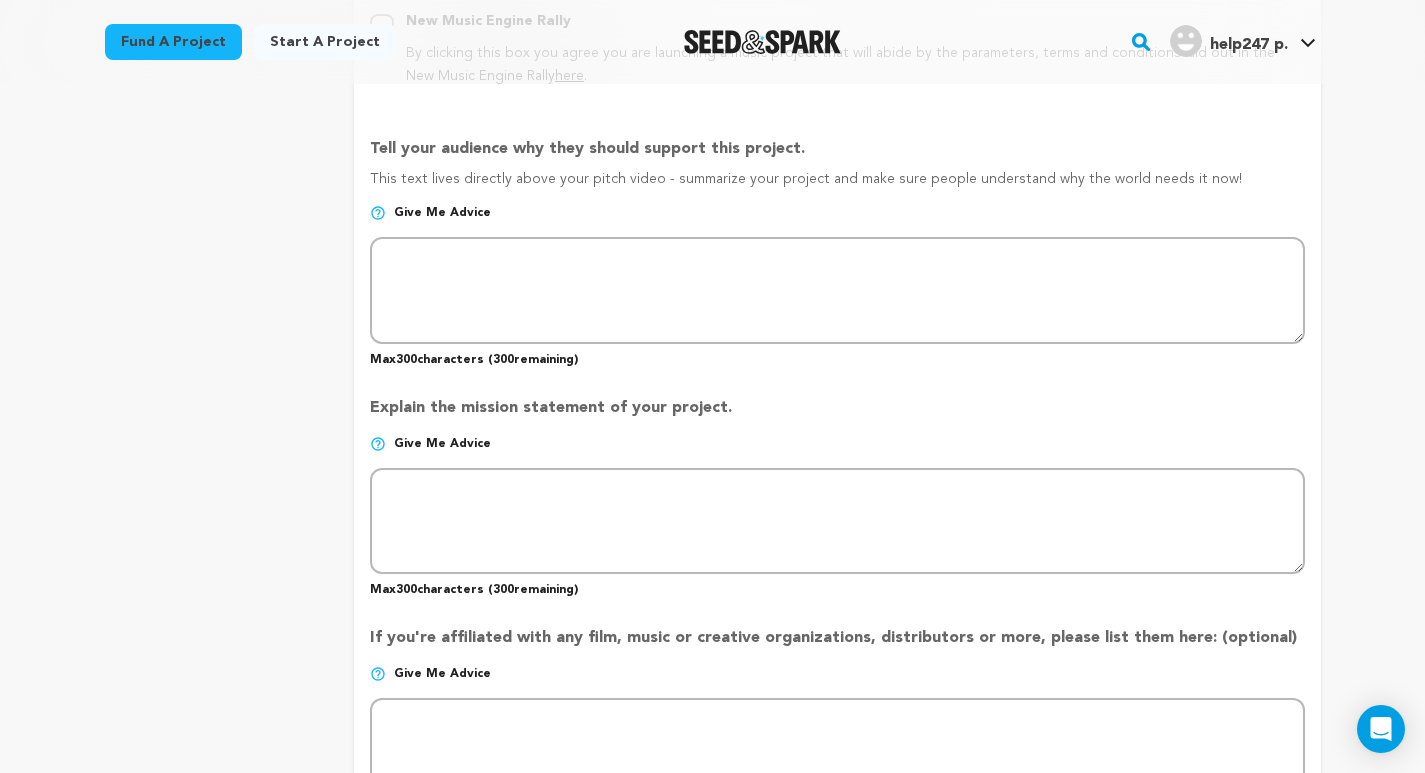 type on "Easy Setup & Installation Guide for HP Printers - 123.hp.com" 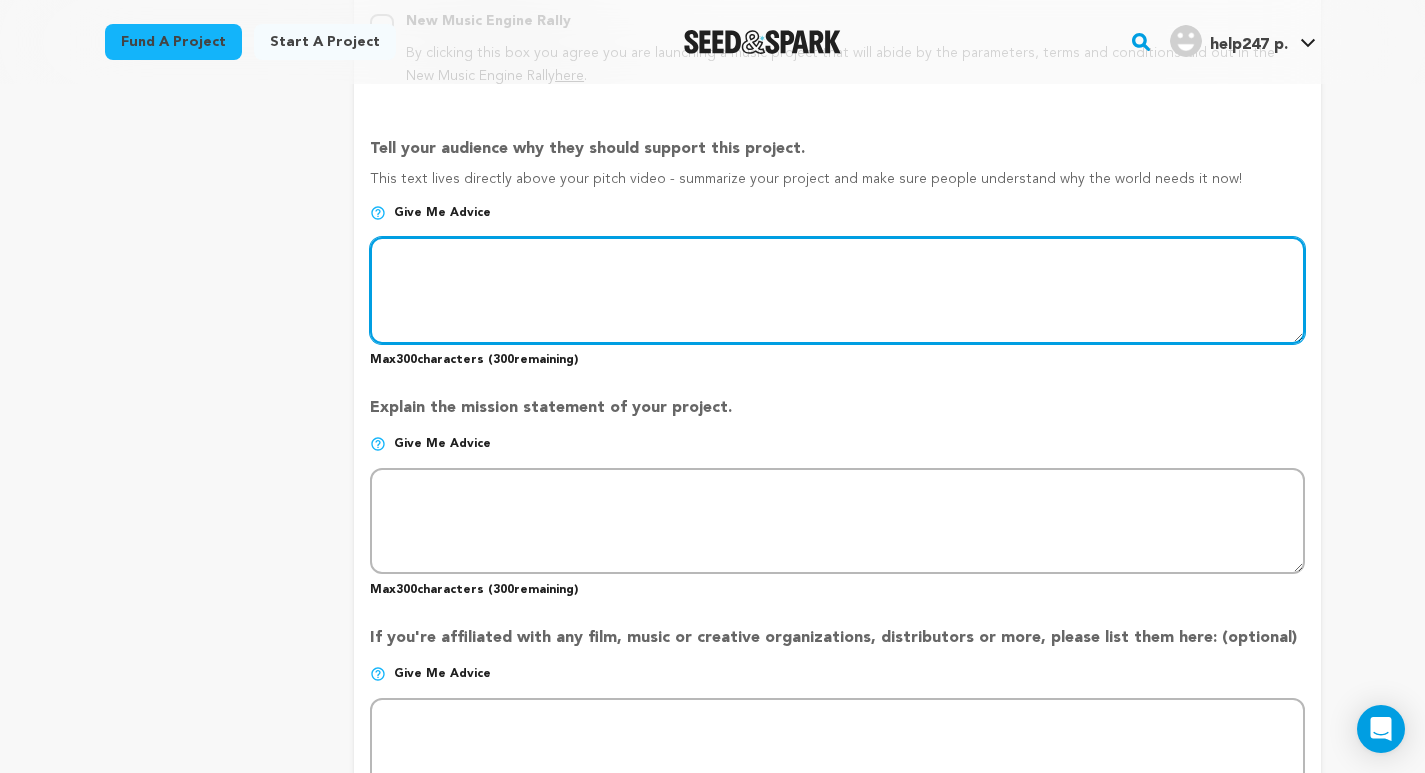 click at bounding box center (837, 290) 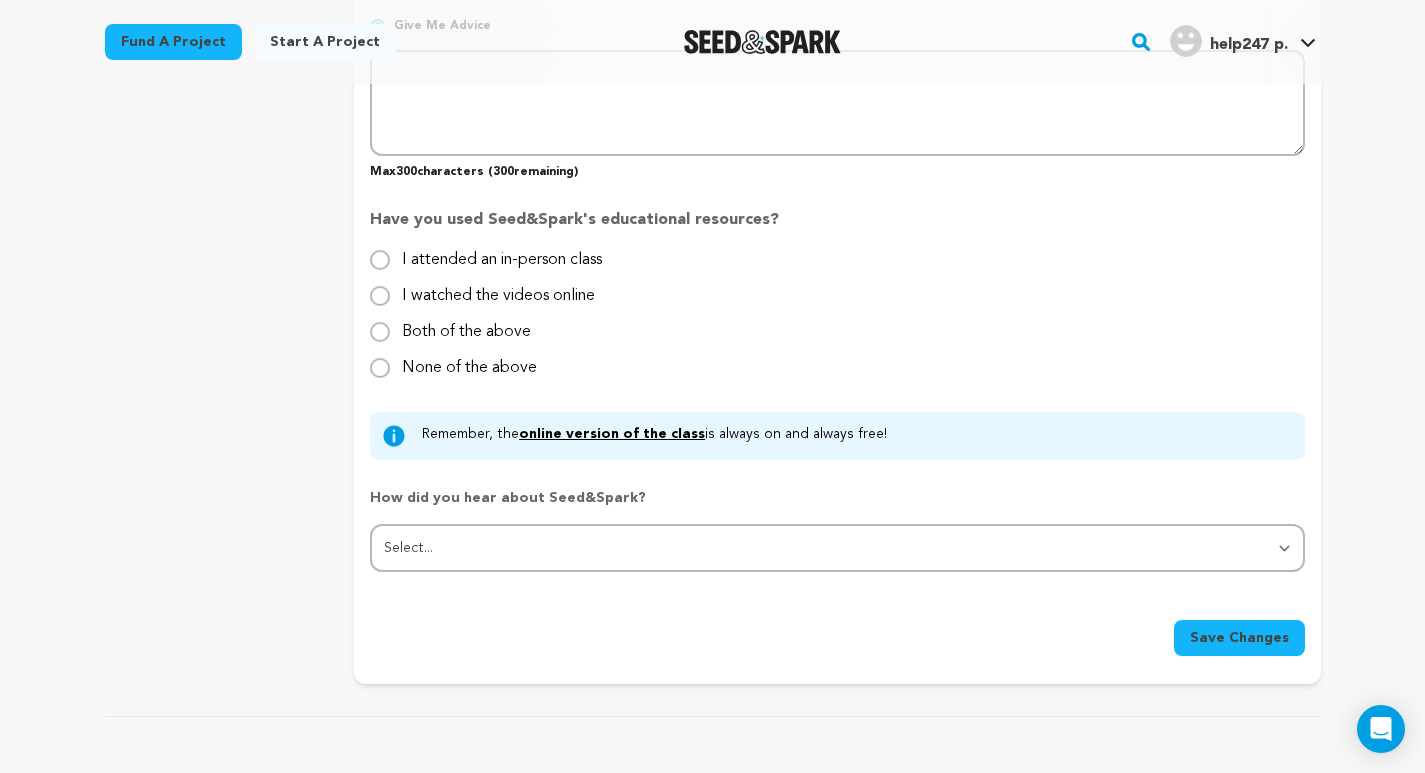 scroll, scrollTop: 1903, scrollLeft: 0, axis: vertical 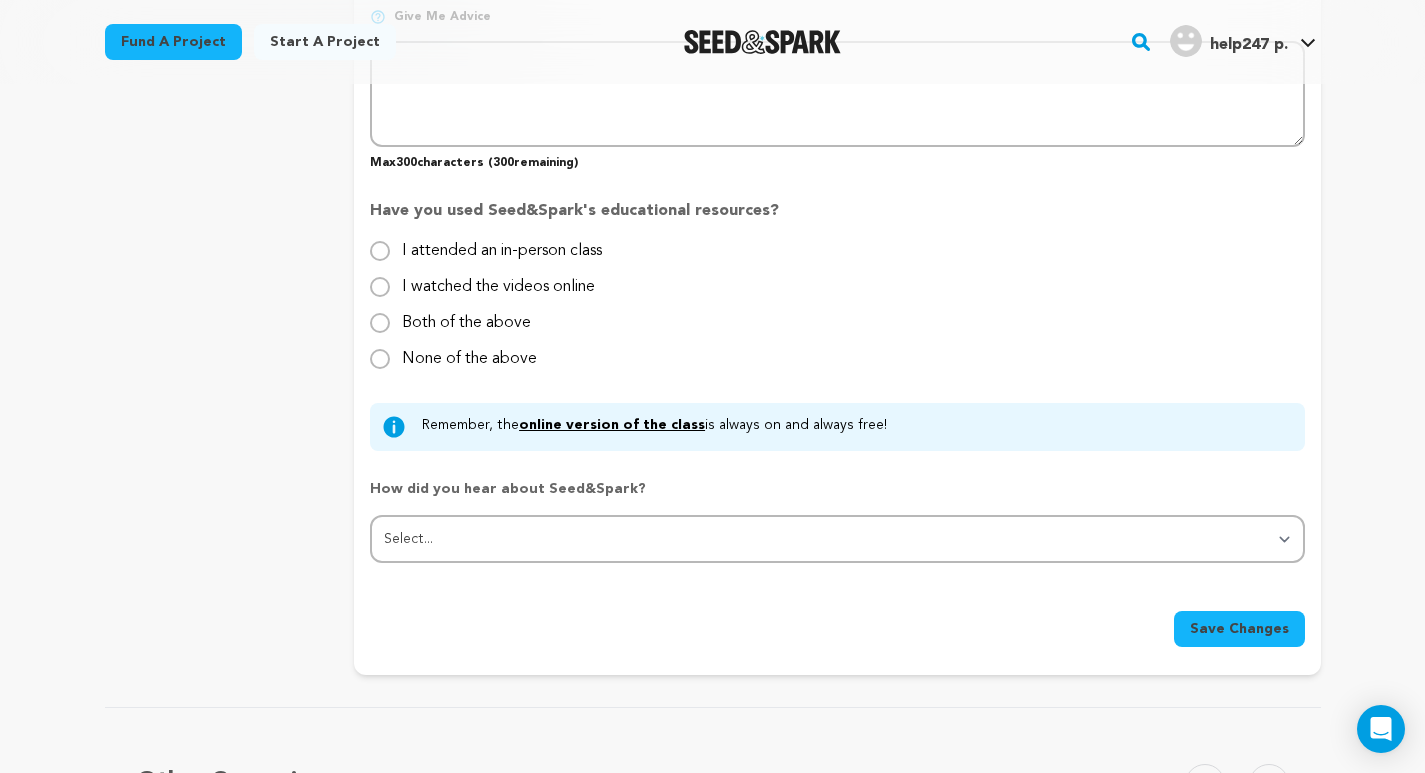 type on "Quickly set up and install your HP printer with our comprehensive step-by-step guide at 123.hp.com. Learn how to connect, install drivers, and troubleshoot issues easily to start printing hassle-free at home or in the office" 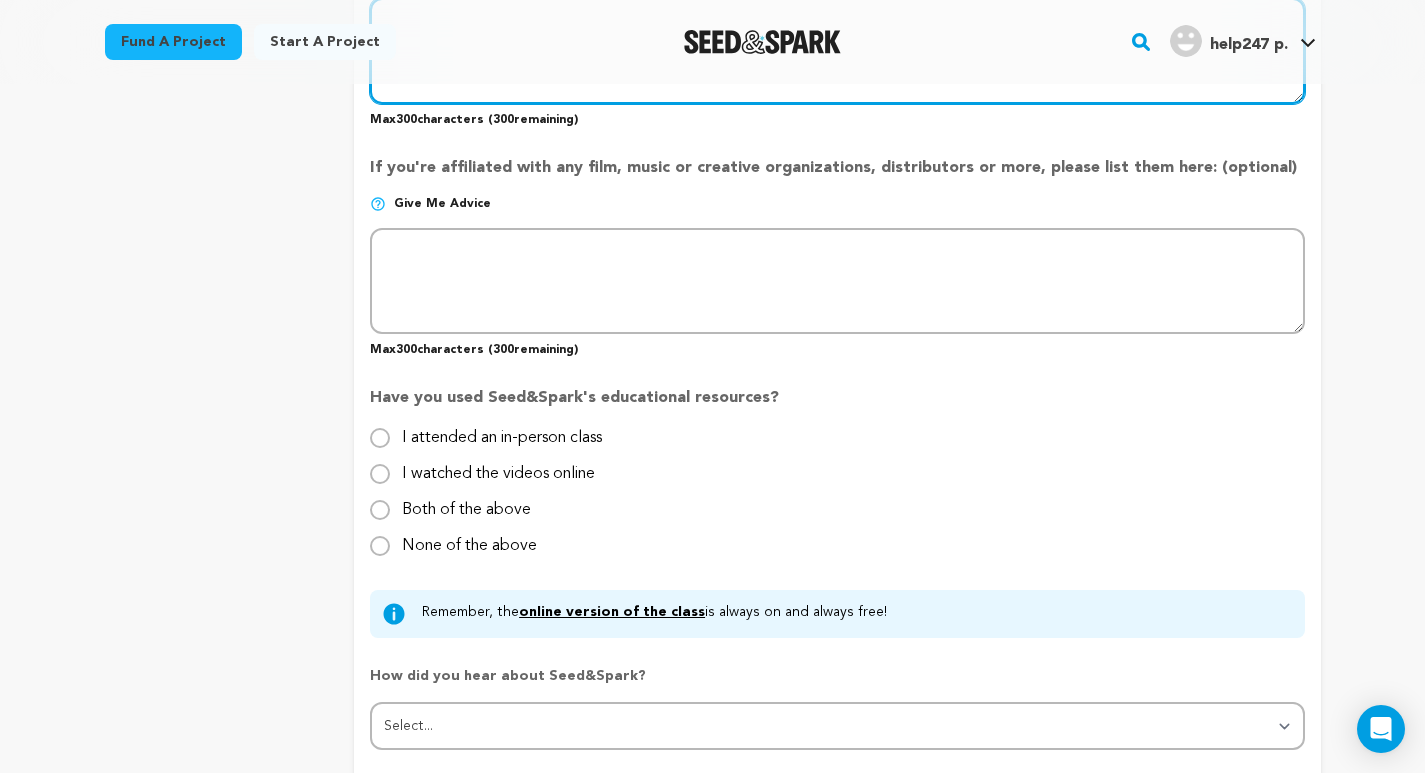 scroll, scrollTop: 1275, scrollLeft: 0, axis: vertical 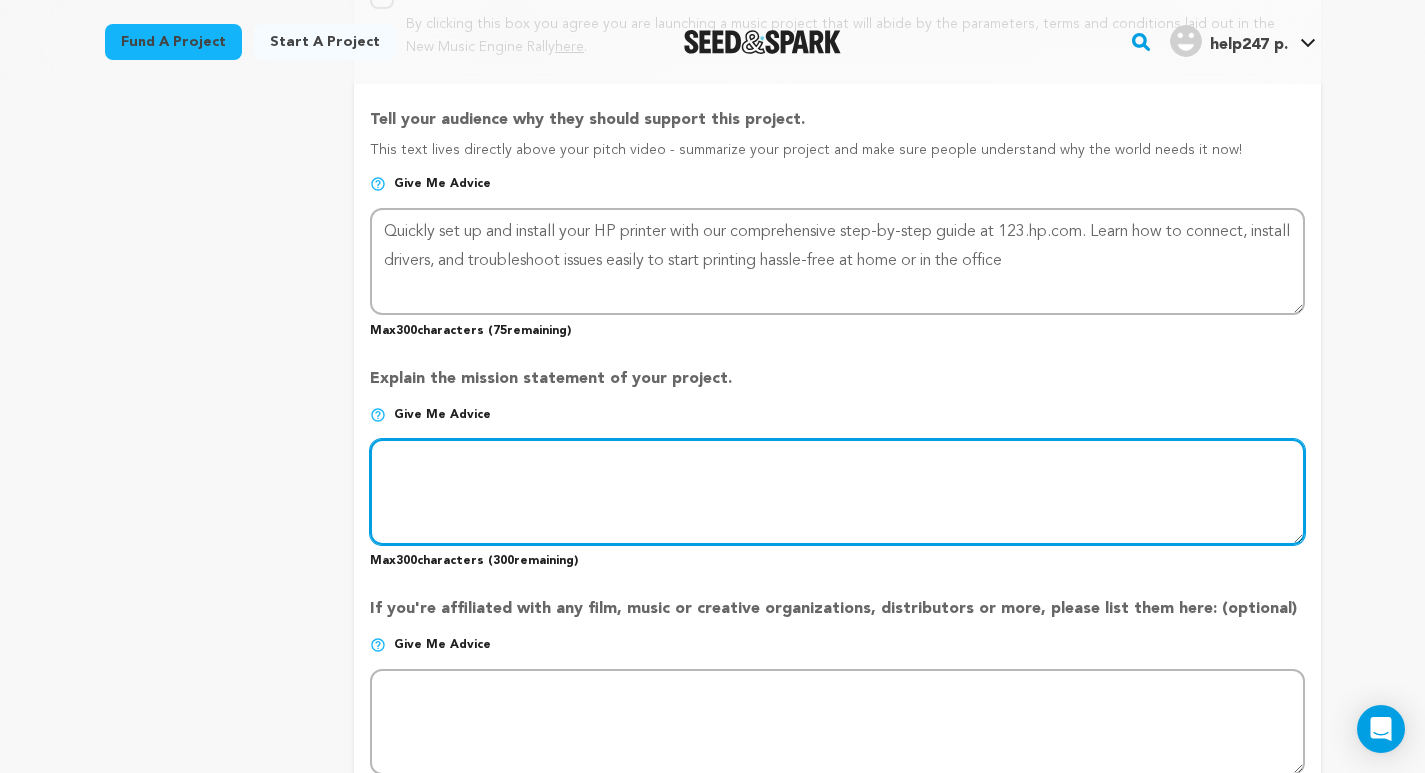 paste on "123 hp setup, 123.hp.com, 123hp.com setup, 123.hp.com/setup, hp smart app, install hp printer setup, hp instant ink" 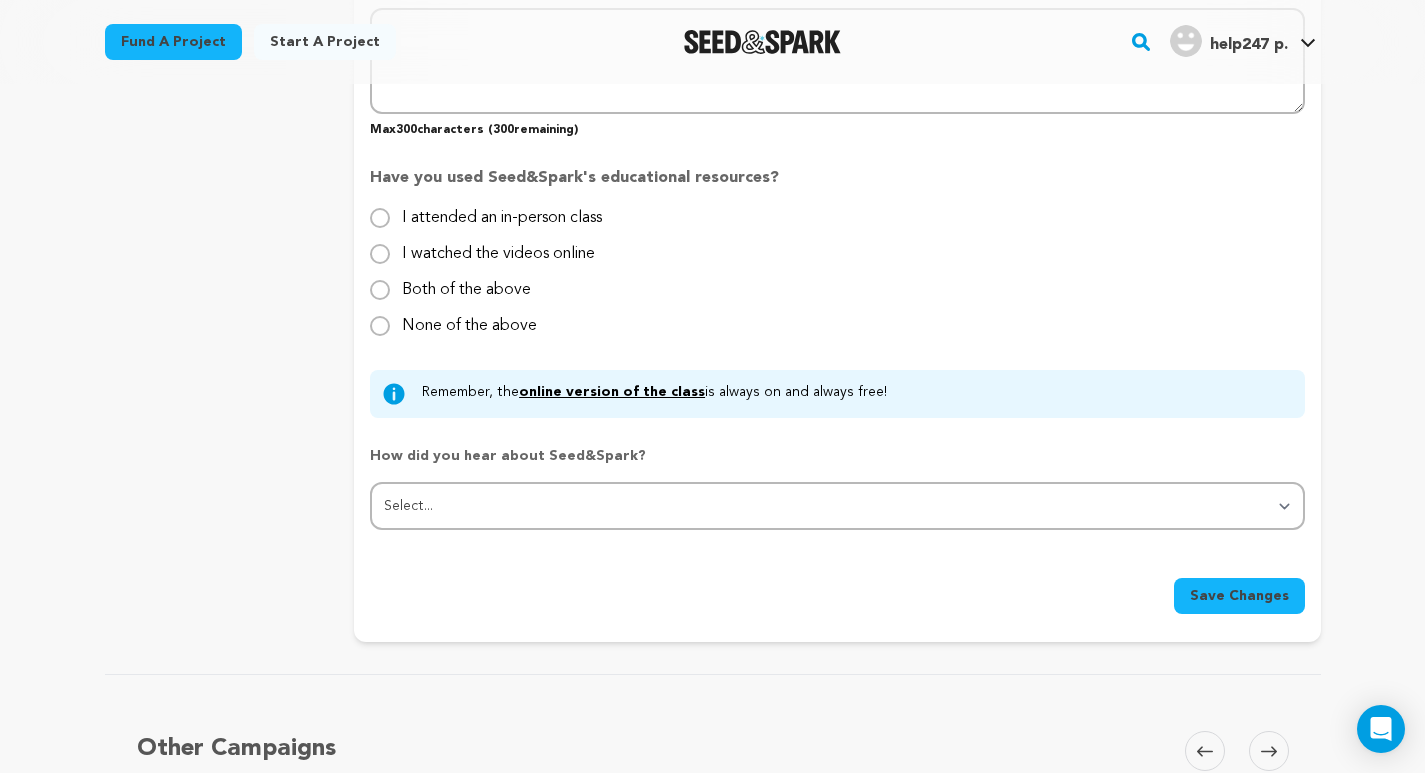 scroll, scrollTop: 2441, scrollLeft: 0, axis: vertical 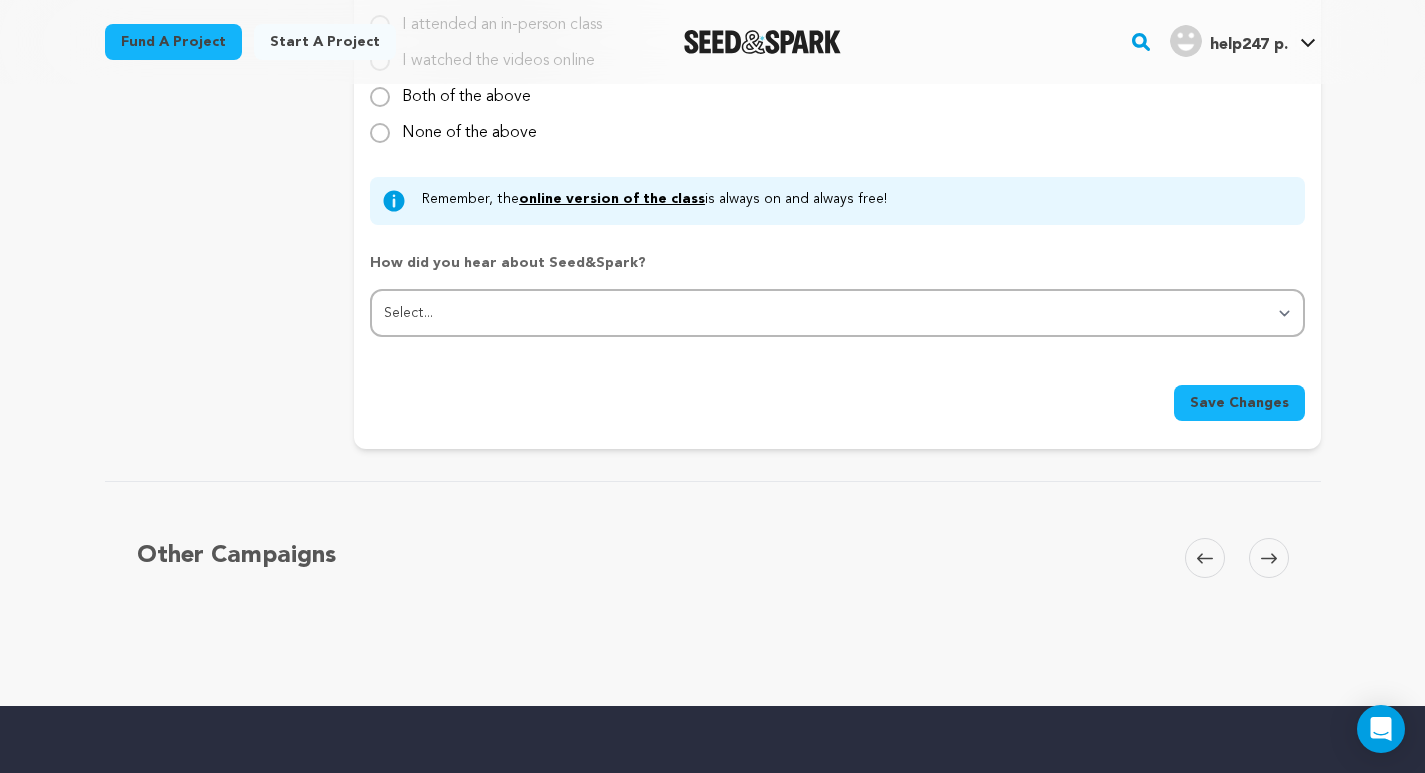 type on "123 hp setup, 123.hp.com, 123hp.com setup, 123.hp.com/setup, hp smart app, install hp printer setup, hp instant ink" 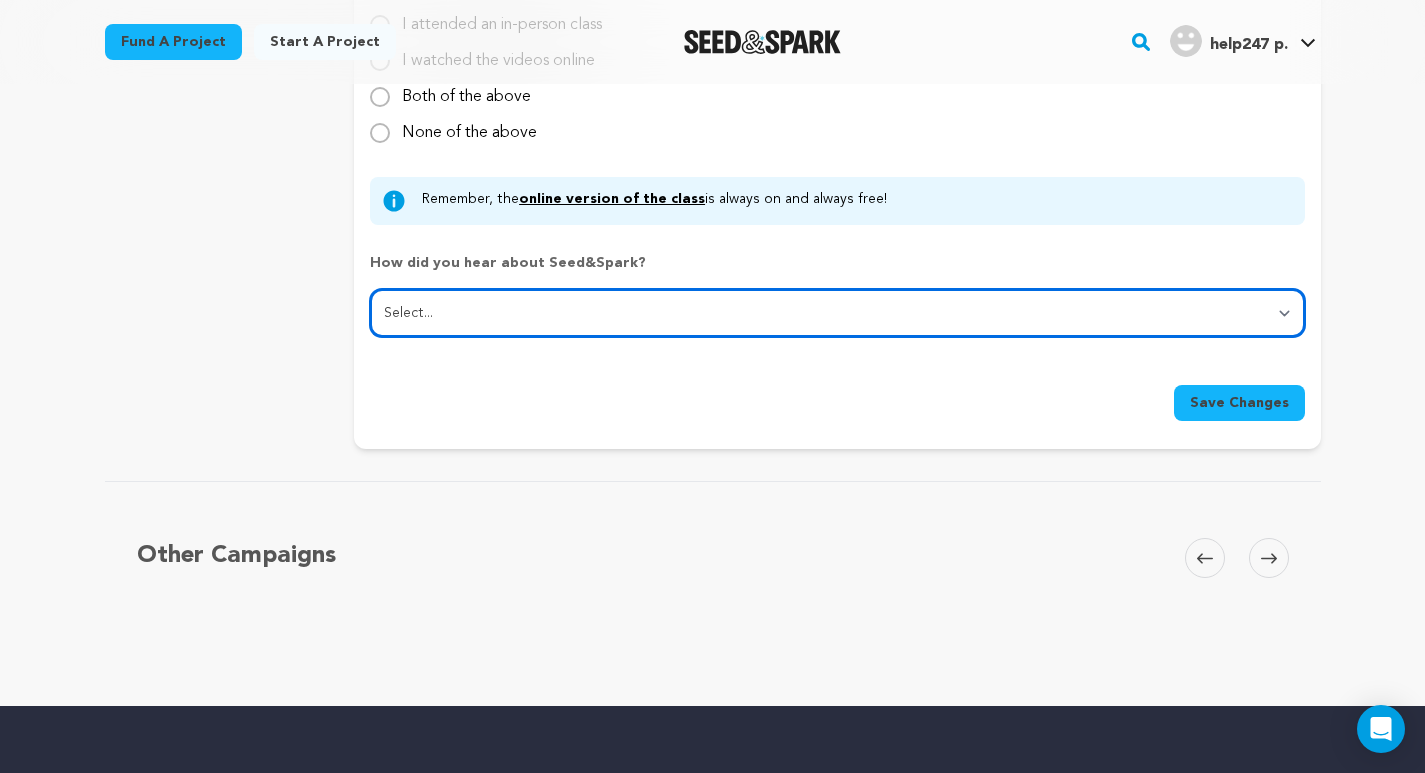 click on "Select...
From a friend Social media Film festival or film organization Took an in-person class Online search Article or podcast Email Other" at bounding box center [837, 313] 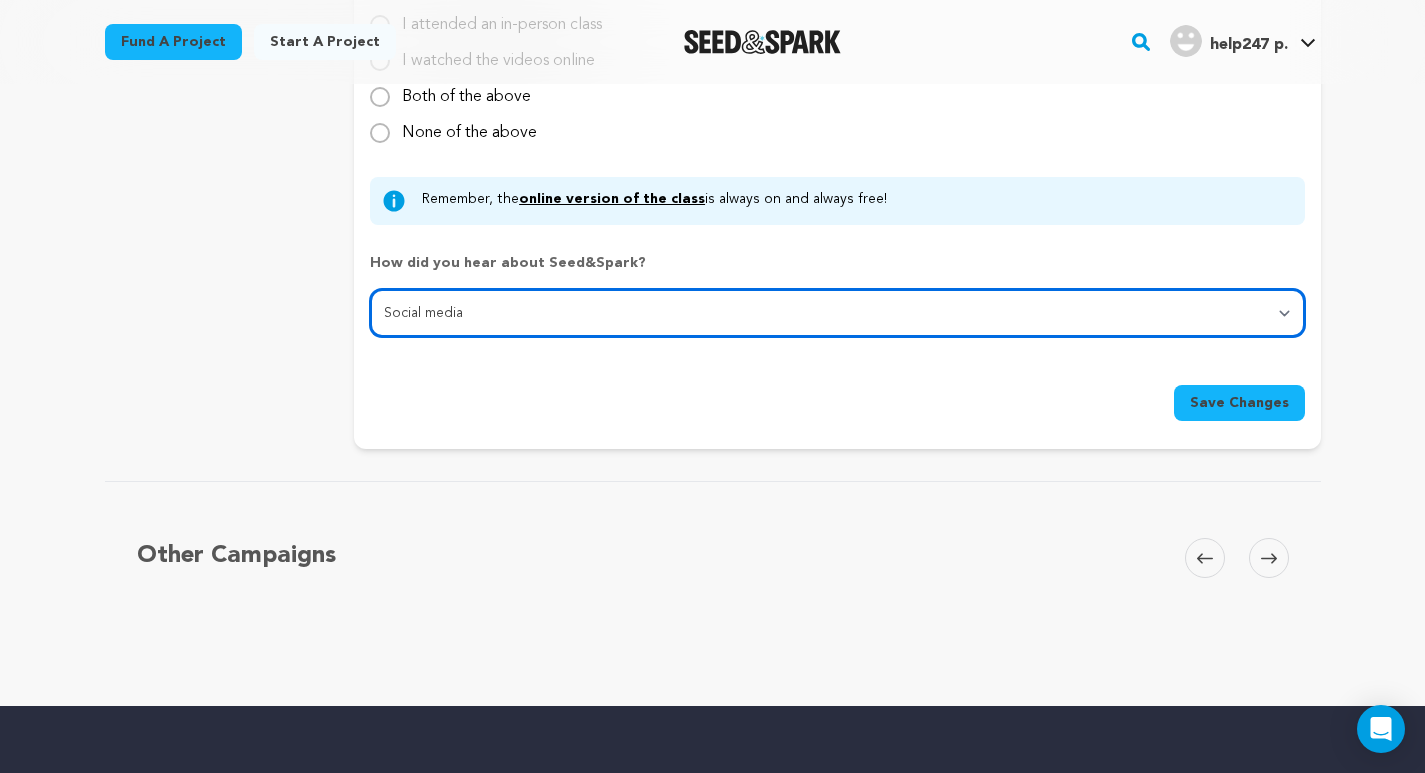 click on "Select...
From a friend Social media Film festival or film organization Took an in-person class Online search Article or podcast Email Other" at bounding box center (837, 313) 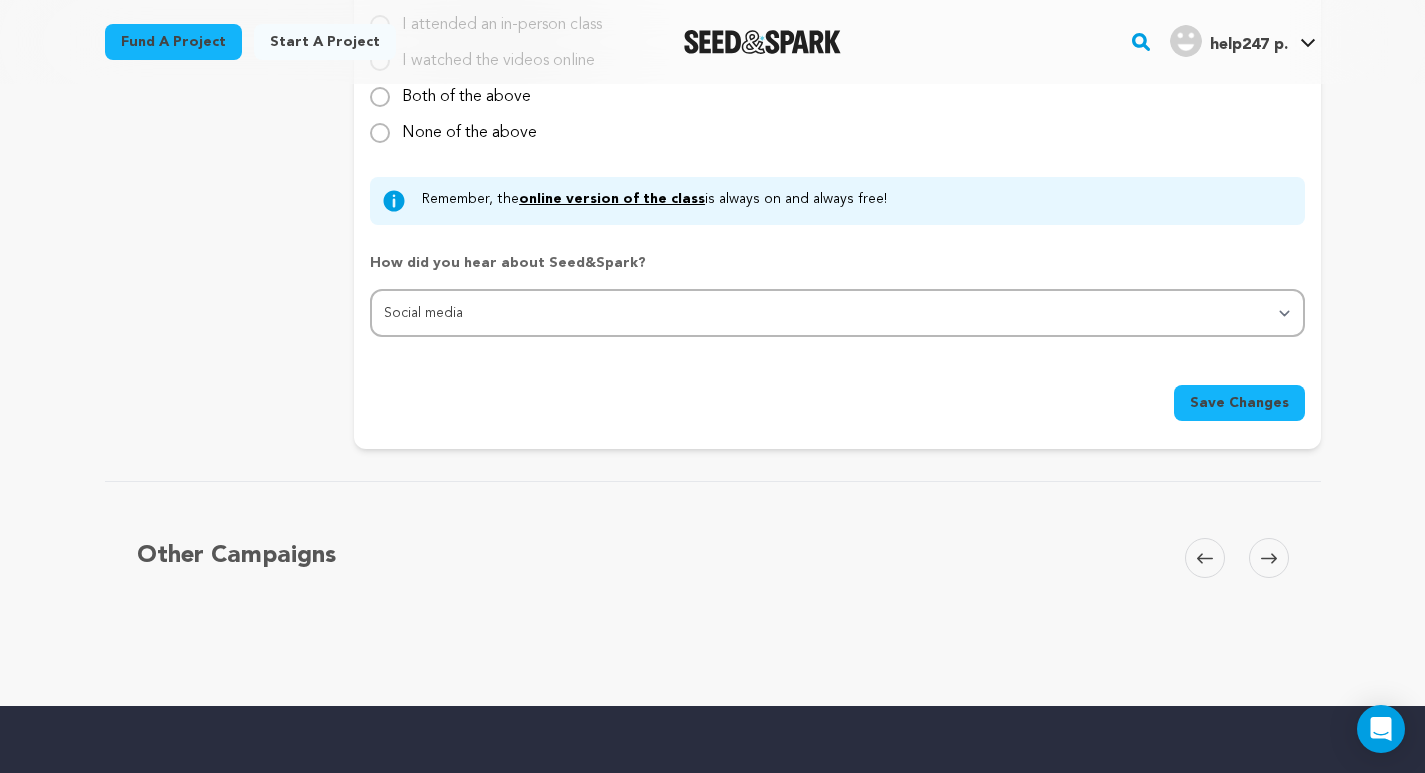 click on "Save Changes" at bounding box center (1239, 403) 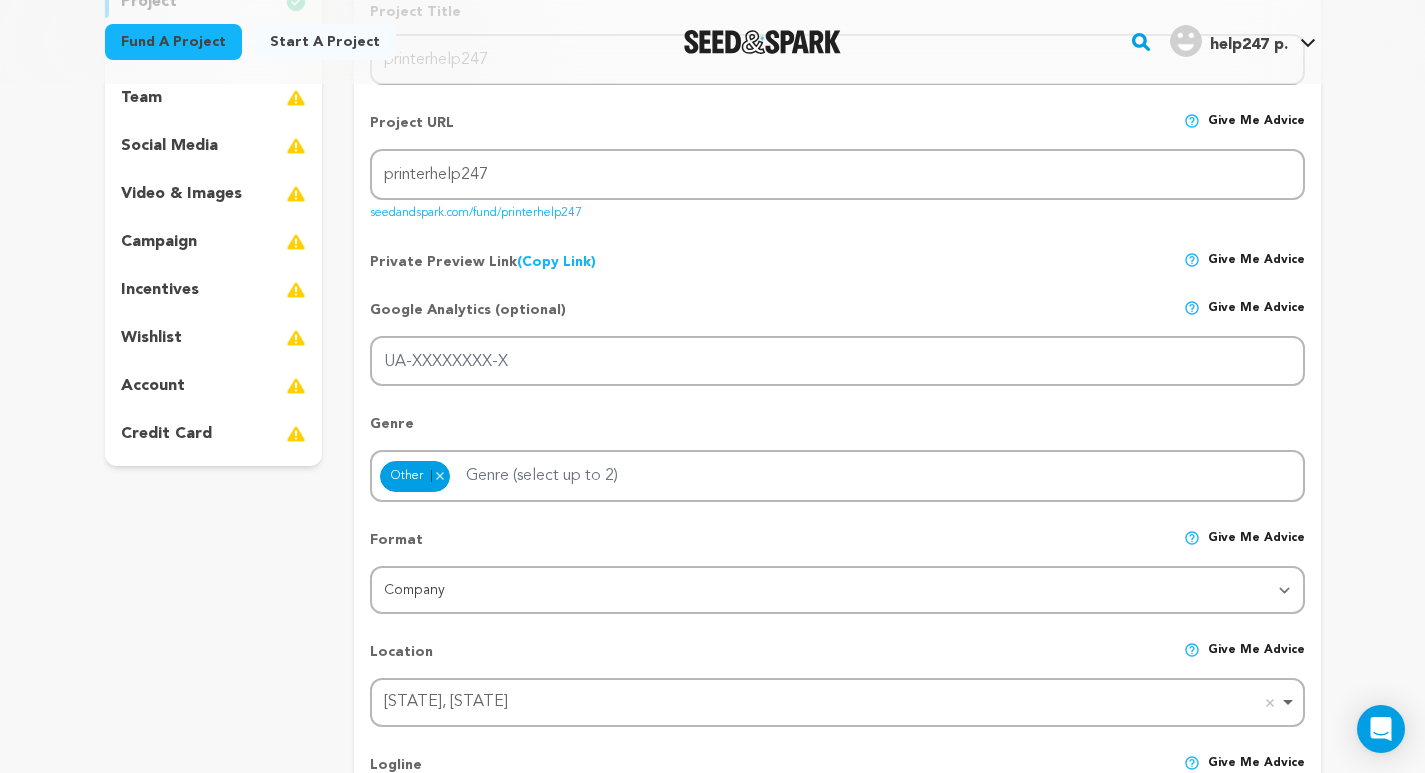 scroll, scrollTop: 92, scrollLeft: 0, axis: vertical 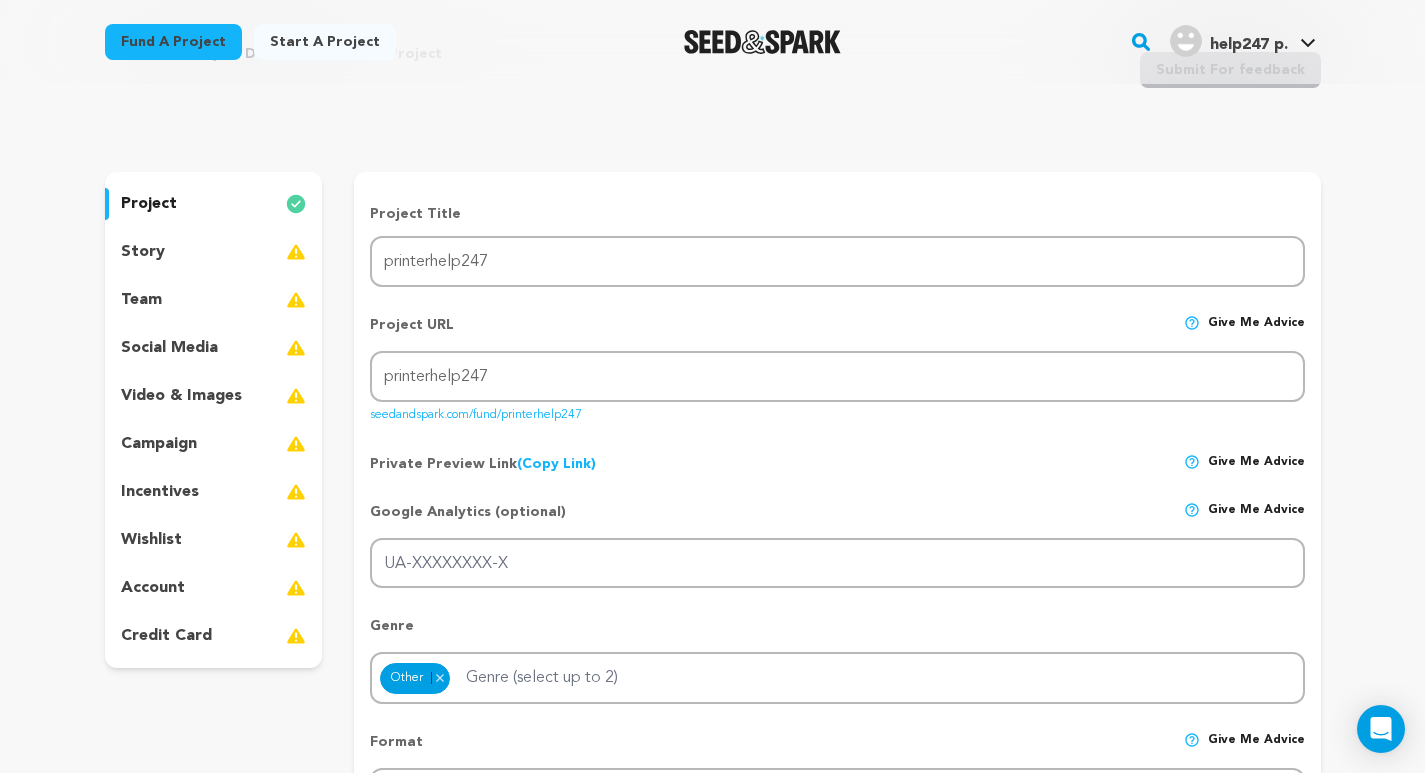 type 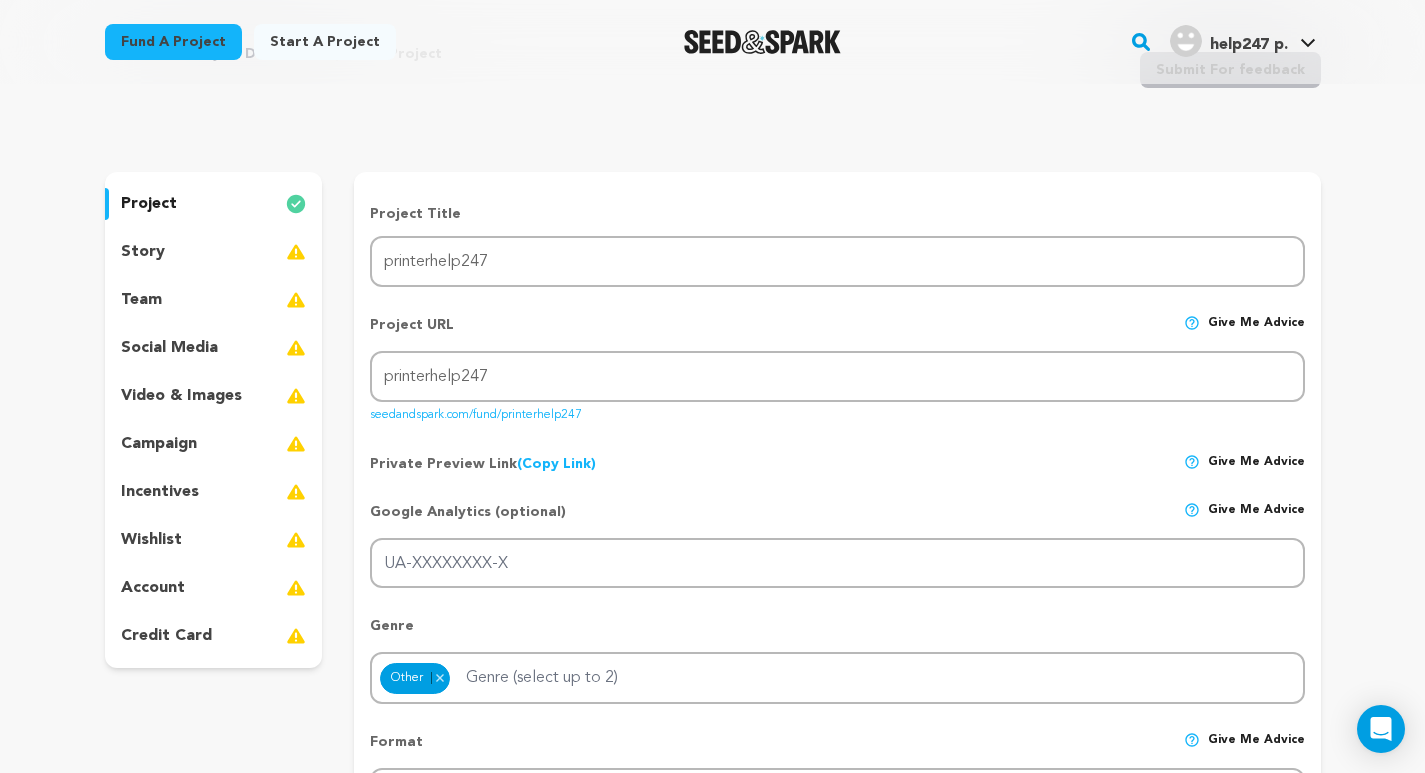 click on "seedandspark.com/fund/printerhelp247" at bounding box center [476, 411] 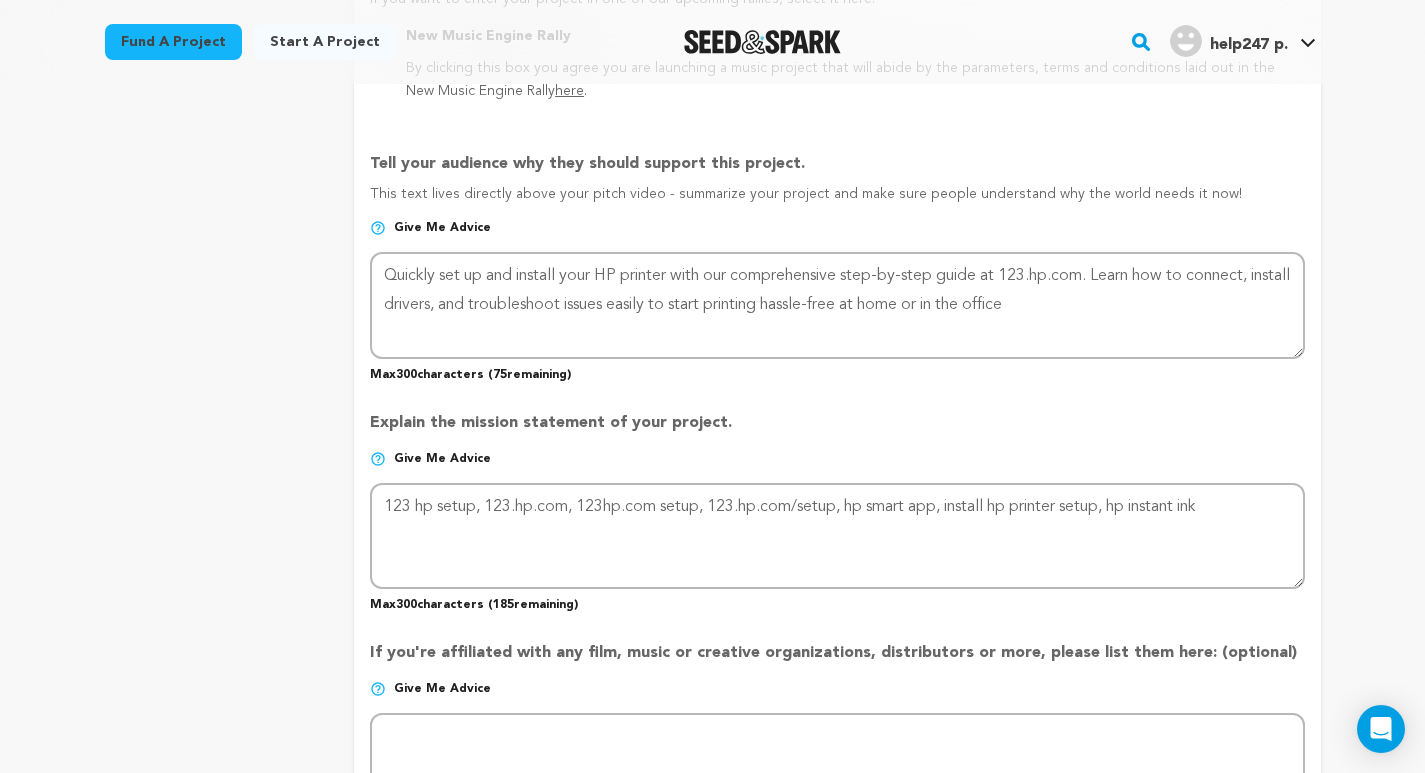 scroll, scrollTop: 1387, scrollLeft: 0, axis: vertical 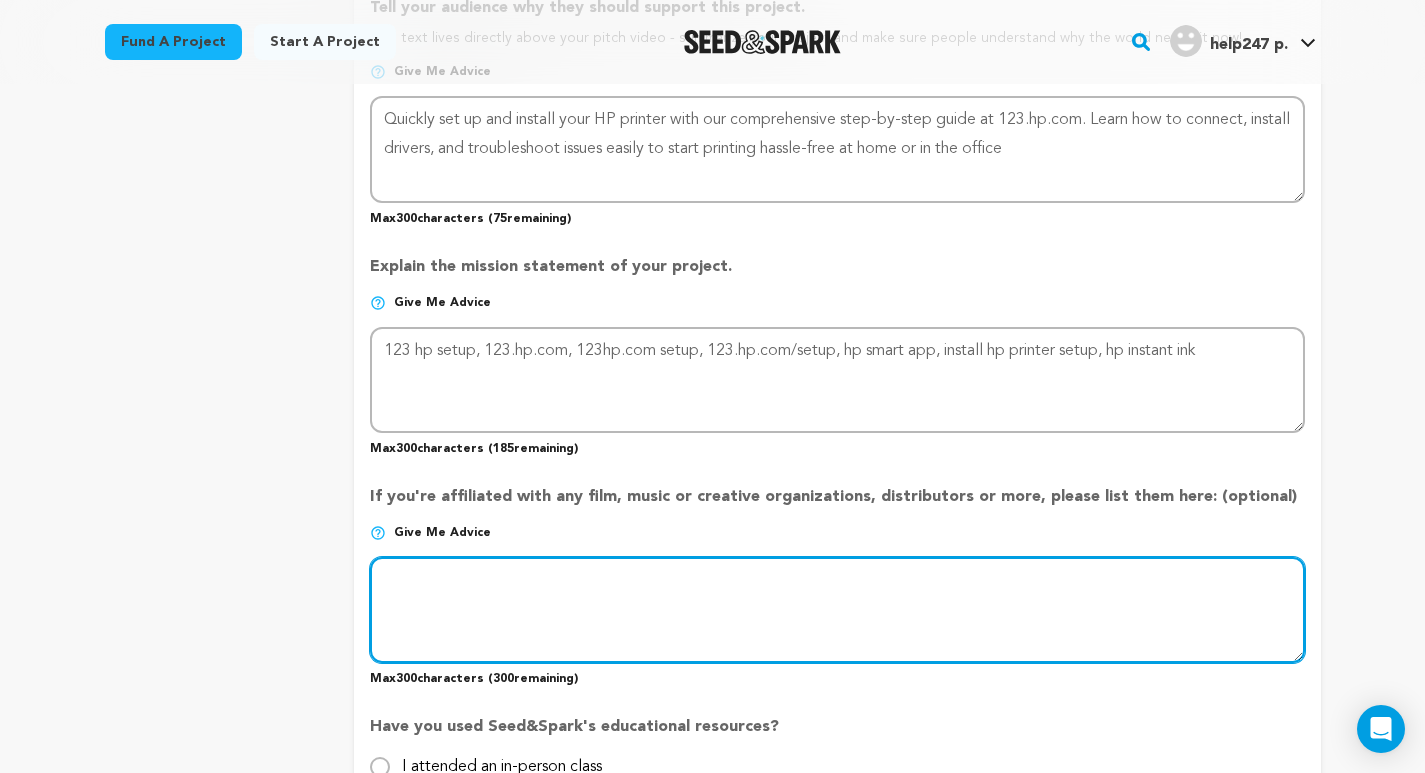 click at bounding box center (837, 610) 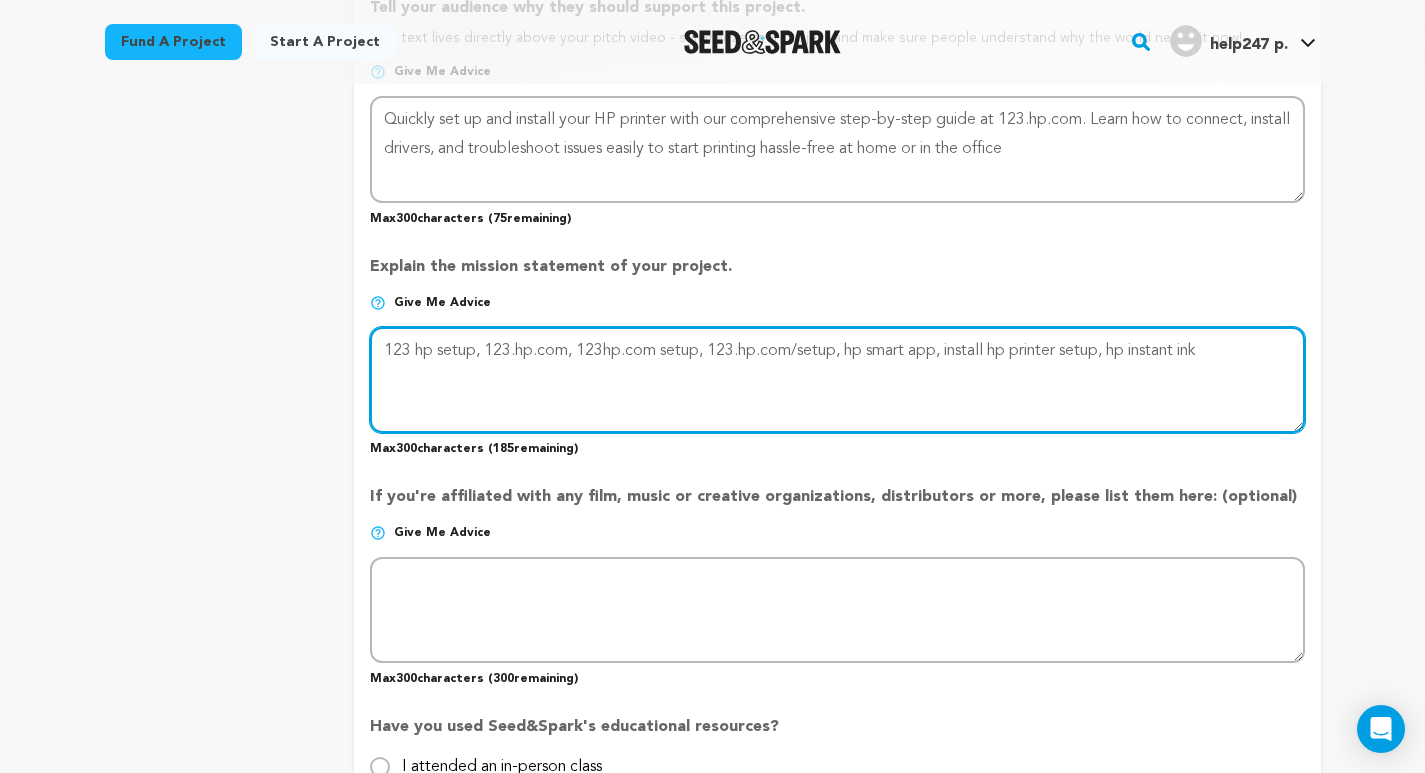 click at bounding box center (837, 380) 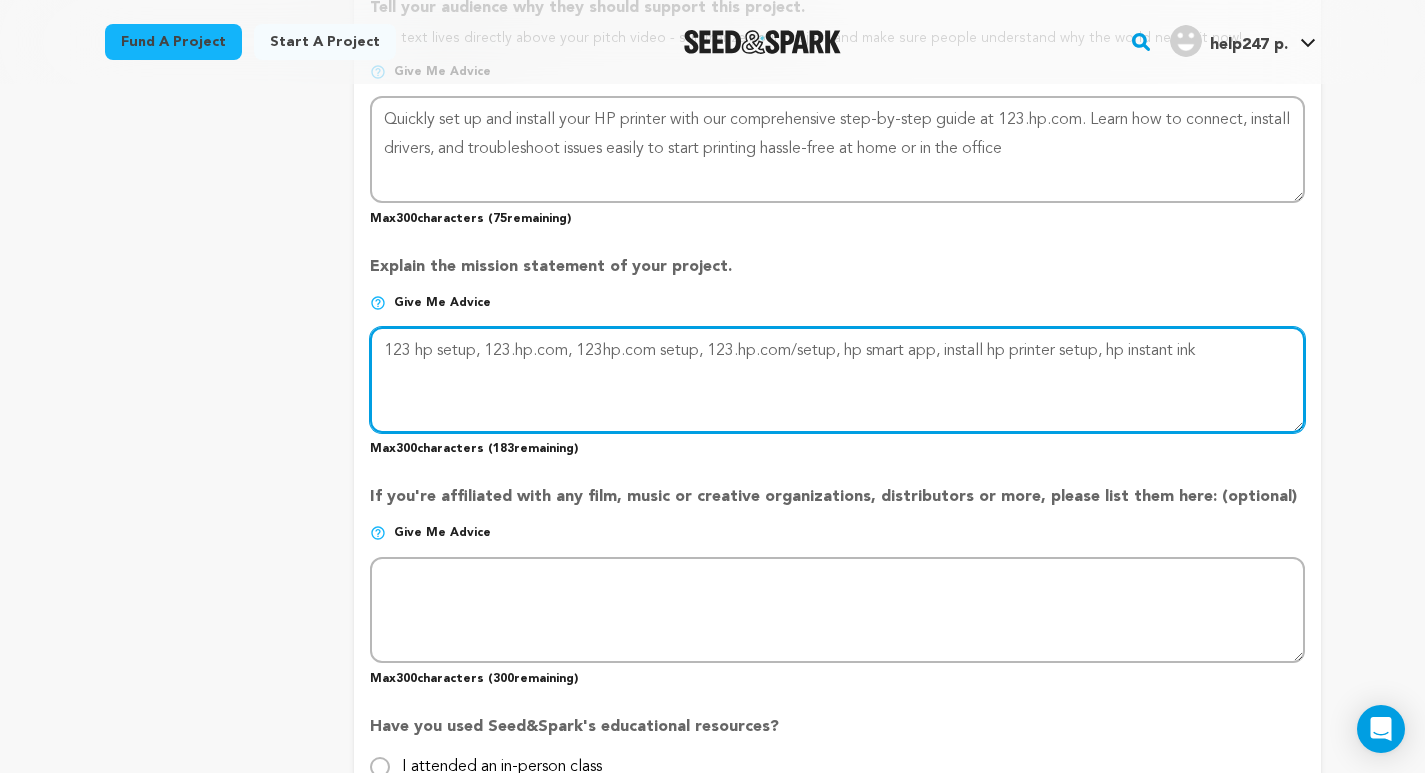 paste on "https://www.printerhelp247.com/services/123-hp-setup.php" 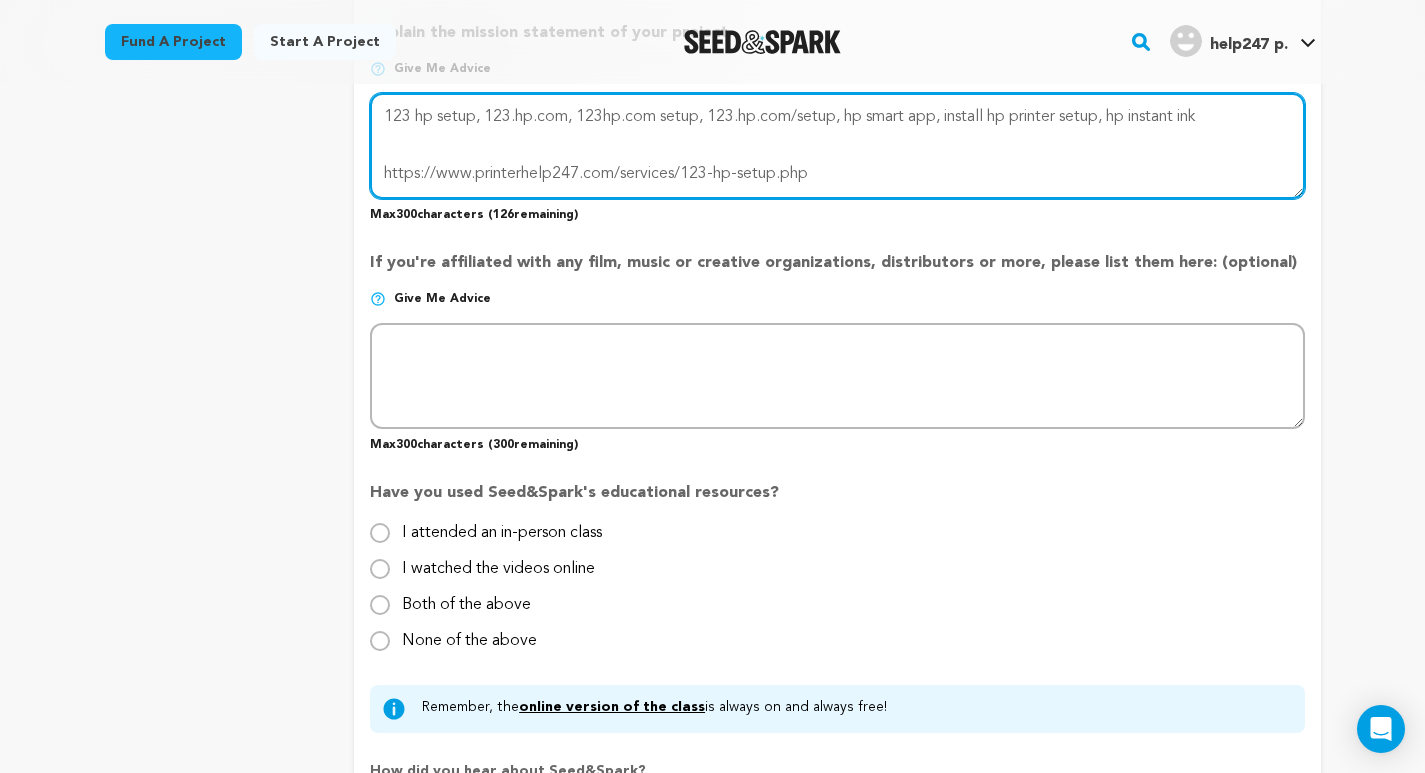 scroll, scrollTop: 2264, scrollLeft: 0, axis: vertical 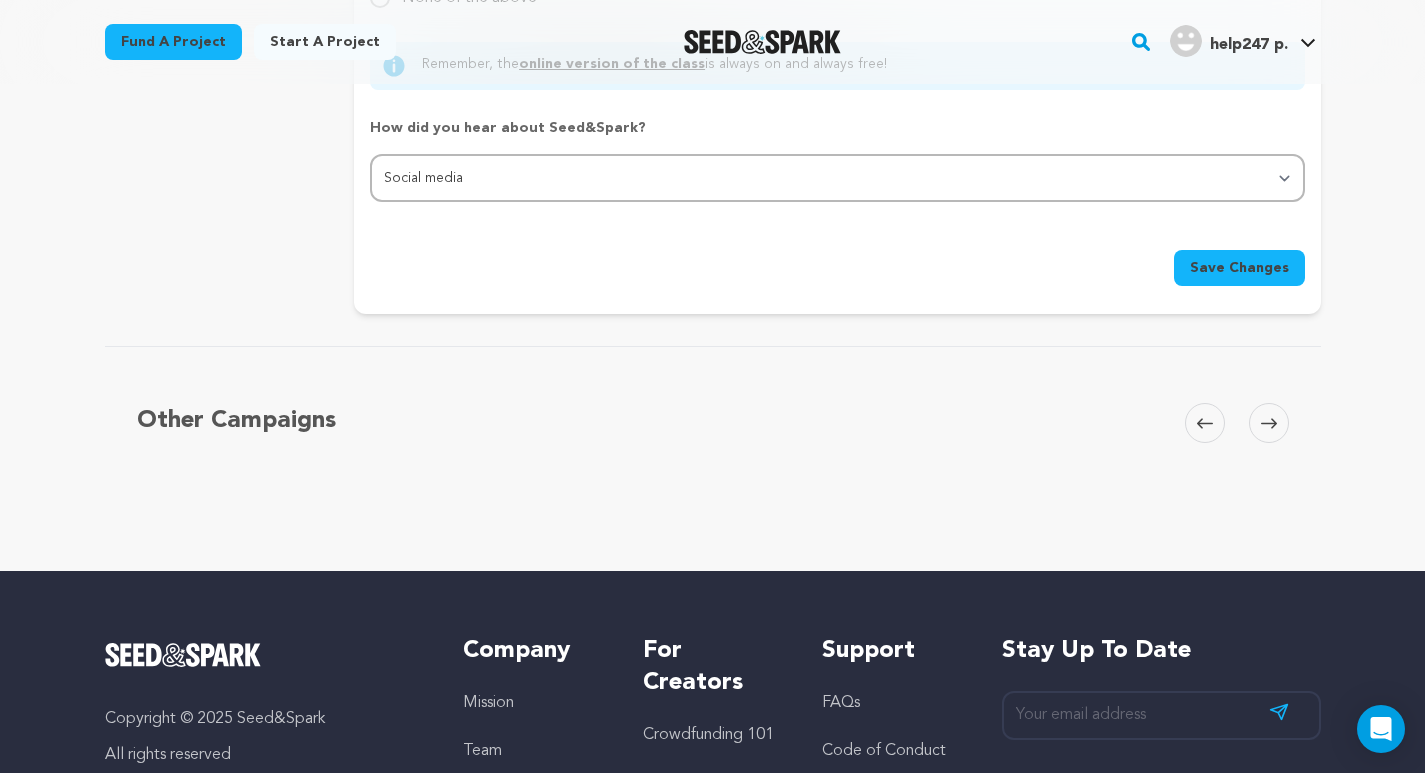 type on "123 hp setup, 123.hp.com, 123hp.com setup, 123.hp.com/setup, hp smart app, install hp printer setup, hp instant ink
https://www.printerhelp247.com/services/123-hp-setup.php" 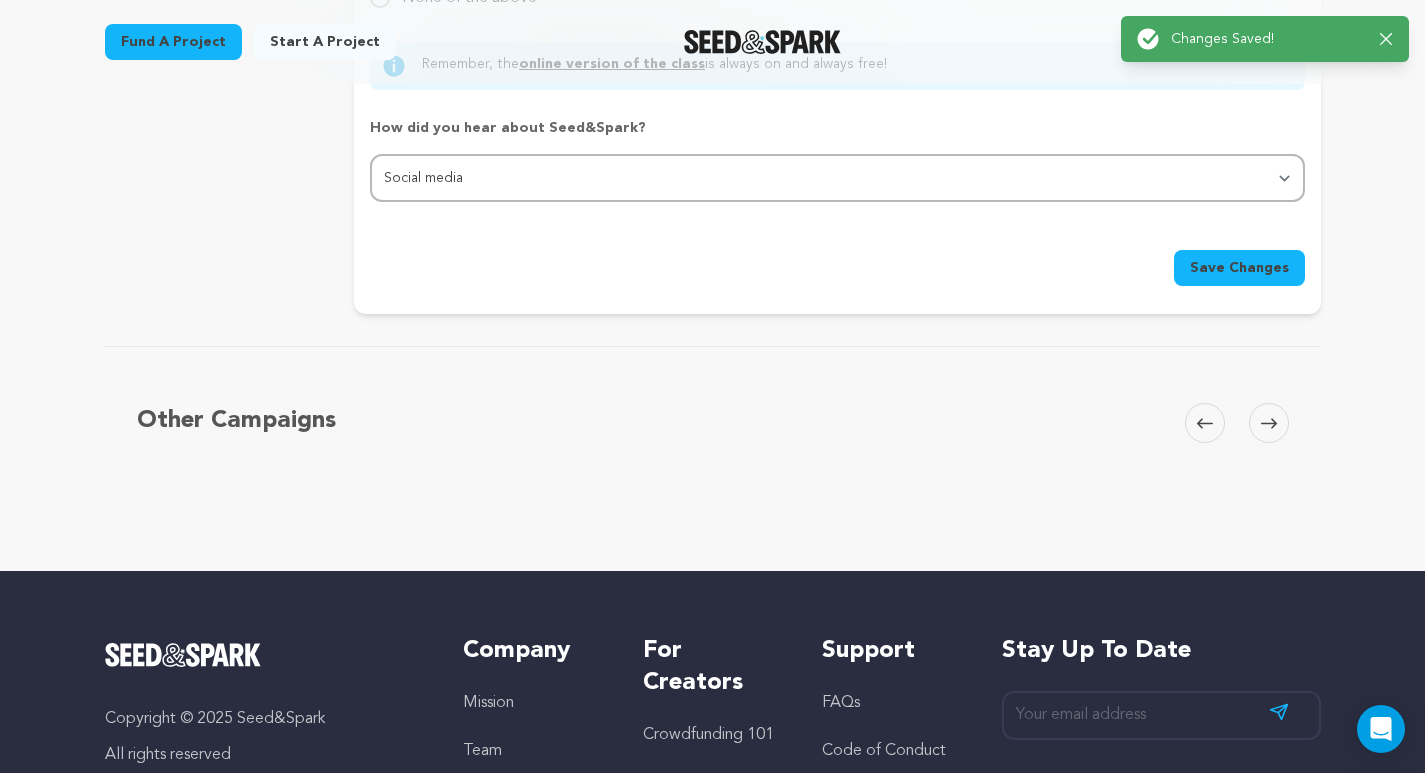 scroll, scrollTop: 0, scrollLeft: 0, axis: both 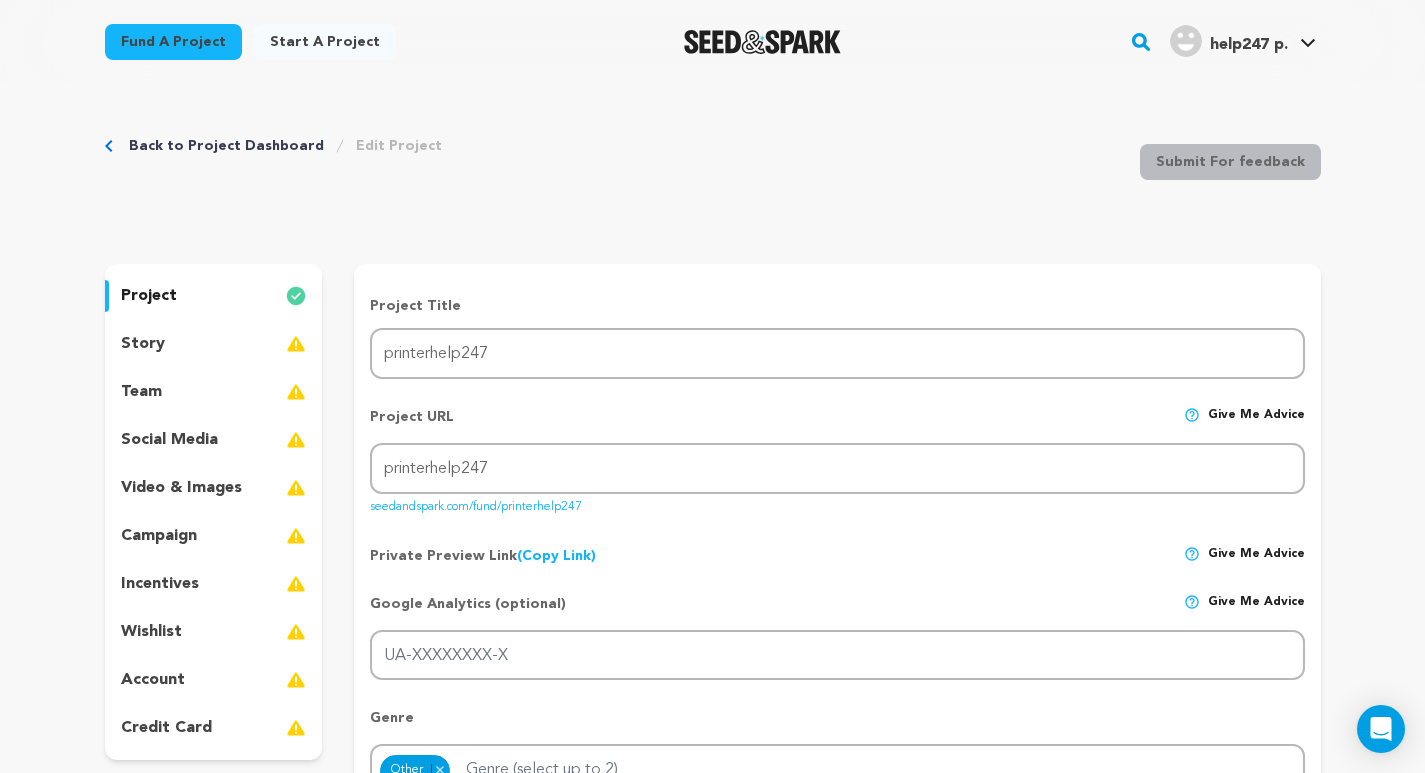 click on "story" at bounding box center [143, 344] 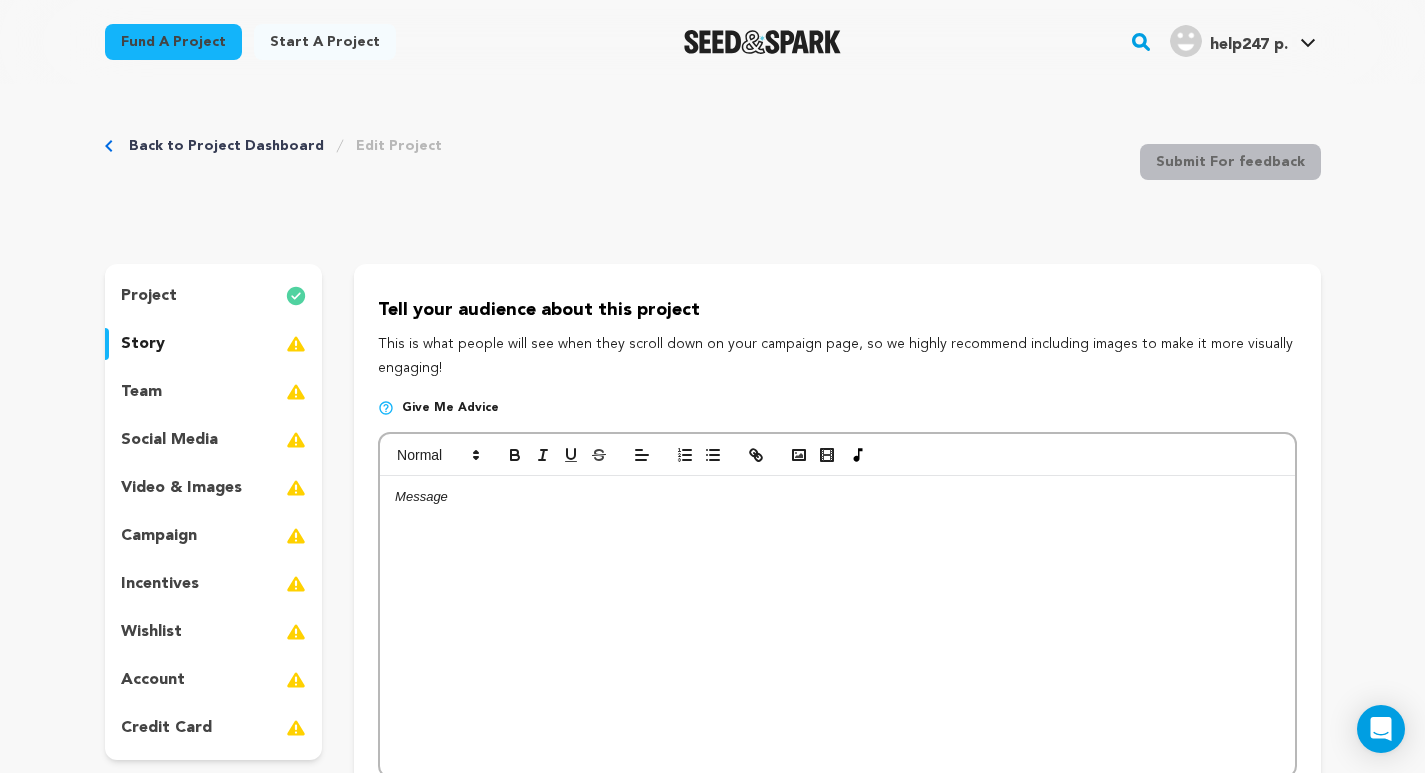 click at bounding box center [837, 626] 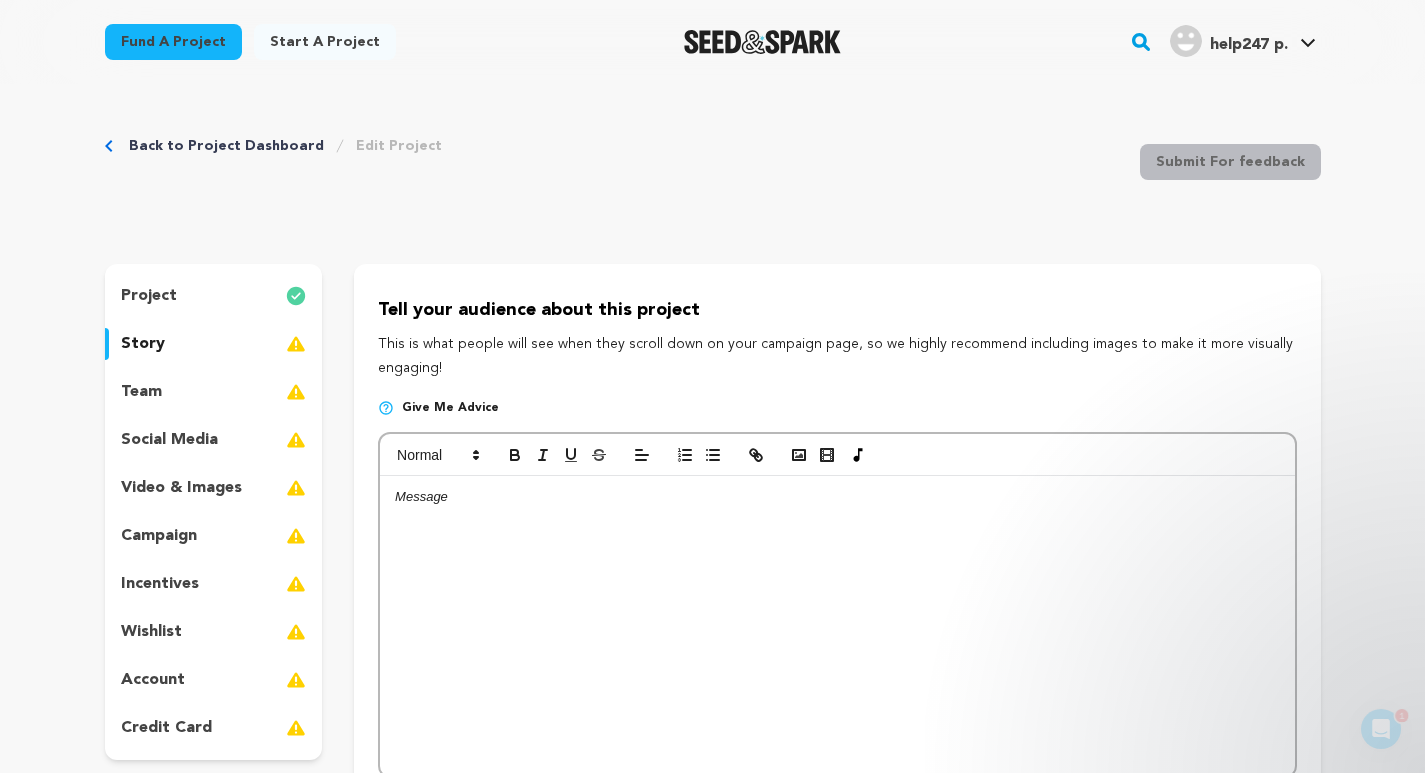 scroll, scrollTop: 0, scrollLeft: 0, axis: both 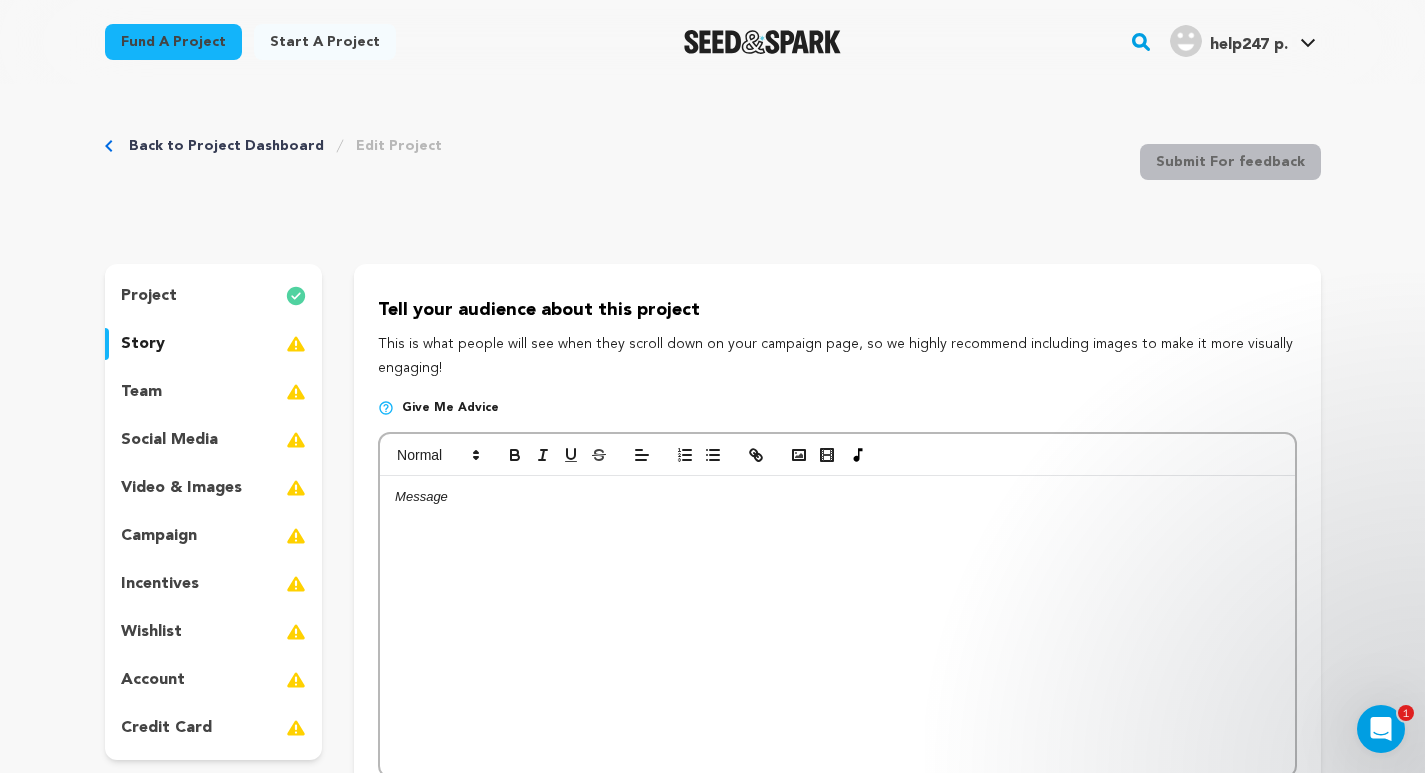 click at bounding box center (837, 626) 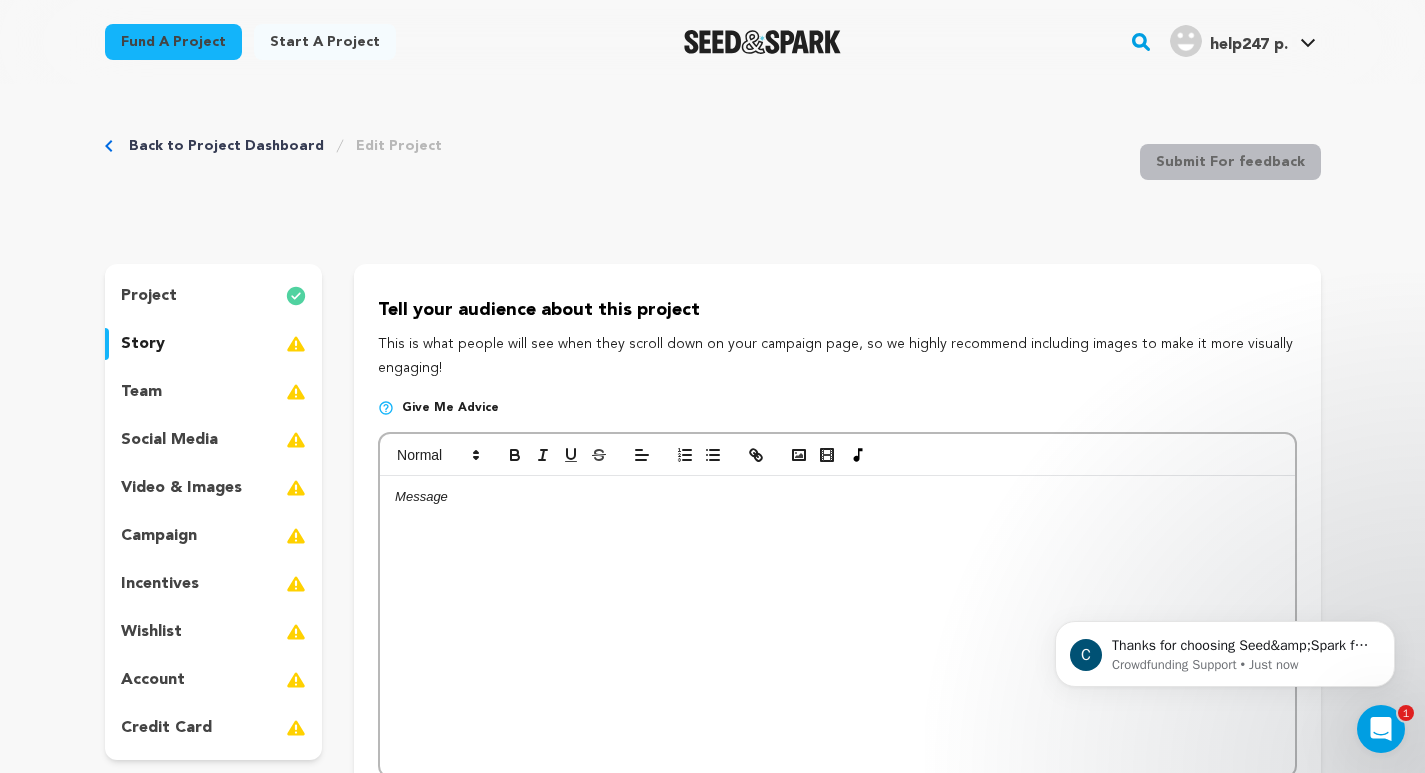 scroll, scrollTop: 0, scrollLeft: 0, axis: both 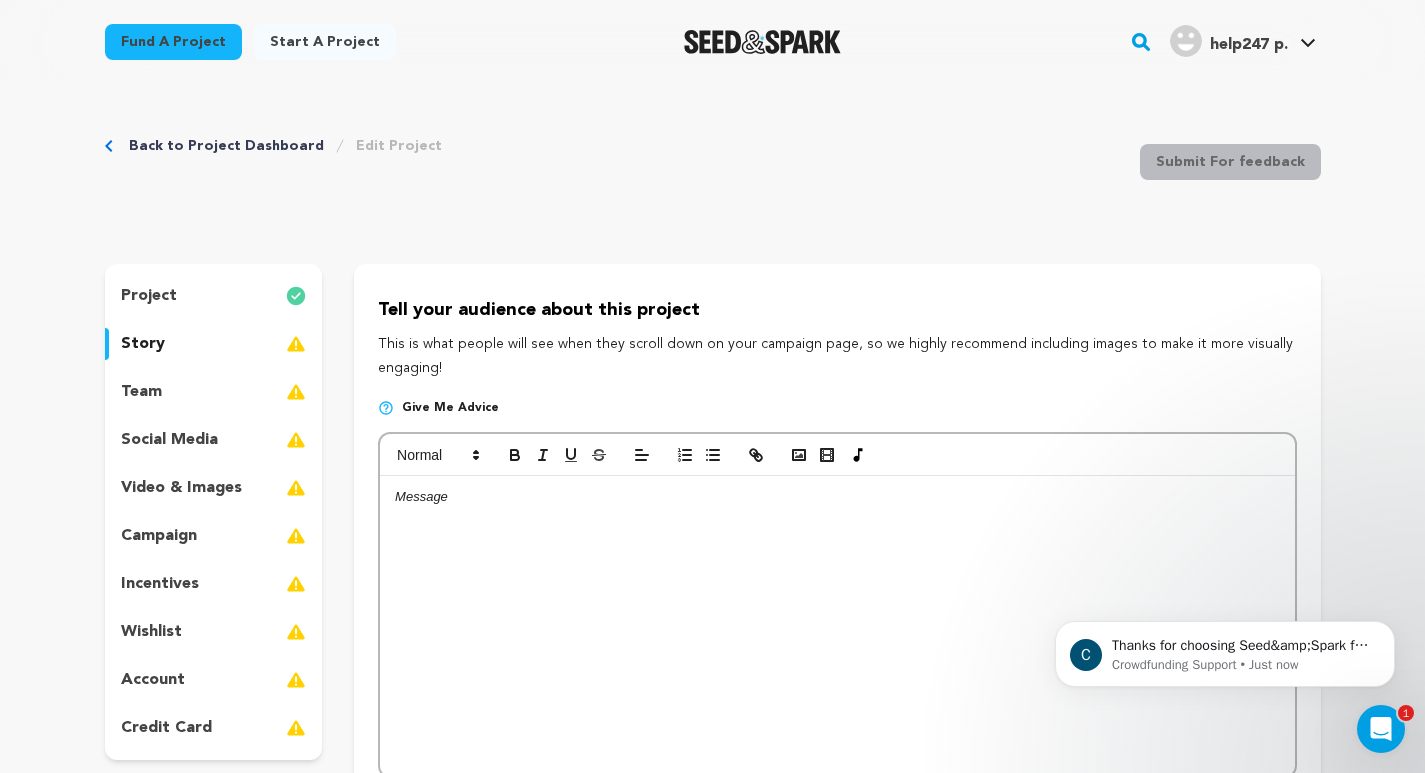 click at bounding box center (837, 626) 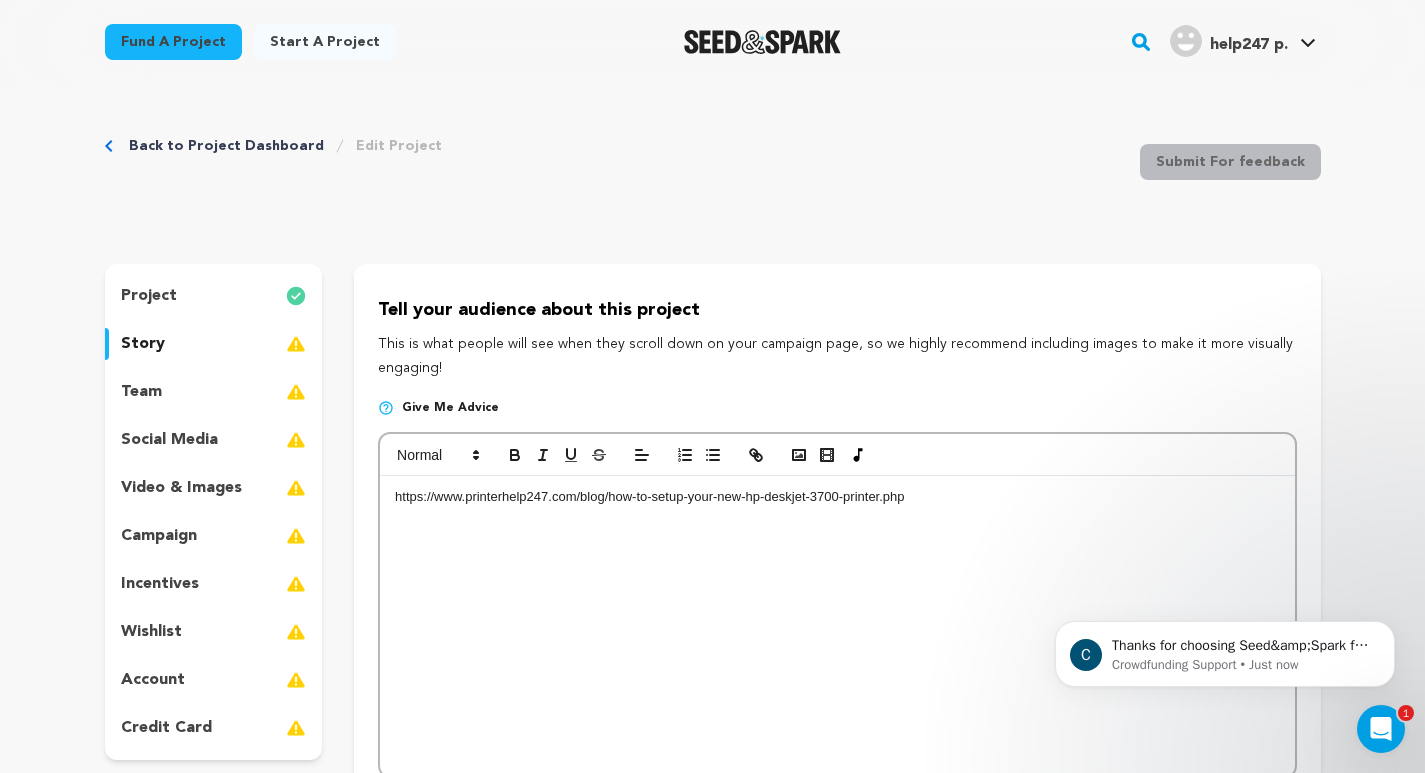 scroll, scrollTop: 0, scrollLeft: 0, axis: both 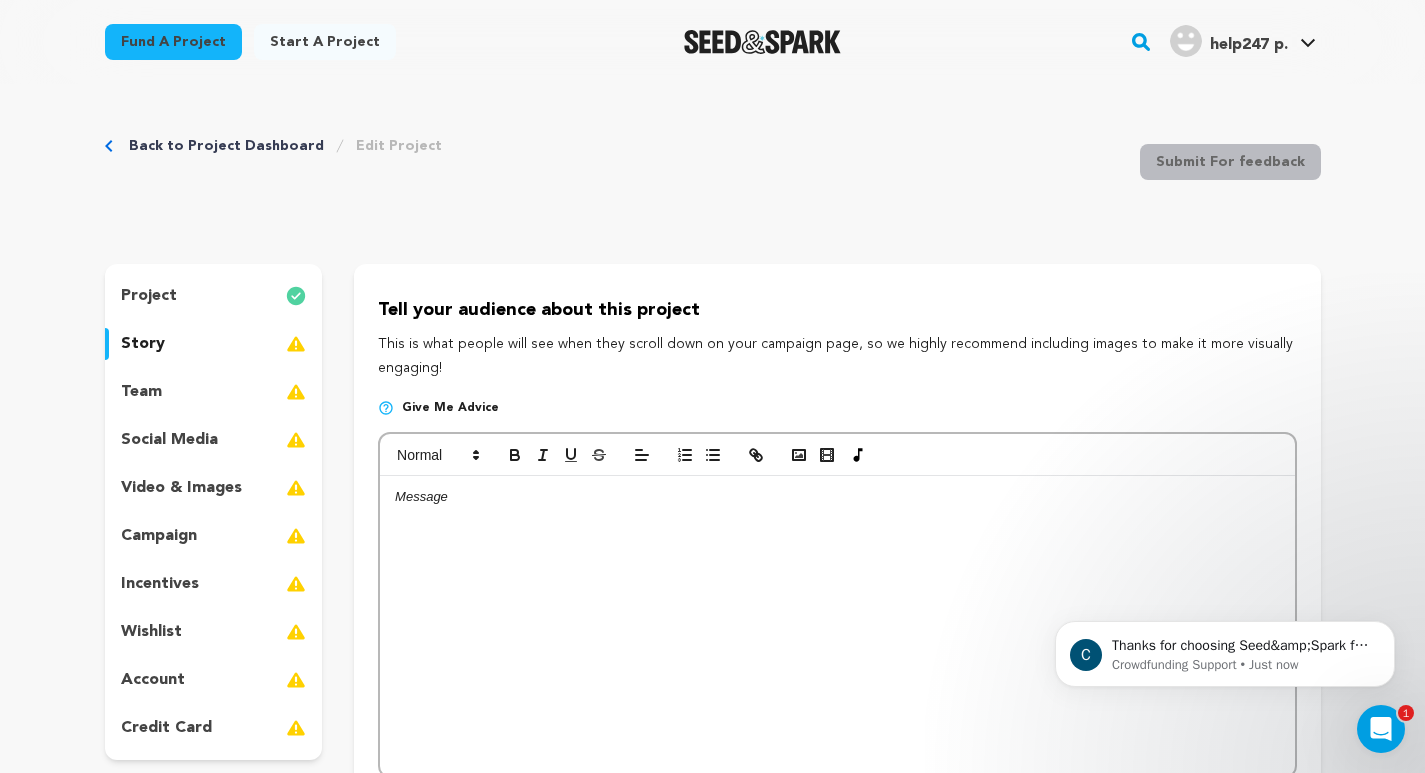 click at bounding box center (837, 626) 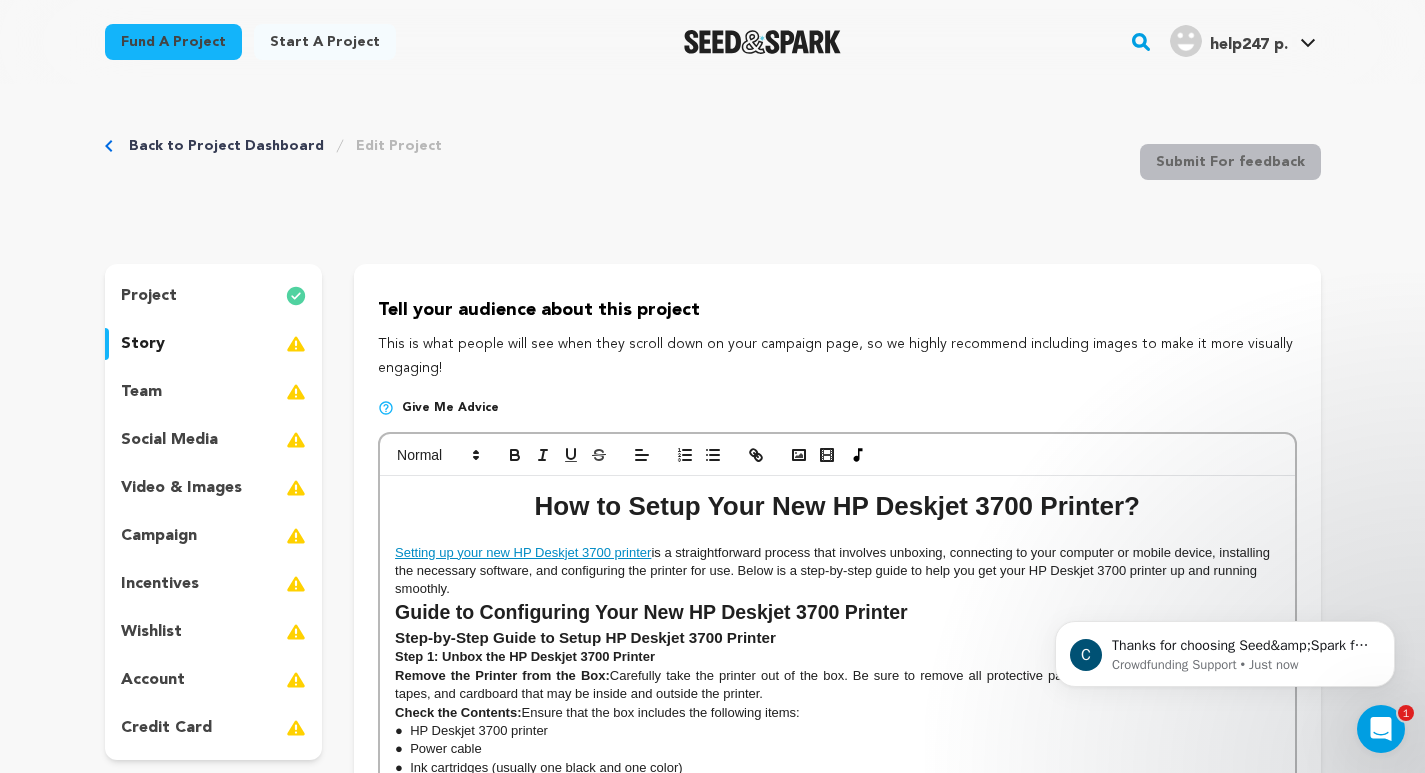 scroll, scrollTop: 0, scrollLeft: 0, axis: both 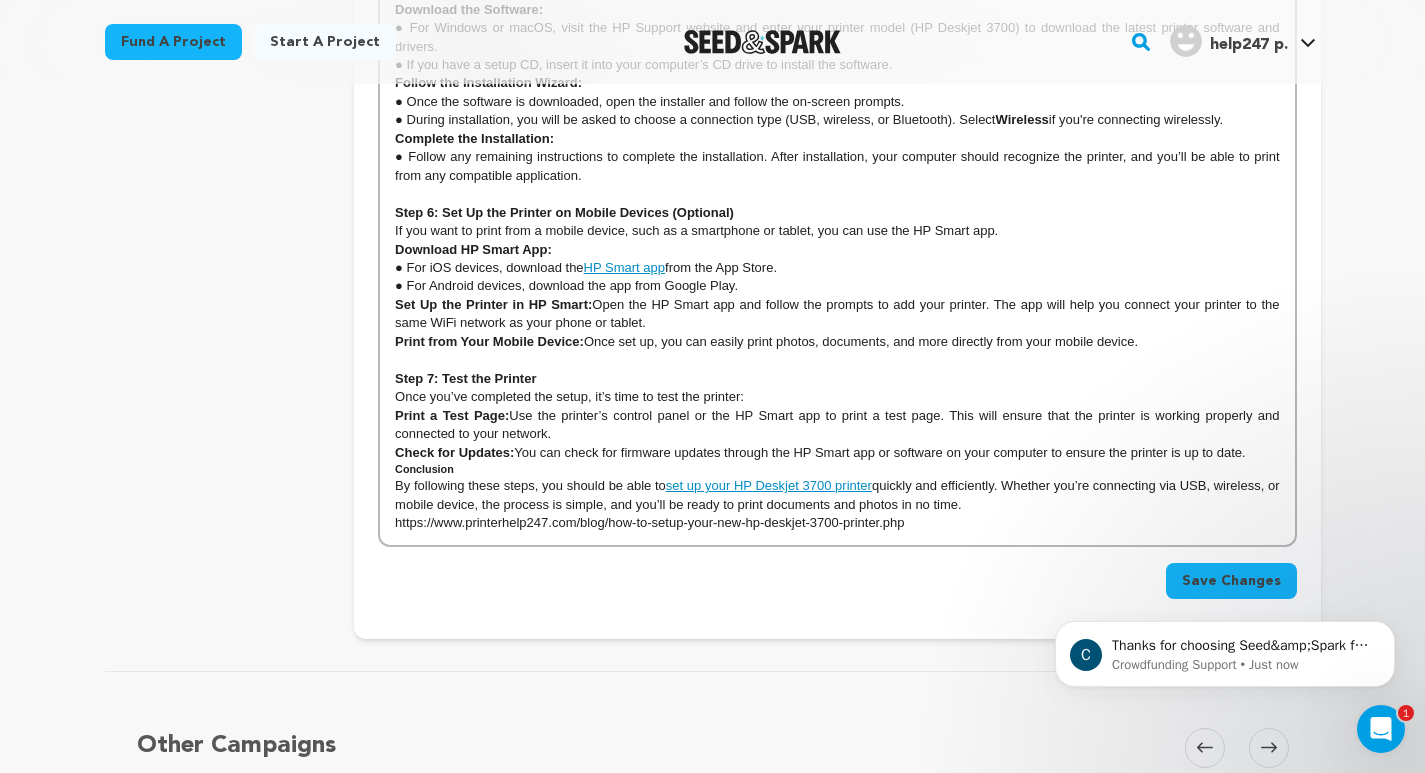 click on "https://www.printerhelp247.com/blog/how-to-setup-your-new-hp-deskjet-3700-printer.php" at bounding box center (837, 523) 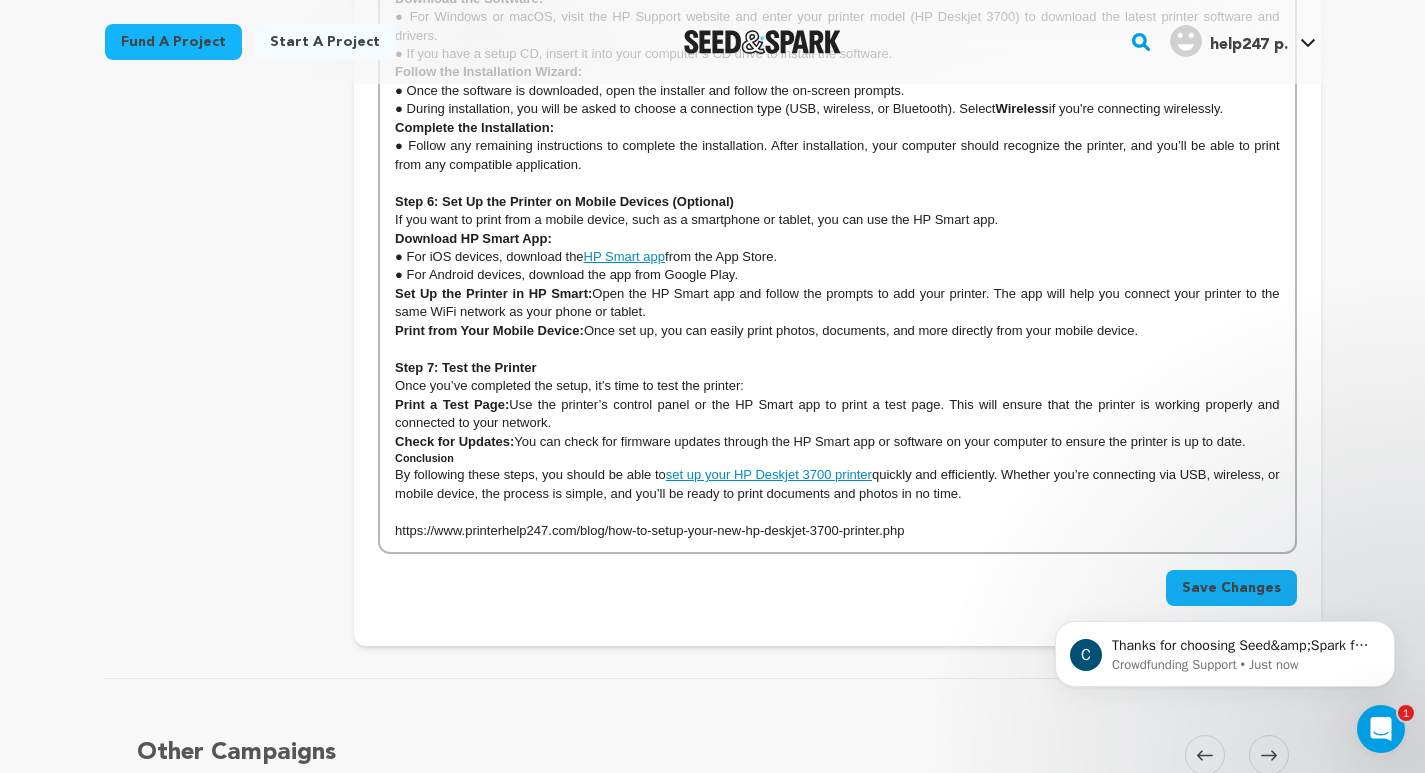 scroll, scrollTop: 1256, scrollLeft: 0, axis: vertical 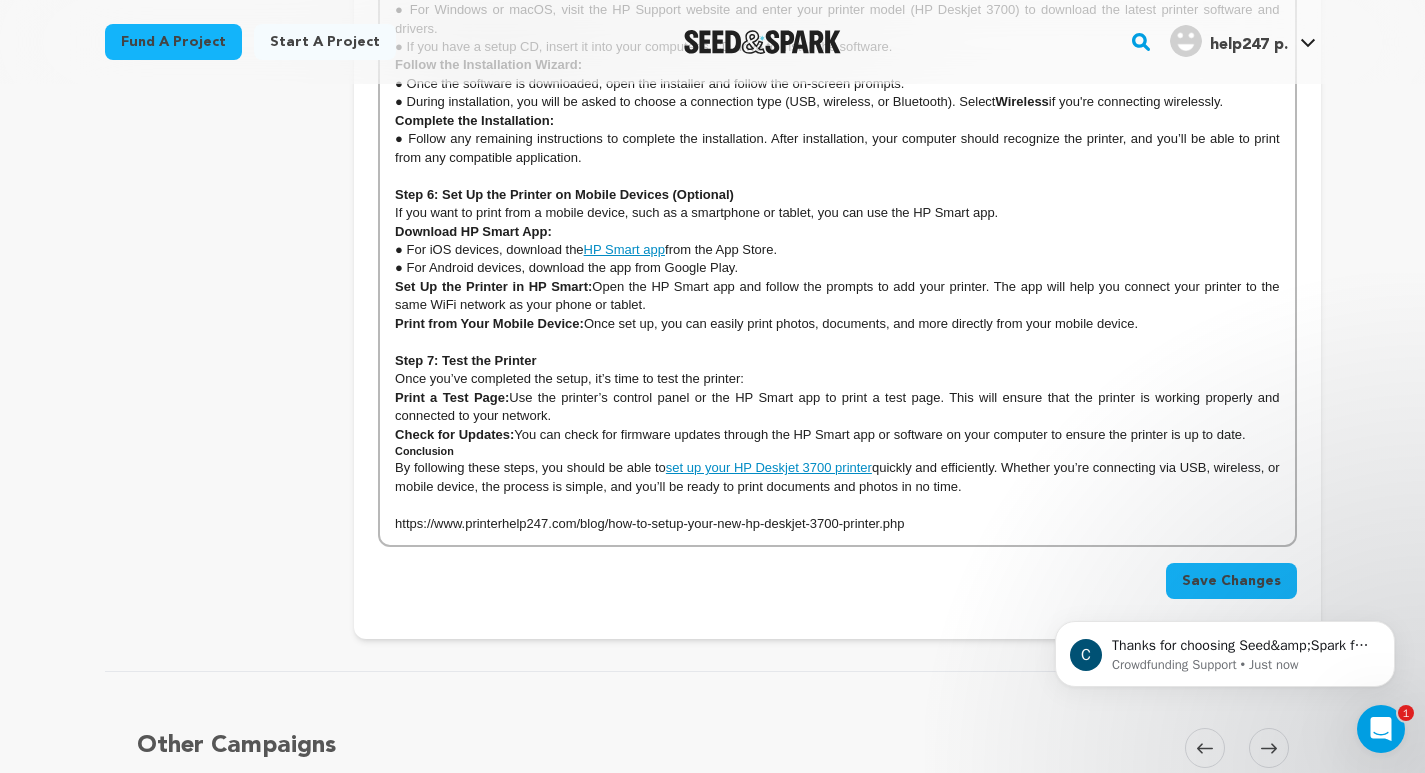click on "https://www.printerhelp247.com/blog/how-to-setup-your-new-hp-deskjet-3700-printer.php" at bounding box center [837, 524] 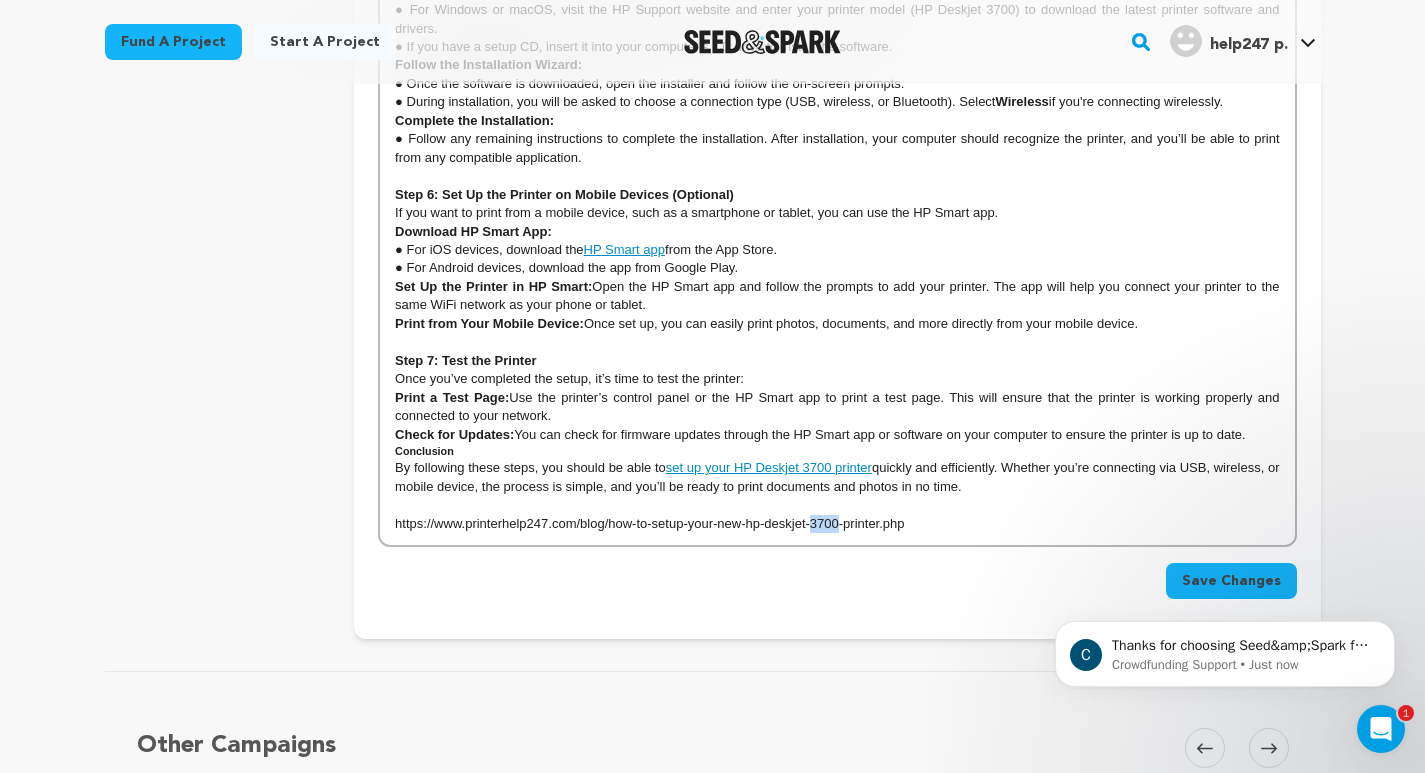 click on "https://www.printerhelp247.com/blog/how-to-setup-your-new-hp-deskjet-3700-printer.php" at bounding box center (837, 524) 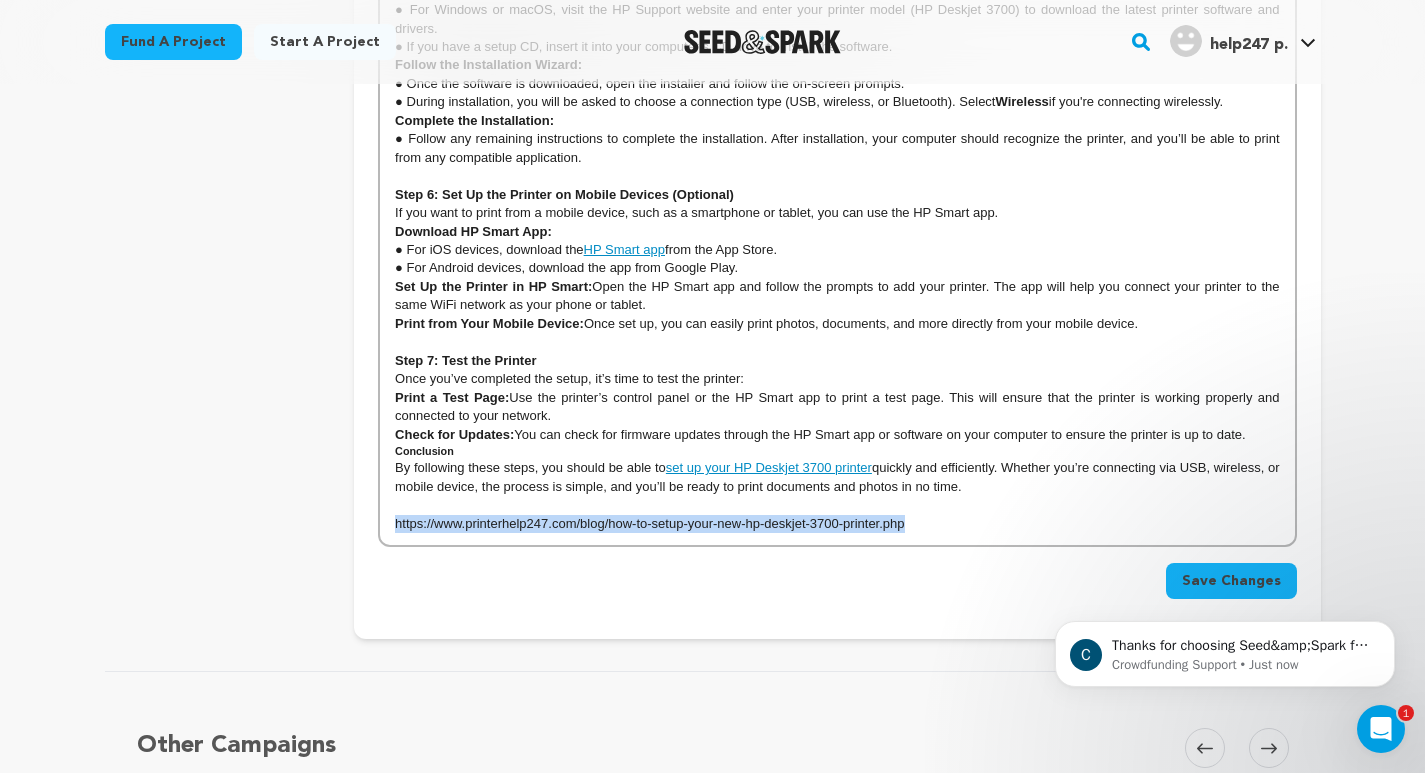 click on "https://www.printerhelp247.com/blog/how-to-setup-your-new-hp-deskjet-3700-printer.php" at bounding box center (837, 524) 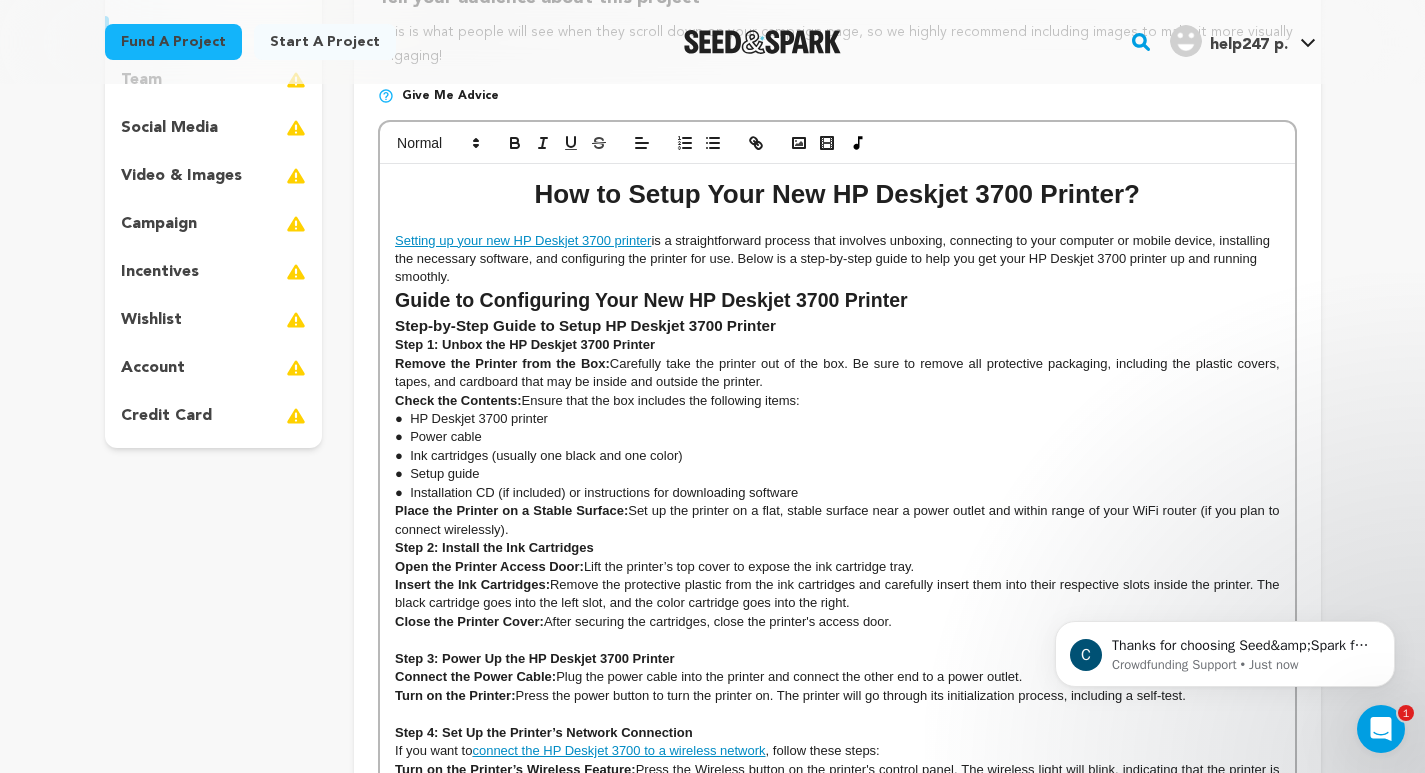 scroll, scrollTop: 330, scrollLeft: 0, axis: vertical 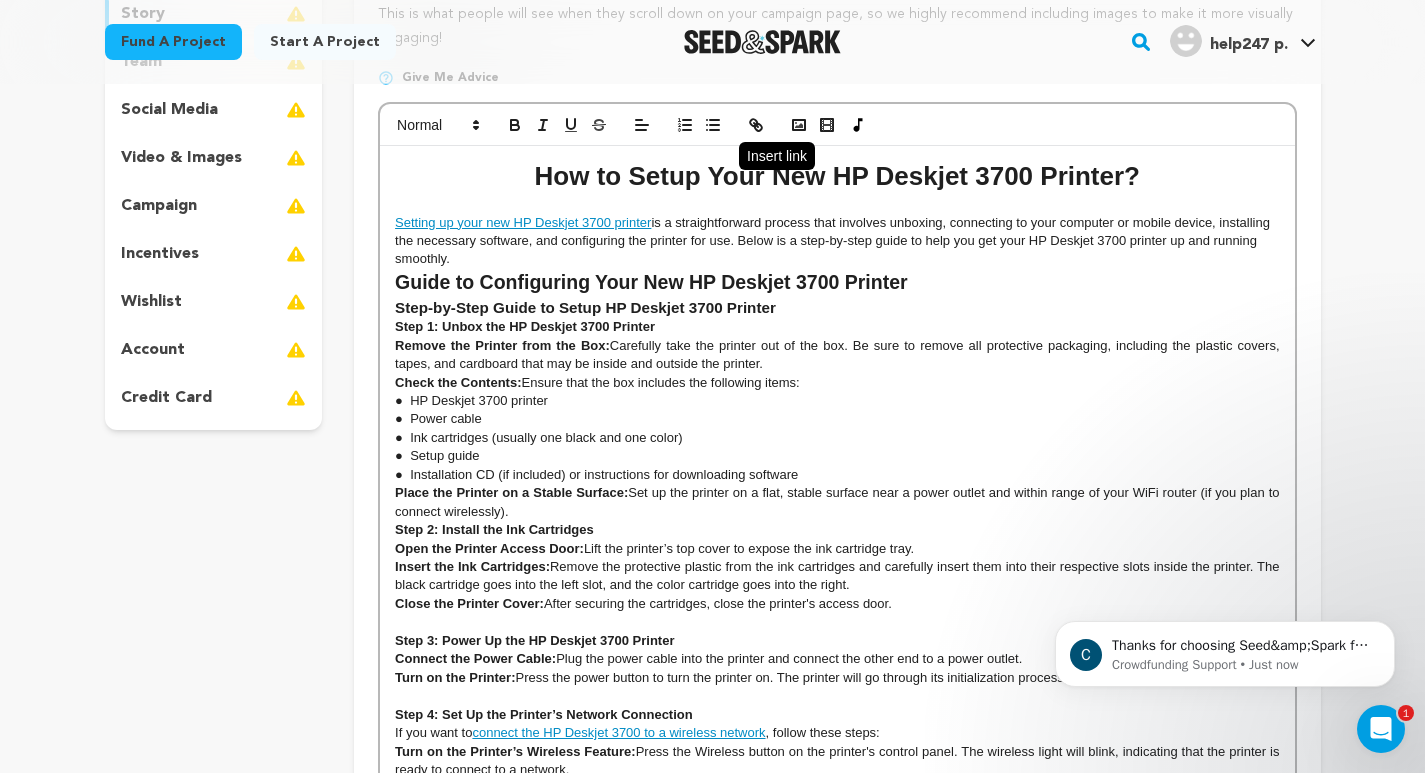 click 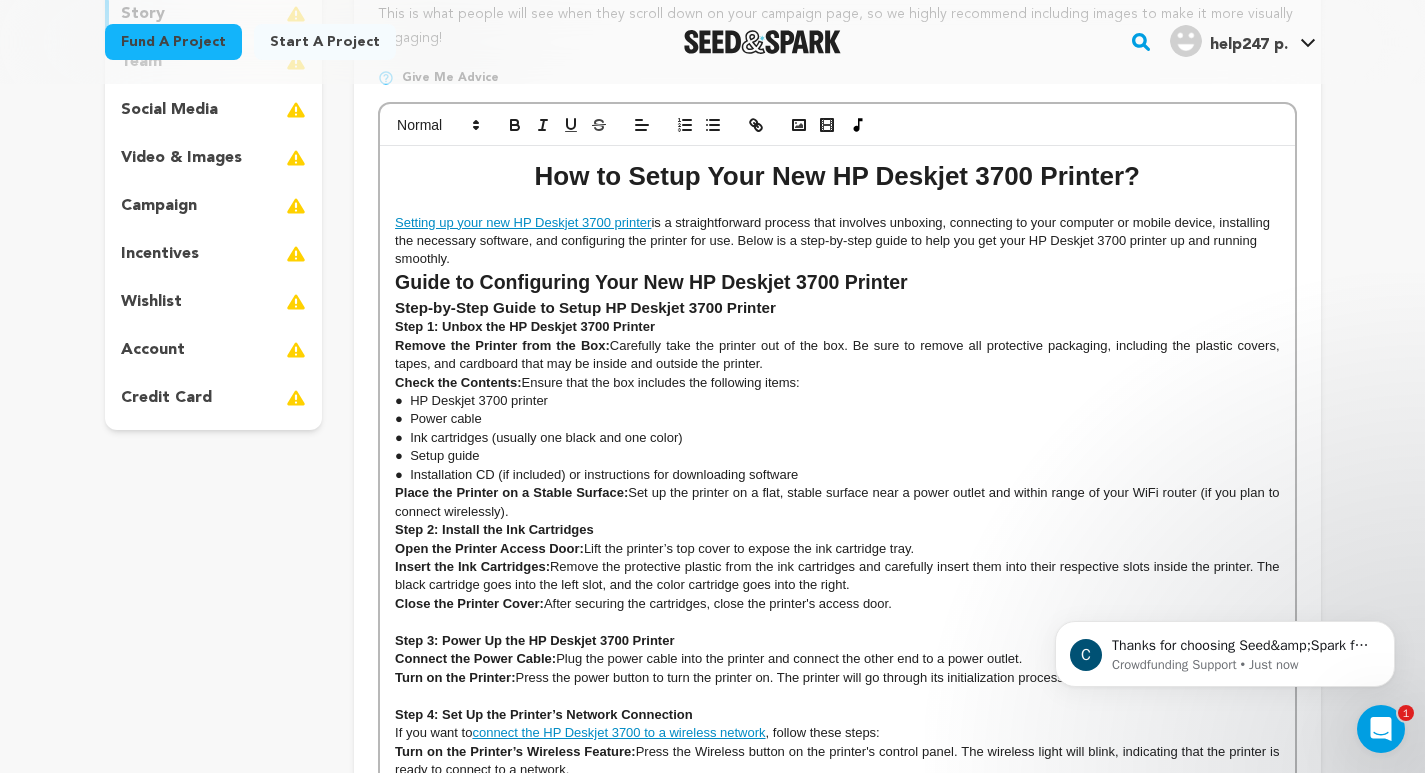 scroll, scrollTop: 1241, scrollLeft: 0, axis: vertical 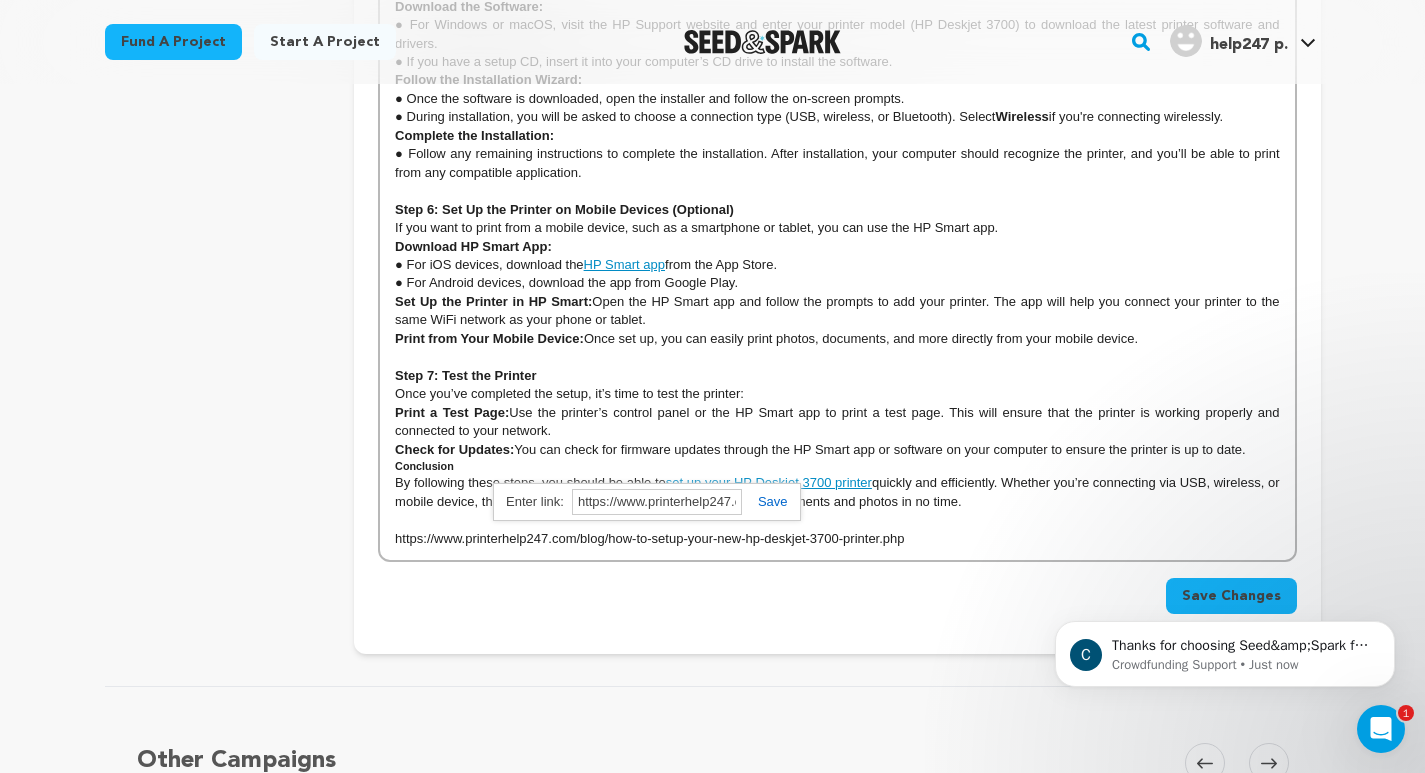 click at bounding box center [765, 501] 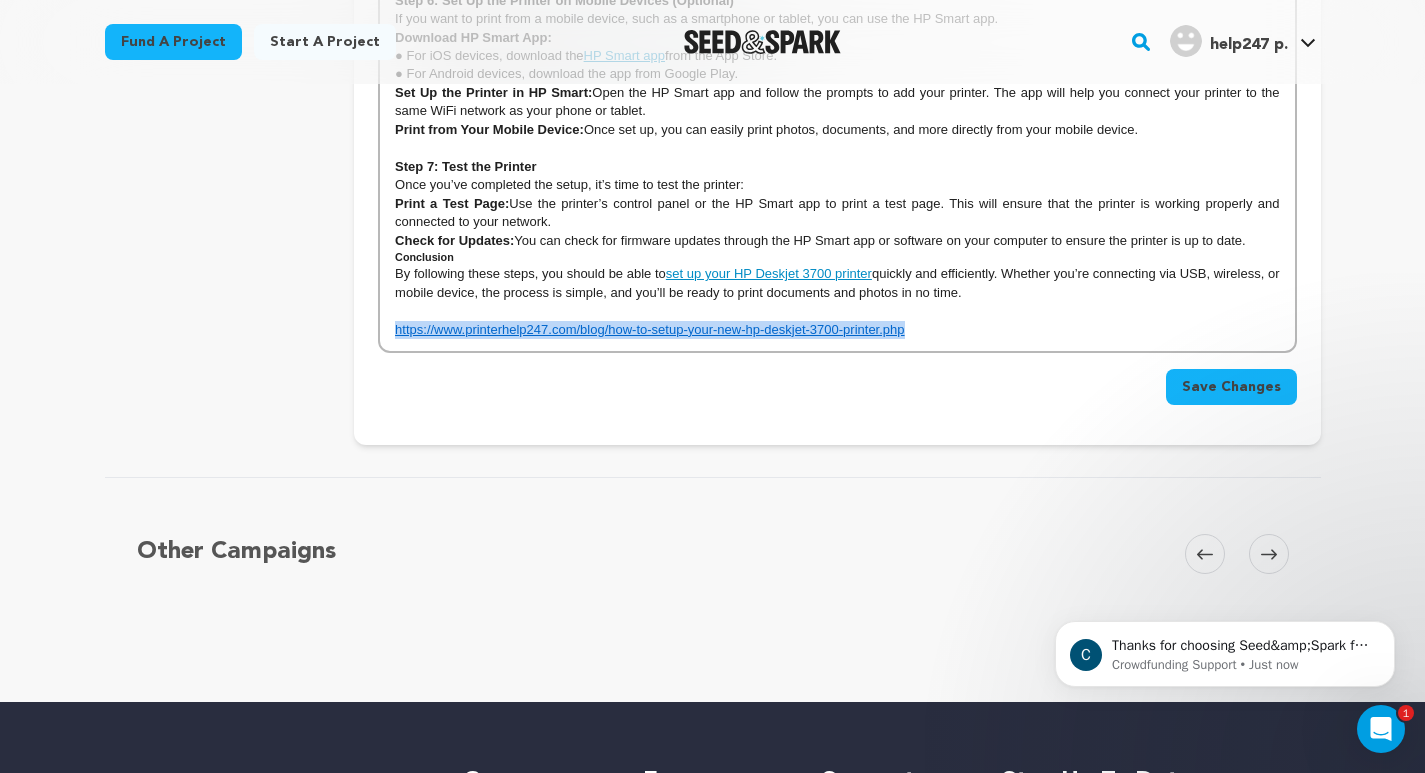 scroll, scrollTop: 1465, scrollLeft: 0, axis: vertical 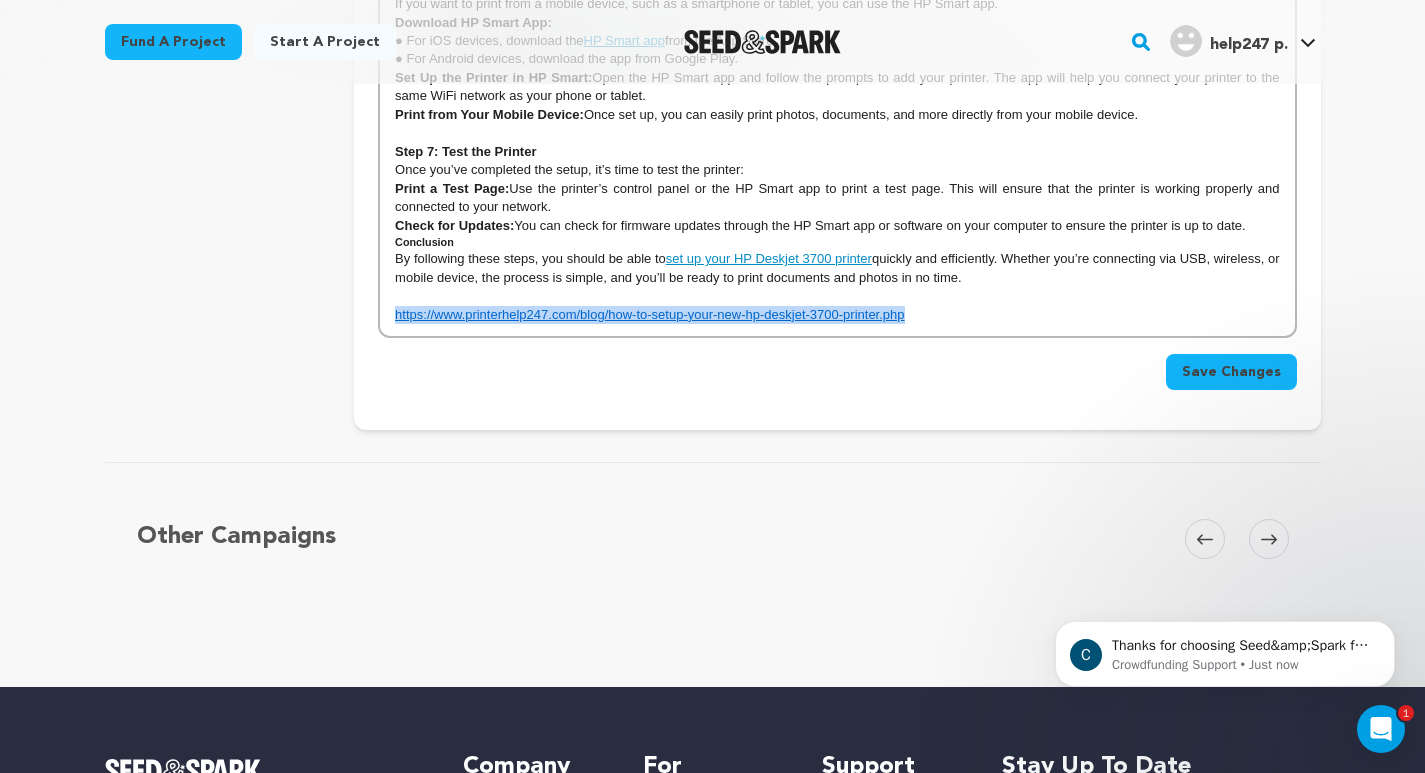 click on "Save Changes" at bounding box center (1231, 372) 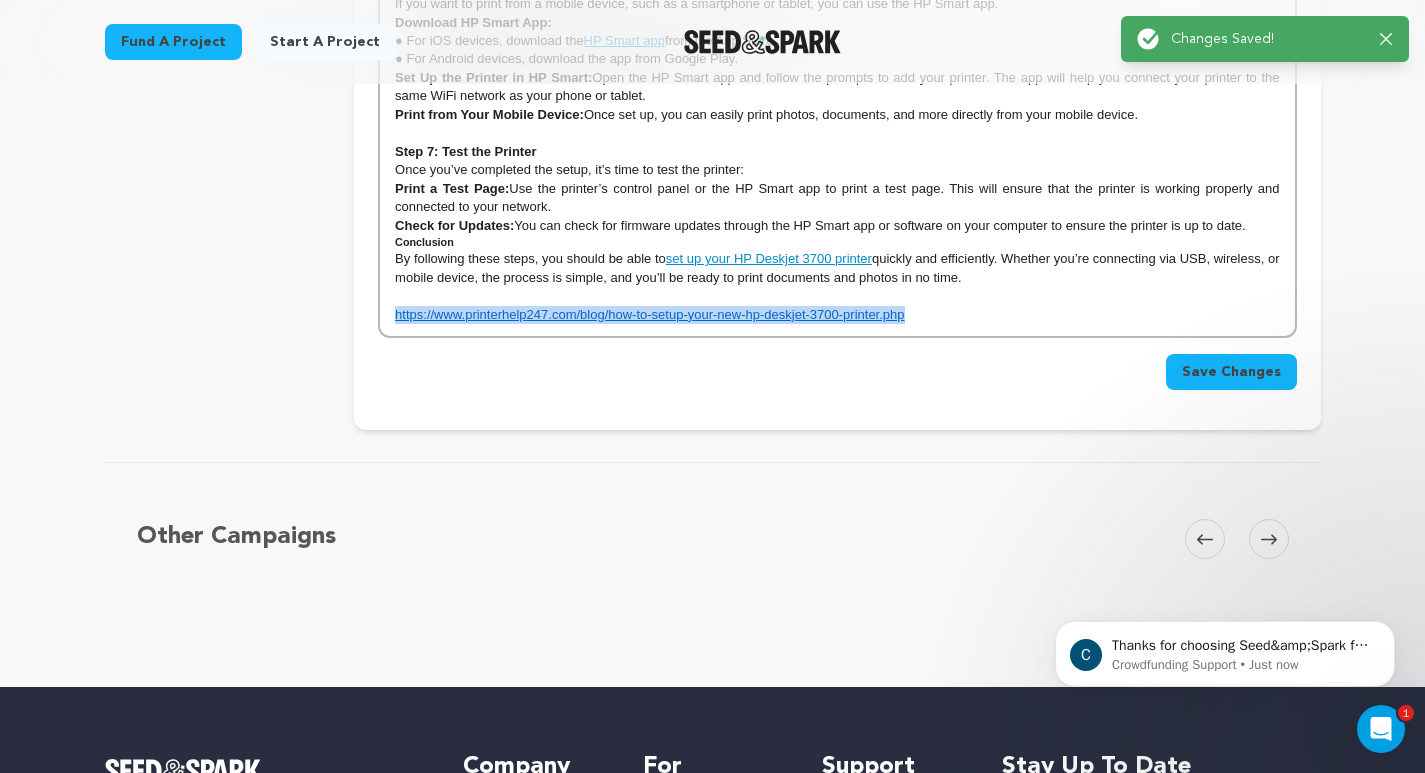 scroll, scrollTop: 0, scrollLeft: 0, axis: both 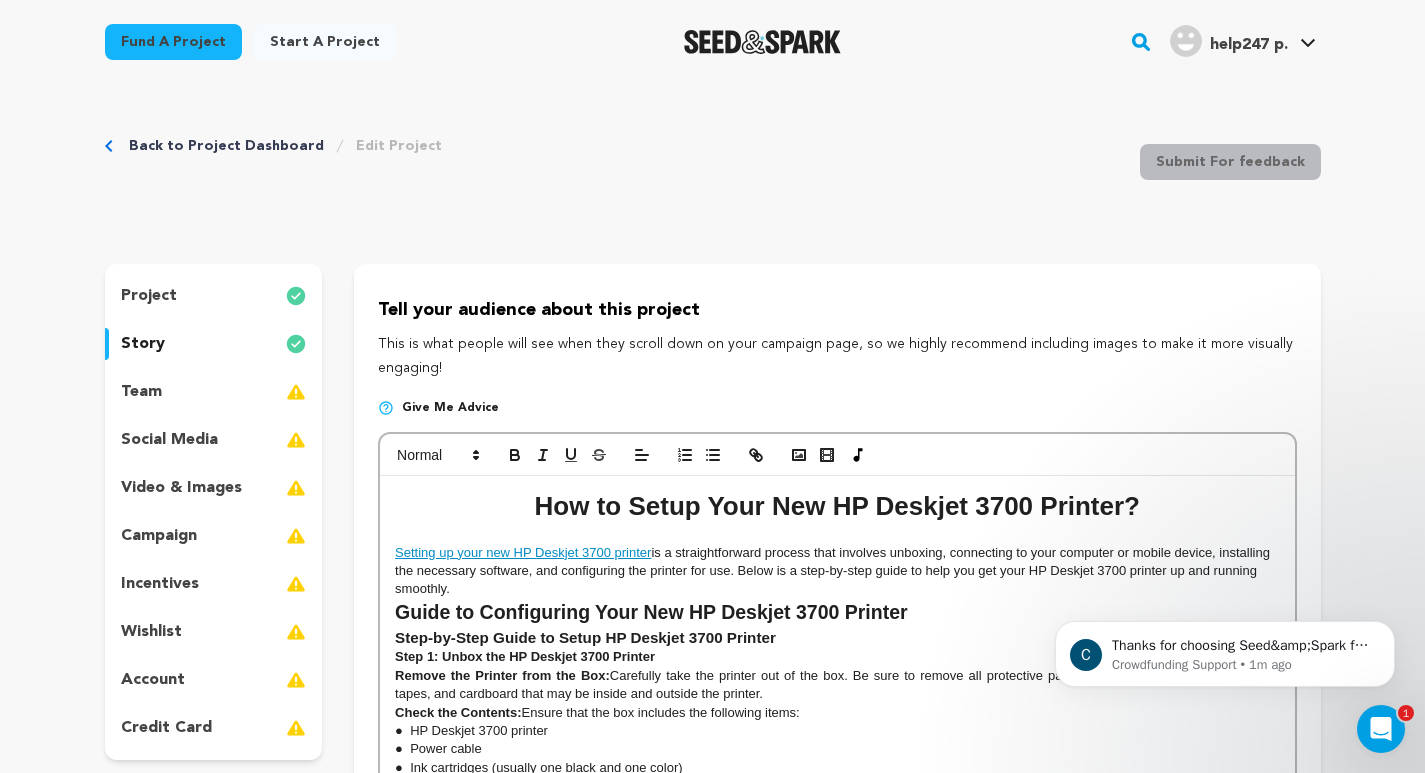 click on "social media" at bounding box center (169, 440) 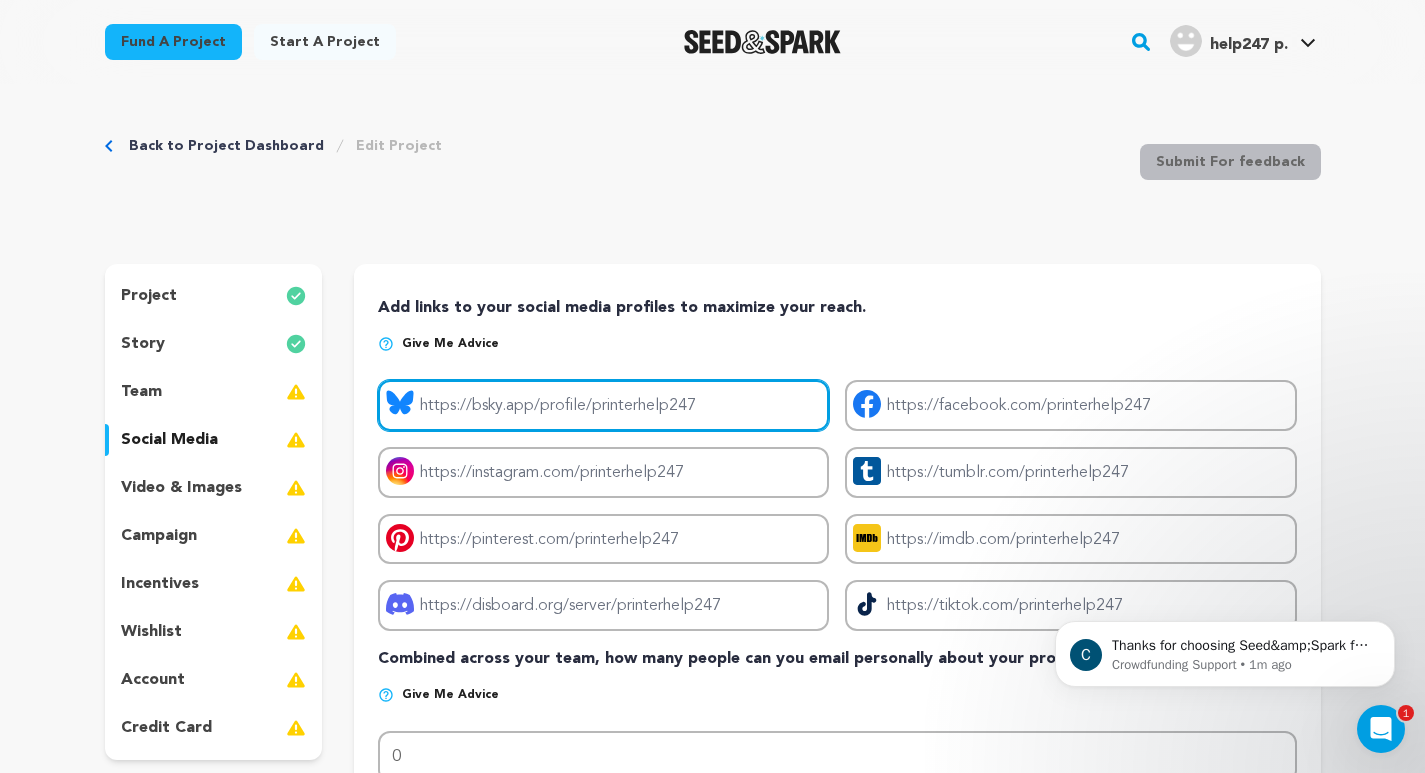 click on "Project bluesky link" at bounding box center [603, 405] 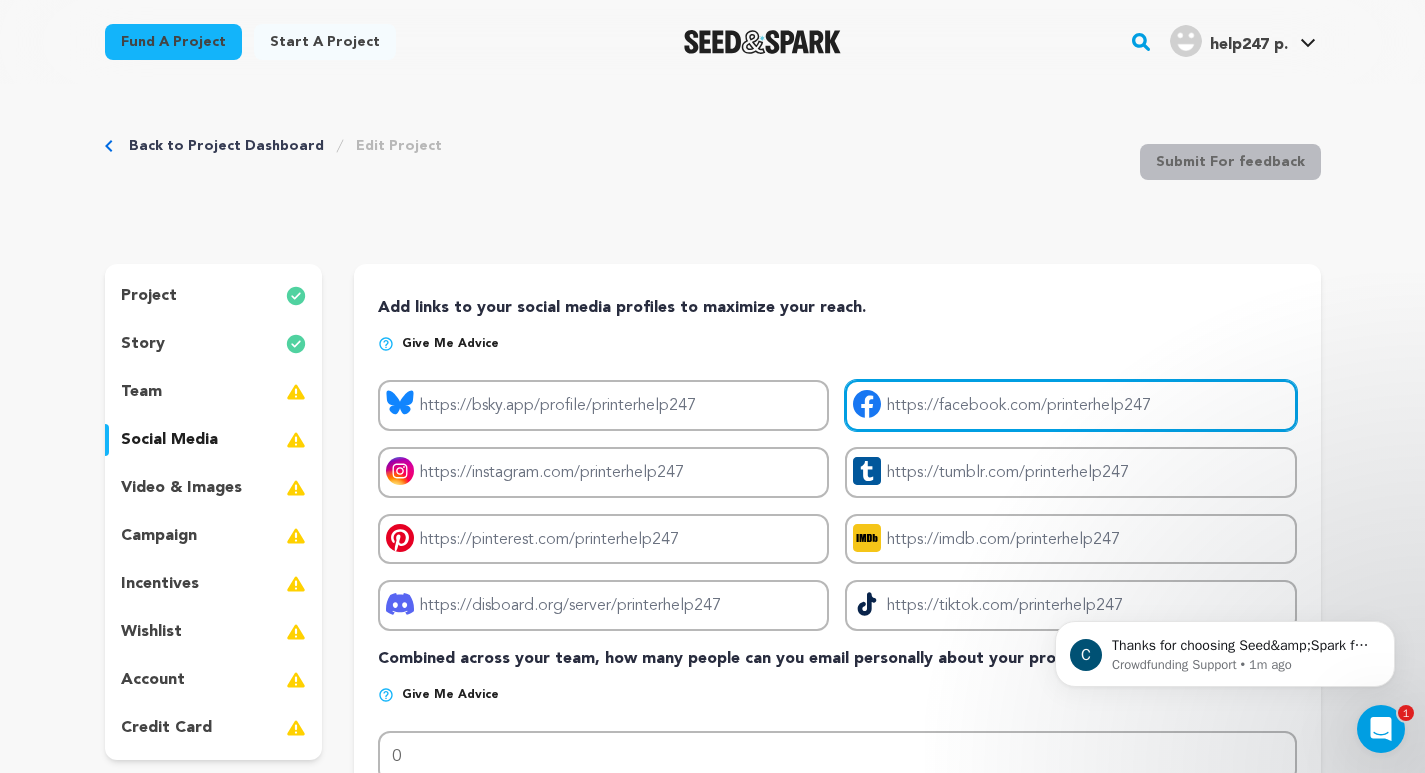 click on "Project facebook link" at bounding box center (1070, 405) 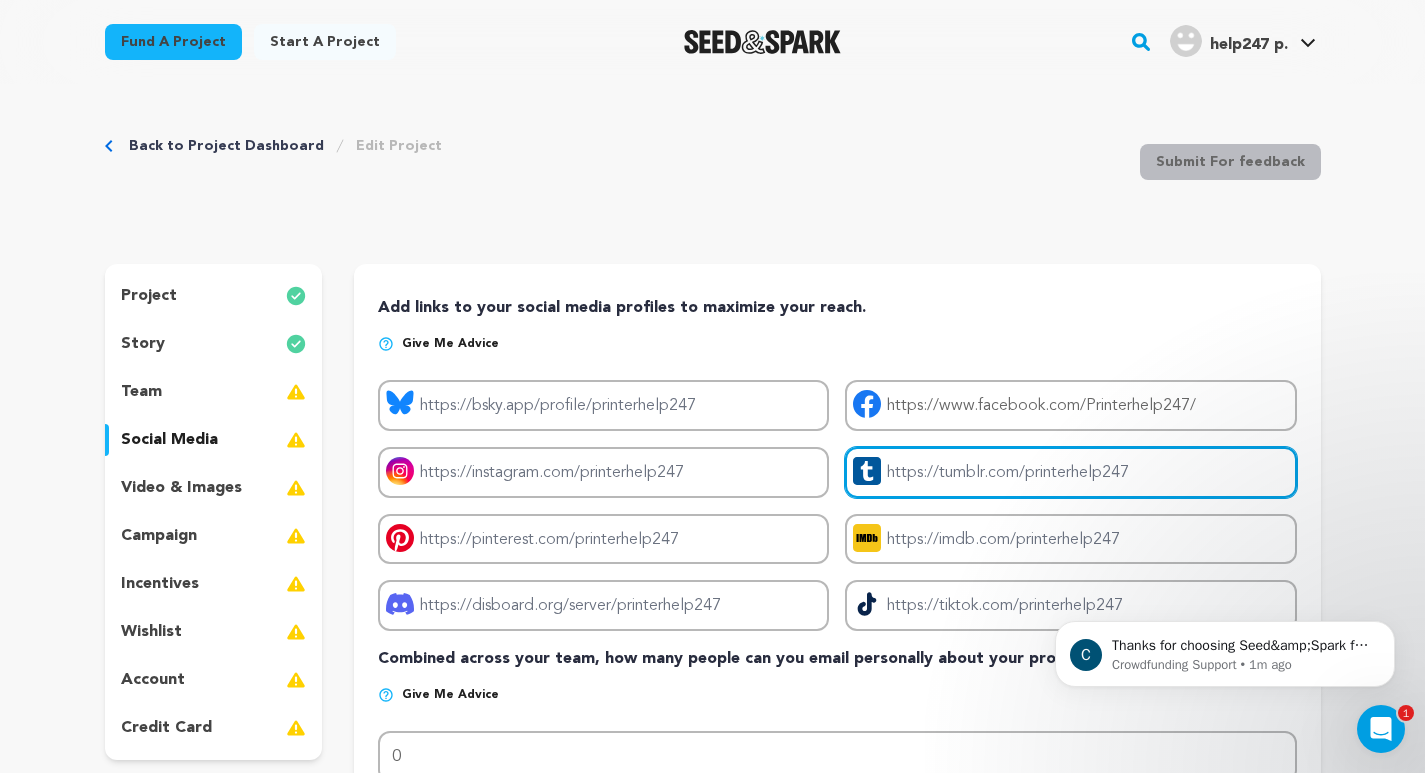 click on "Project tumblr link" at bounding box center [1070, 472] 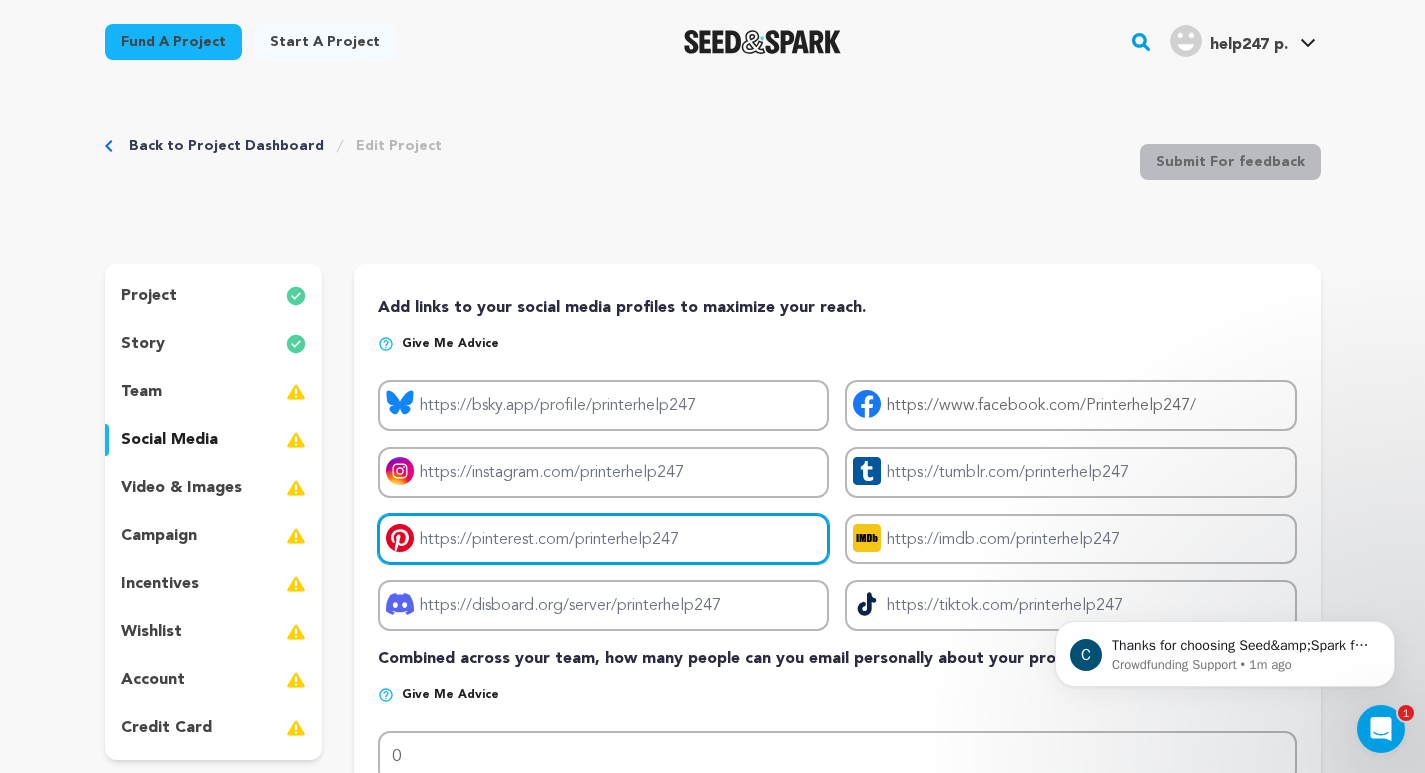 click on "Project pinterest link" at bounding box center [603, 539] 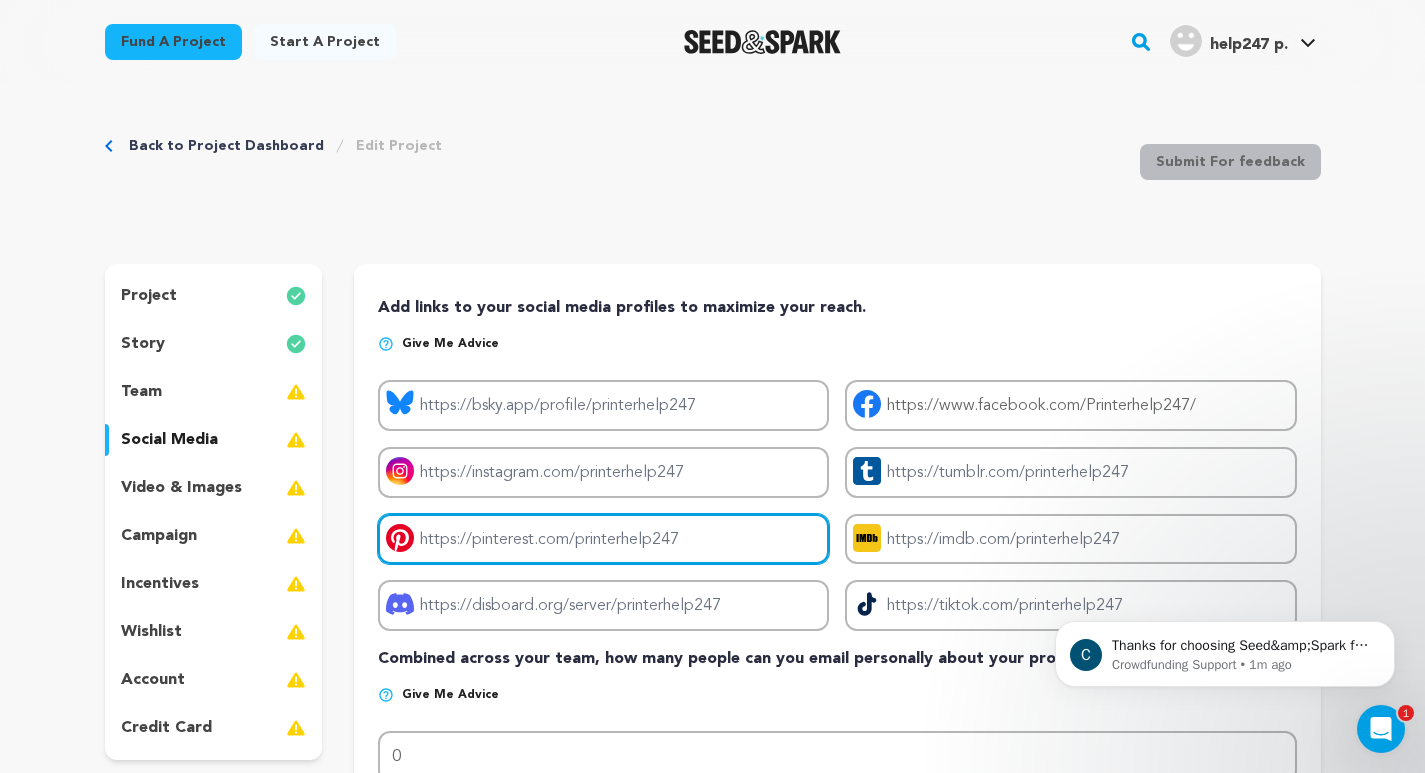 click on "Project pinterest link" at bounding box center [603, 539] 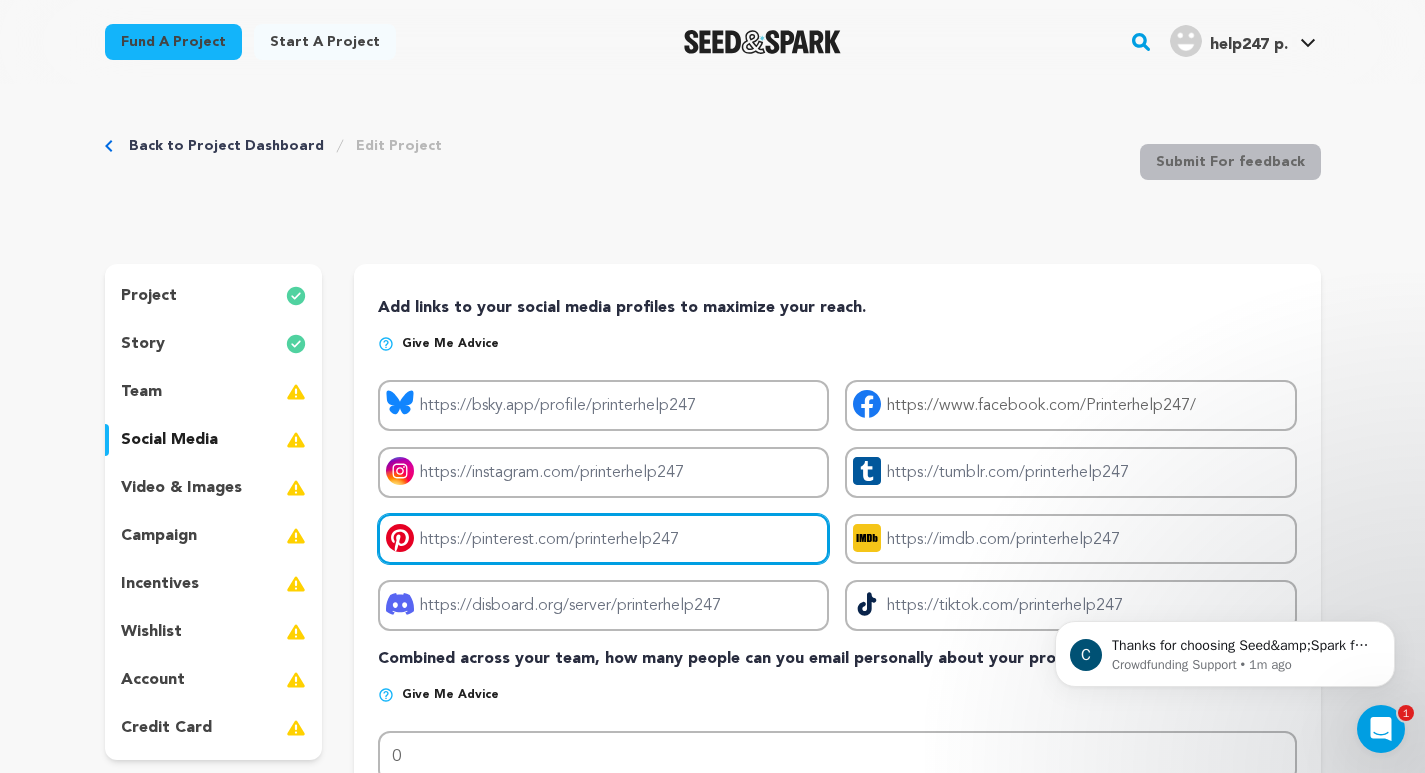 paste on "https://in.pinterest.com/printerhelp90/" 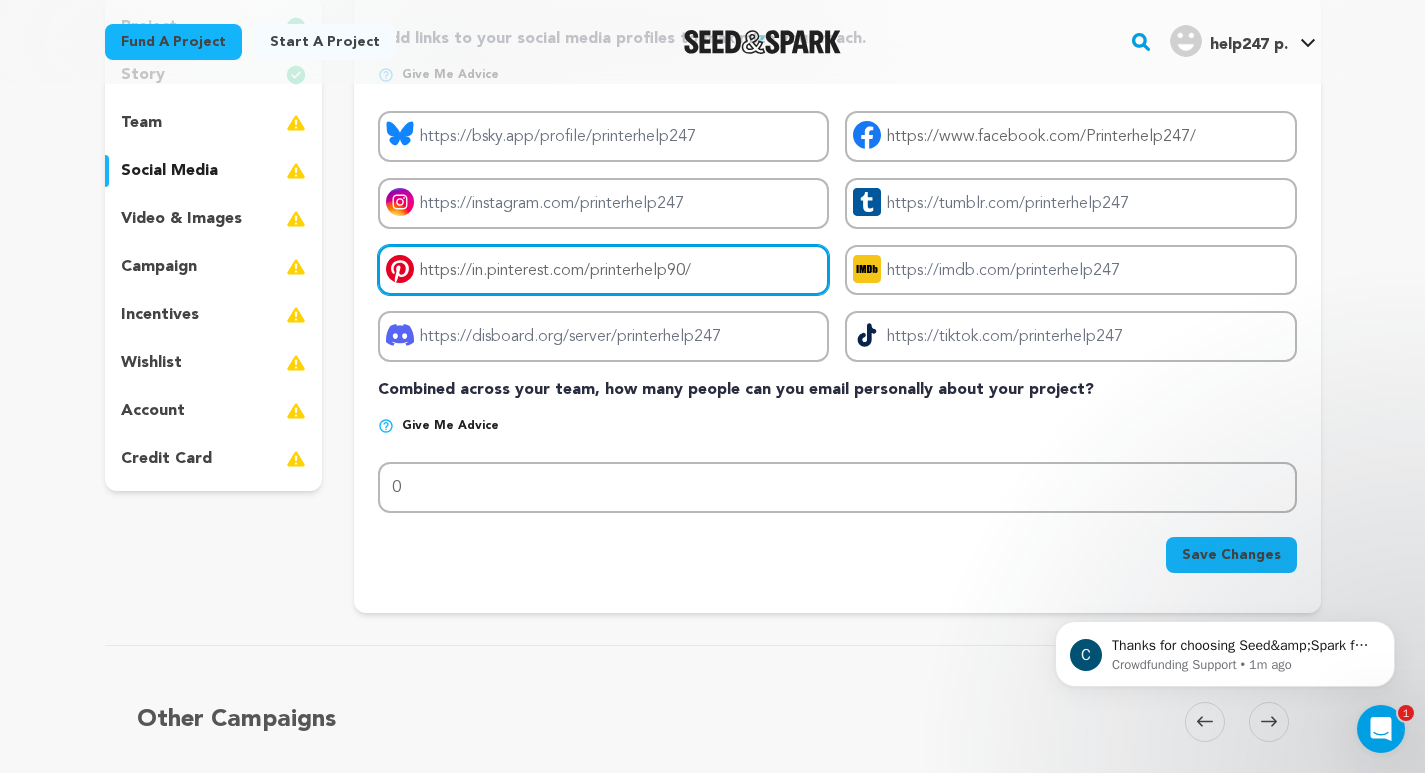 scroll, scrollTop: 283, scrollLeft: 0, axis: vertical 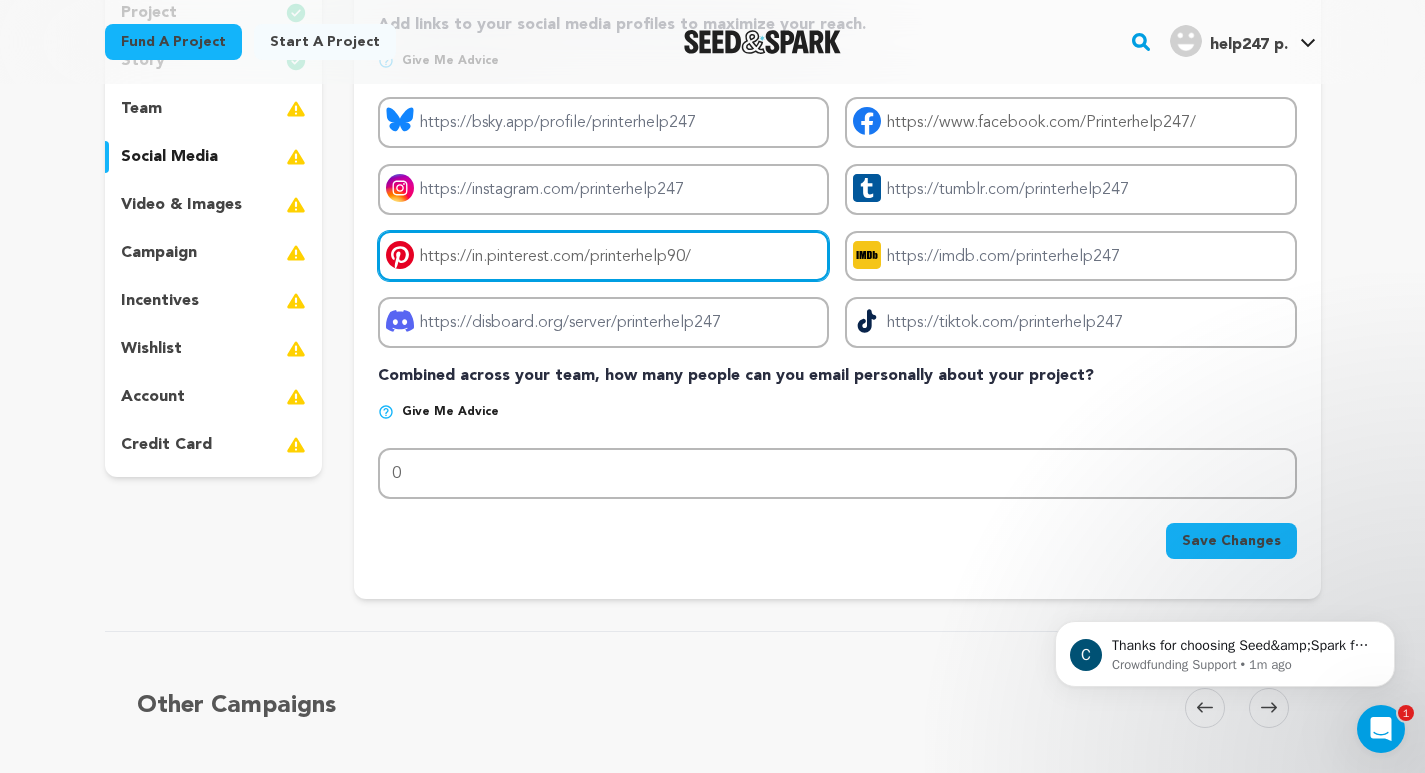 type on "https://in.pinterest.com/printerhelp90/" 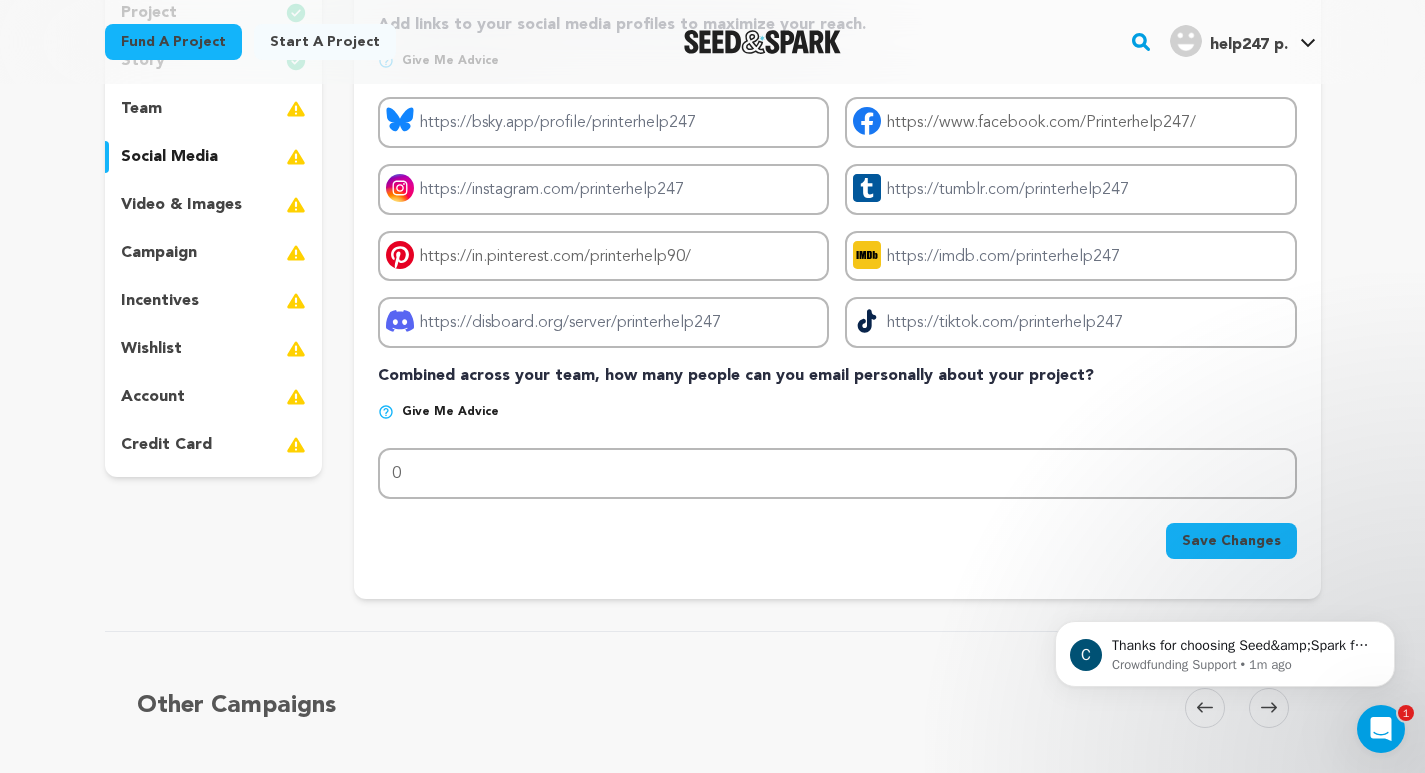 click on "Add links to your social media profiles to maximize your reach.
Give me advice
Project bluesky link
Project facebook link
https://www.facebook.com/Printerhelp247/
Project instagram link" at bounding box center (837, 290) 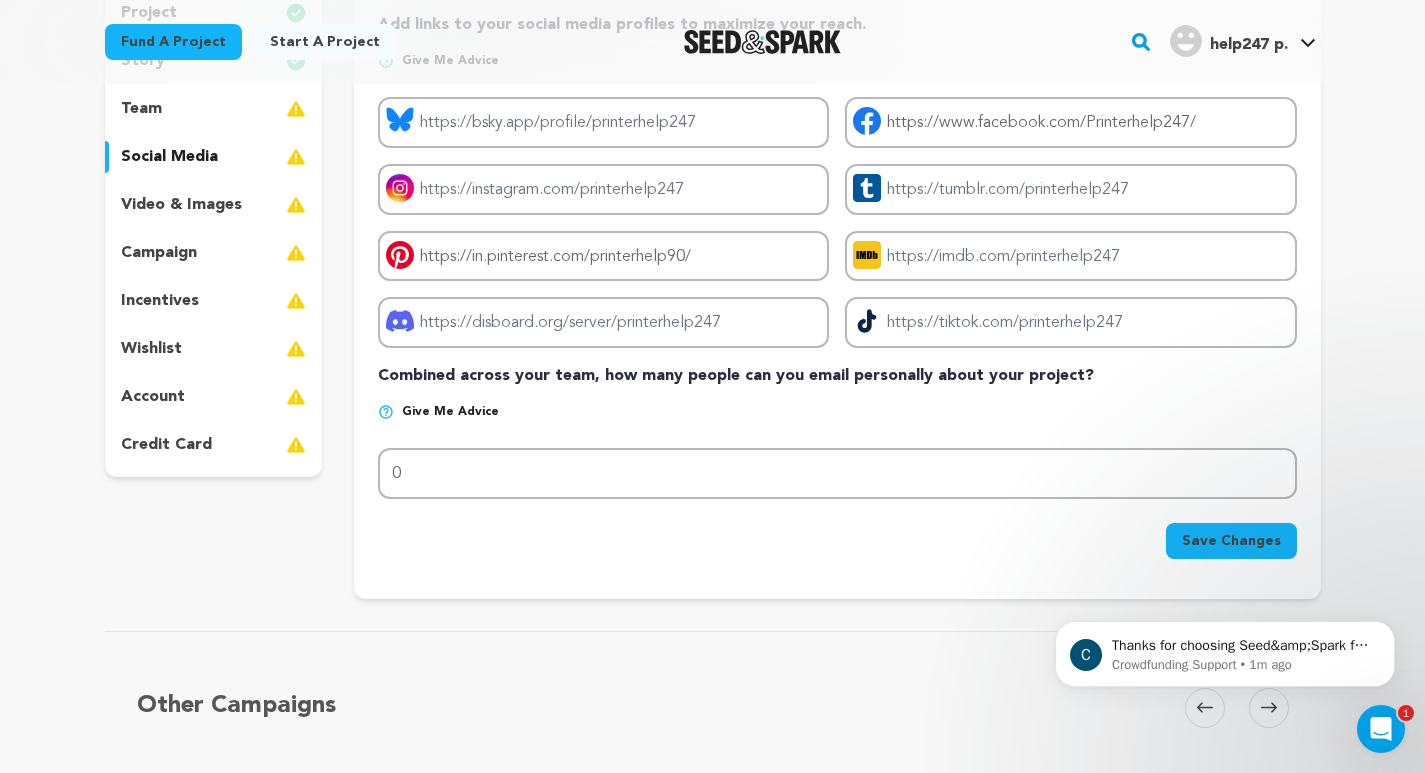 click on "Save Changes" at bounding box center (1231, 541) 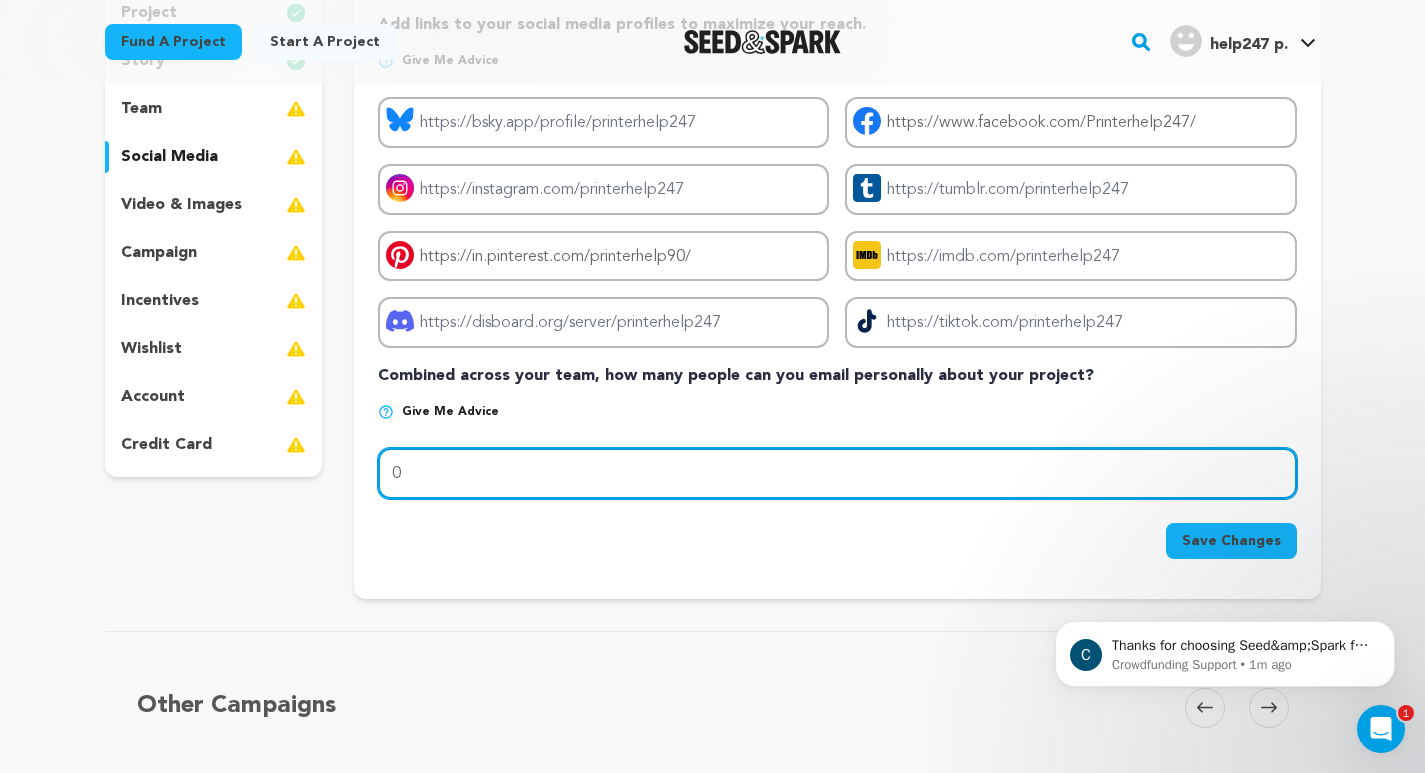click on "0" at bounding box center (837, 473) 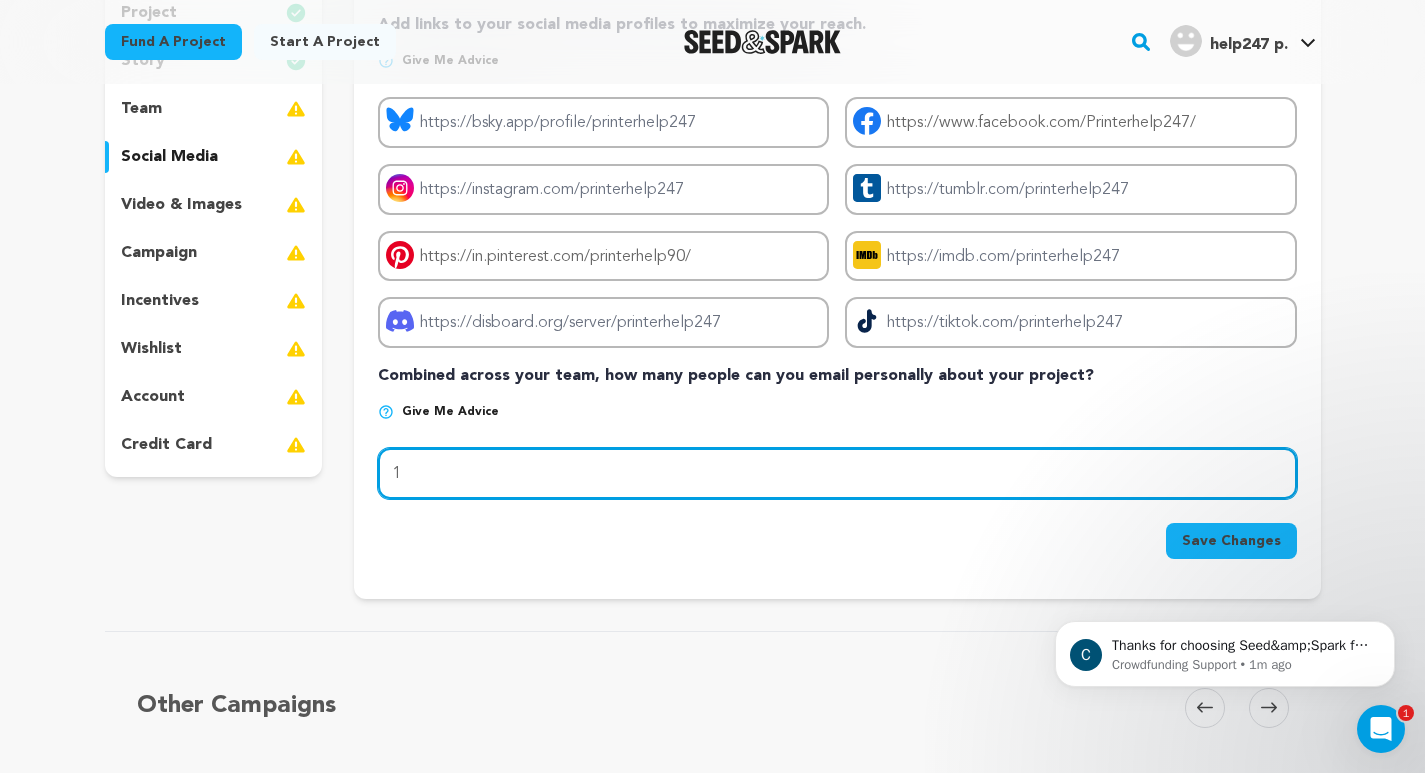 type on "1" 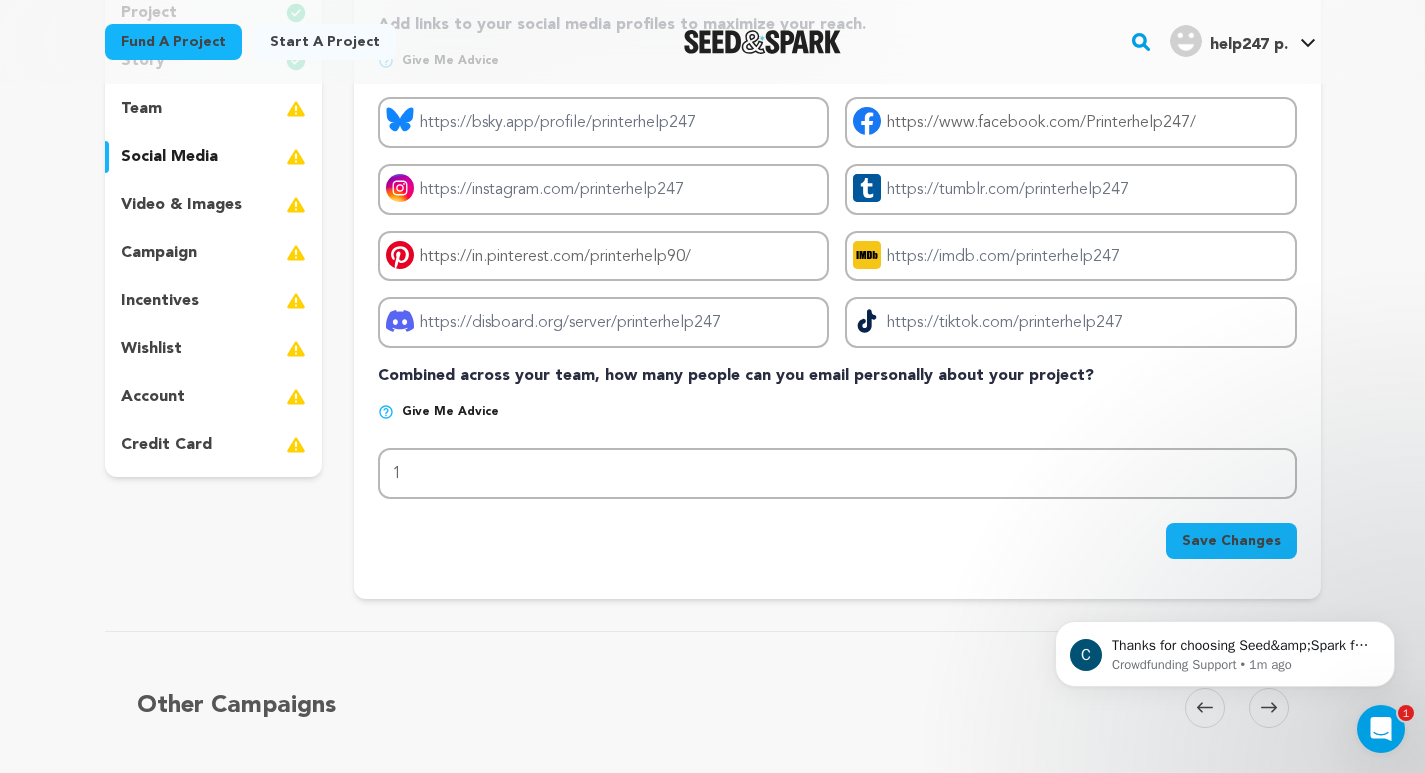 click on "Save Changes" at bounding box center [1231, 541] 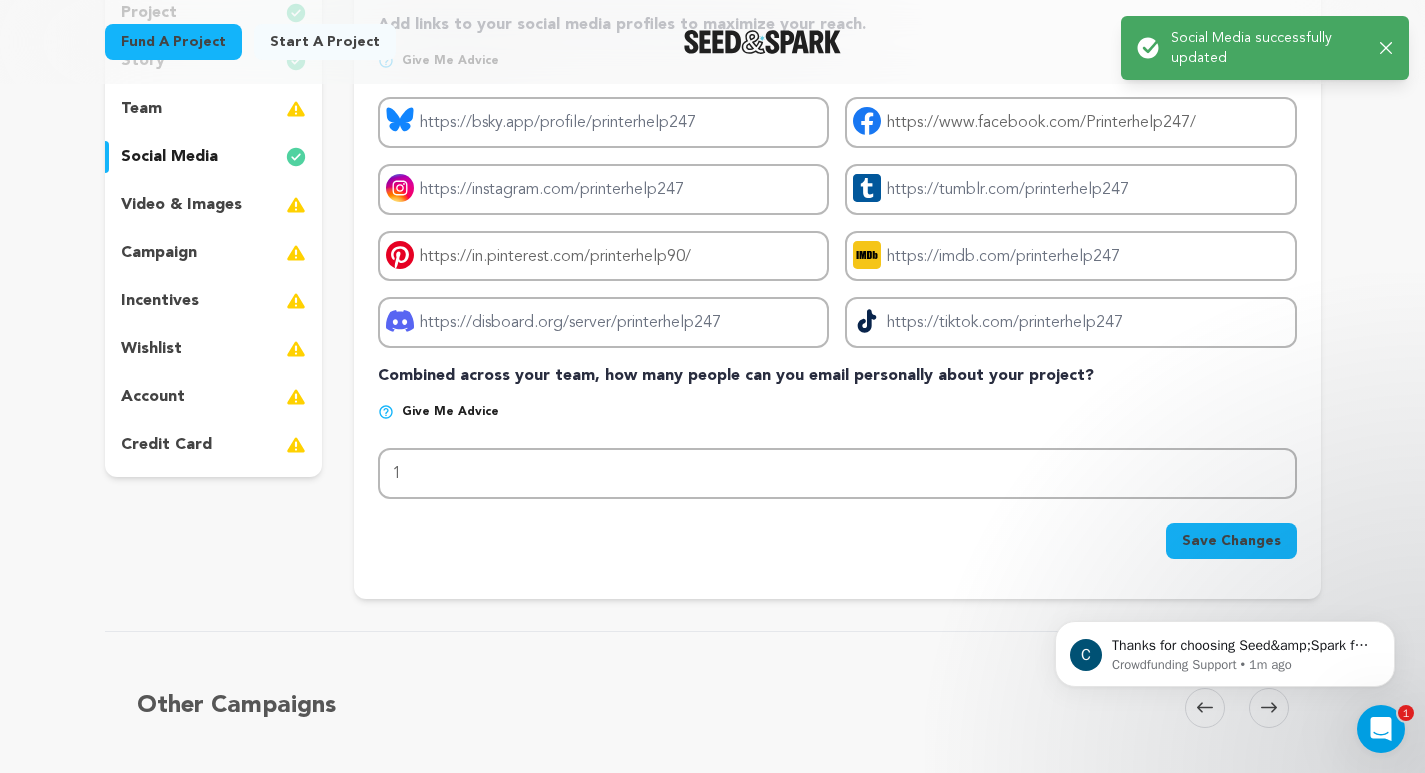scroll, scrollTop: 0, scrollLeft: 0, axis: both 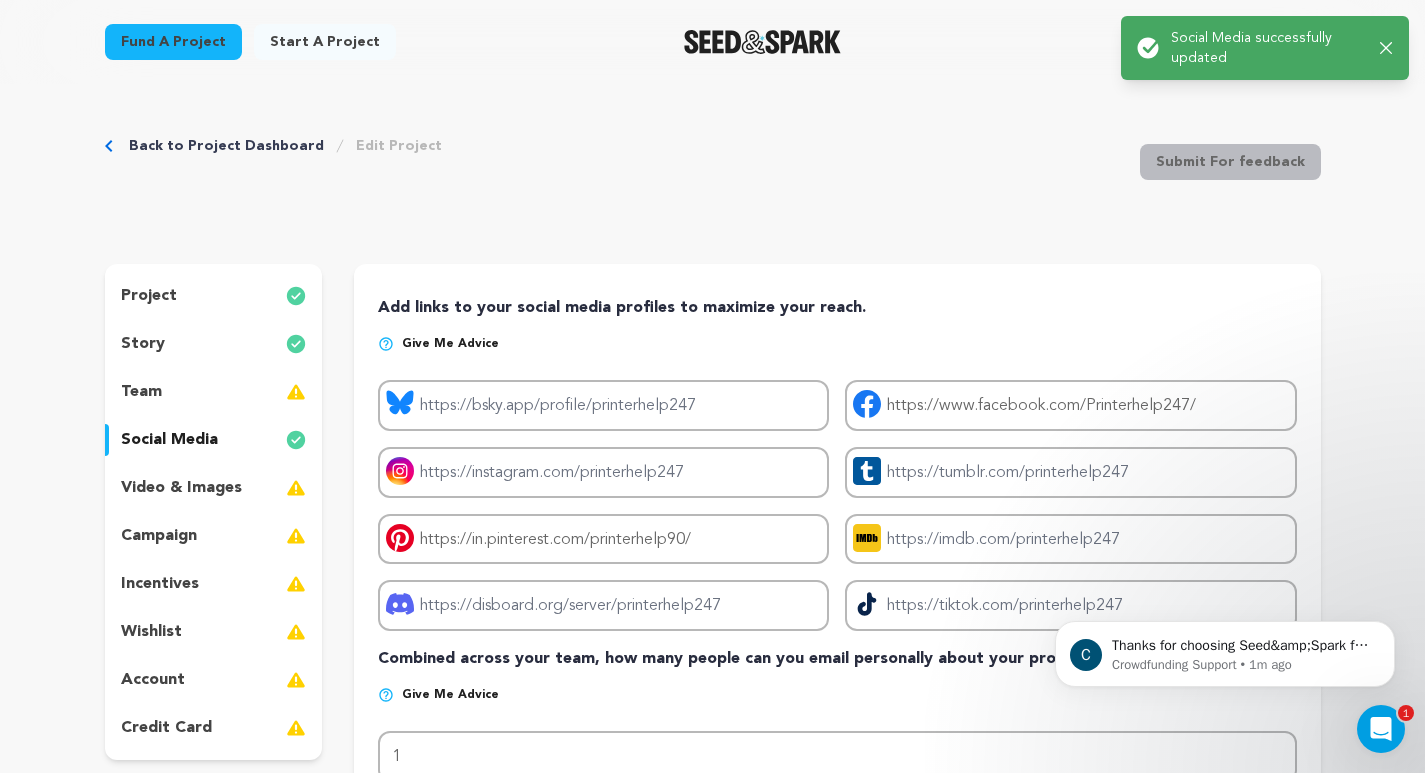 click on "video & images" at bounding box center (181, 488) 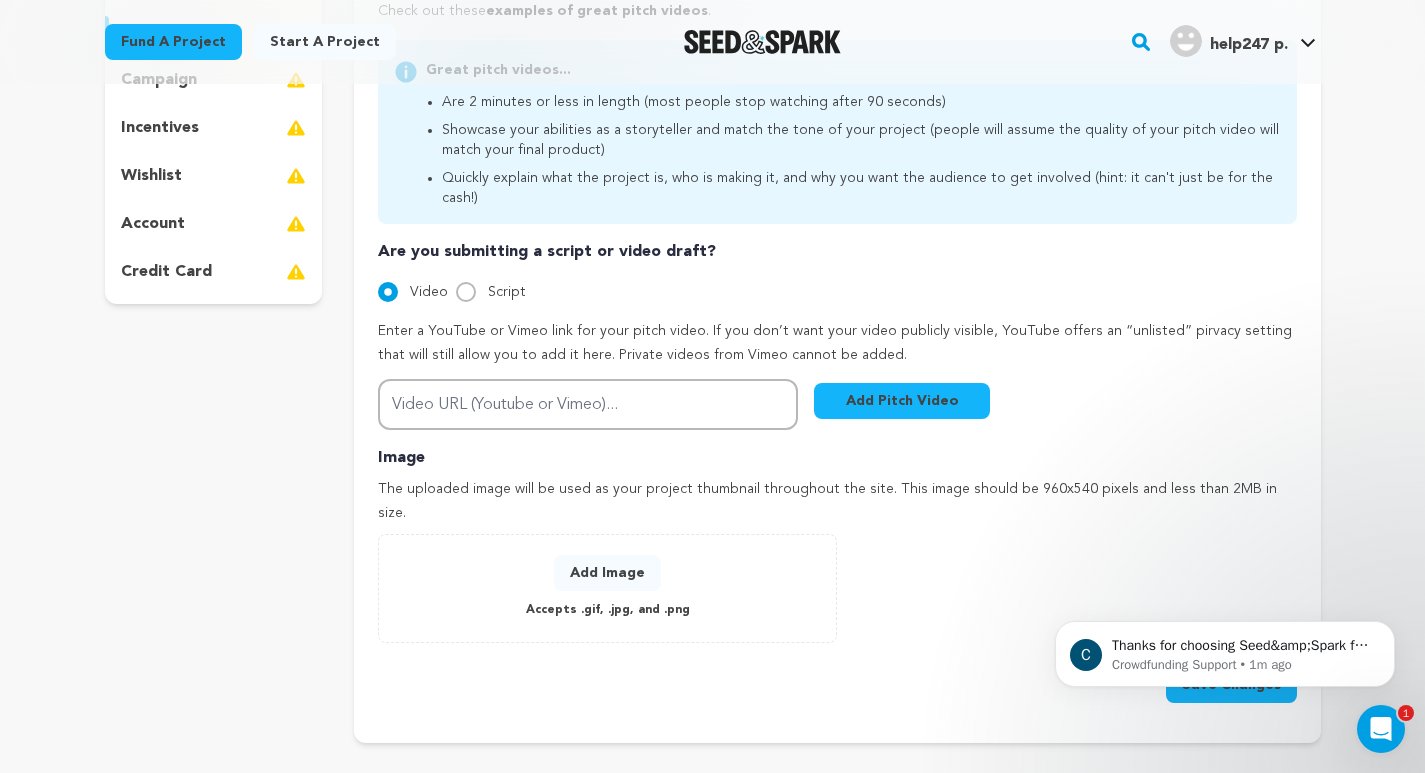 scroll, scrollTop: 585, scrollLeft: 0, axis: vertical 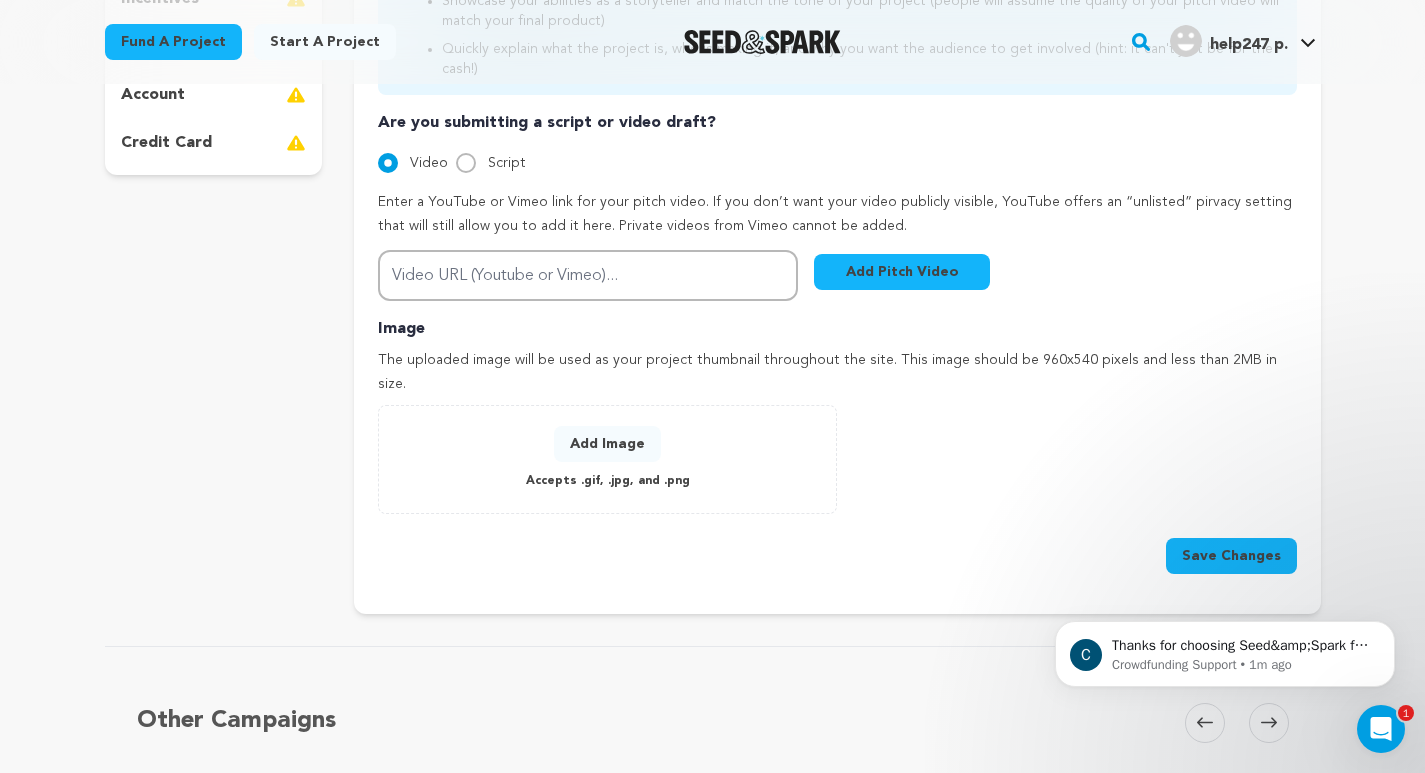 click on "Add Image" at bounding box center (607, 444) 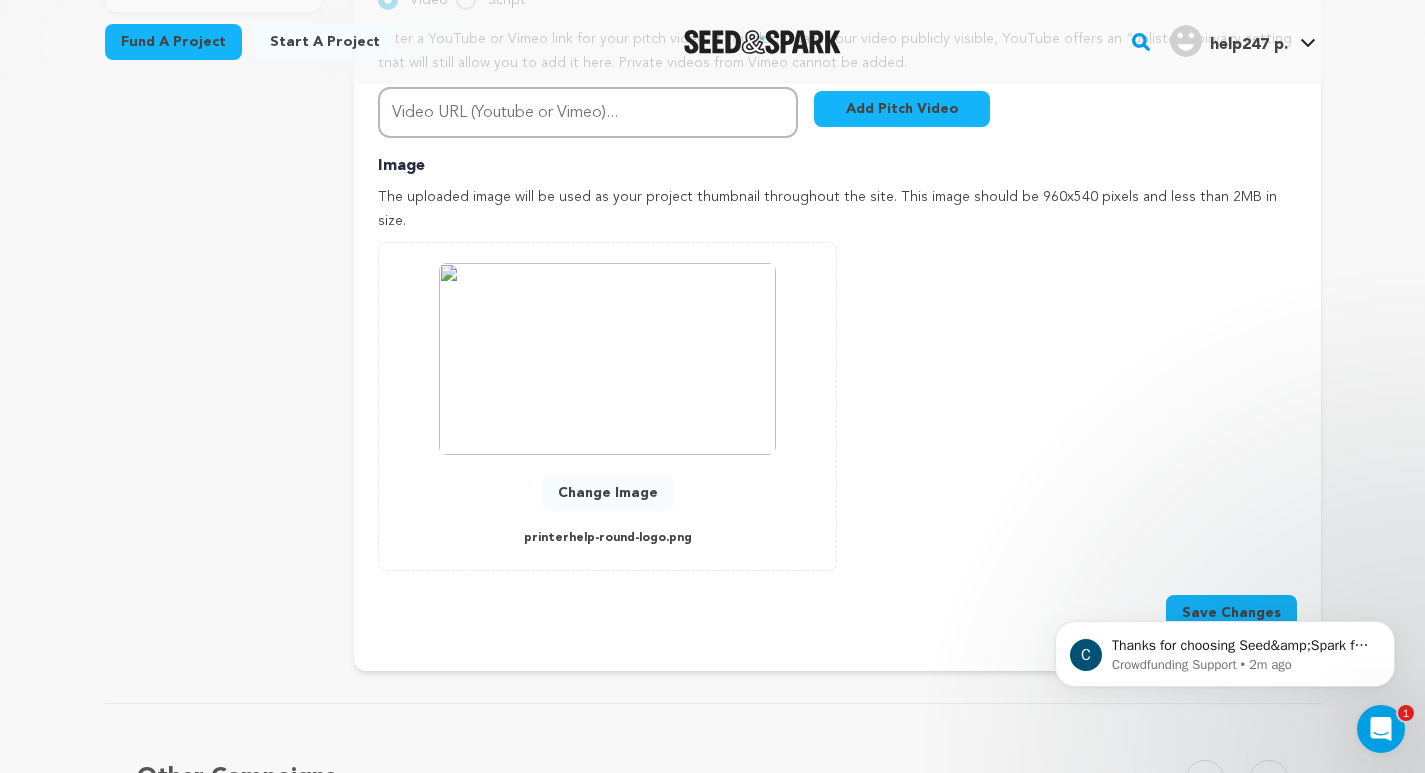 scroll, scrollTop: 804, scrollLeft: 0, axis: vertical 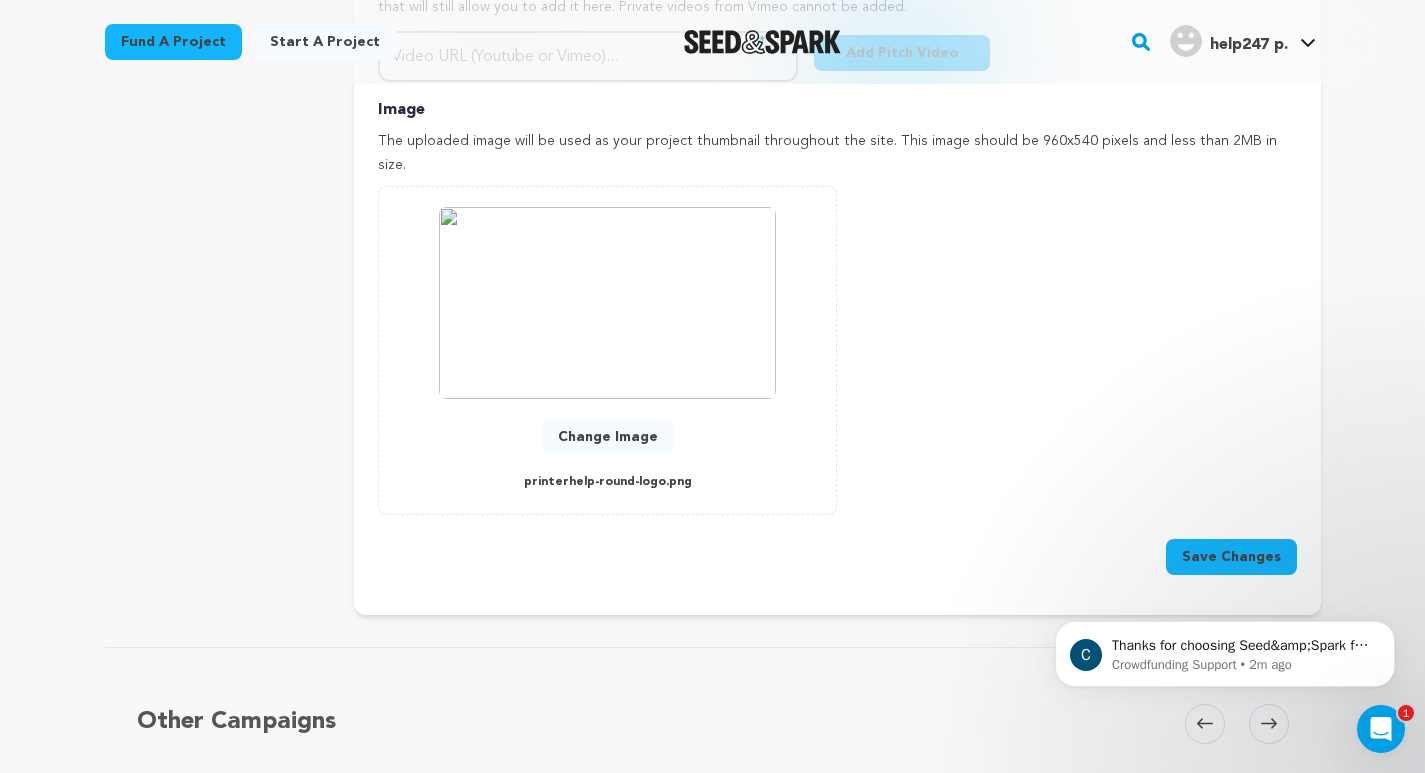 drag, startPoint x: 1251, startPoint y: 540, endPoint x: 1439, endPoint y: 490, distance: 194.53534 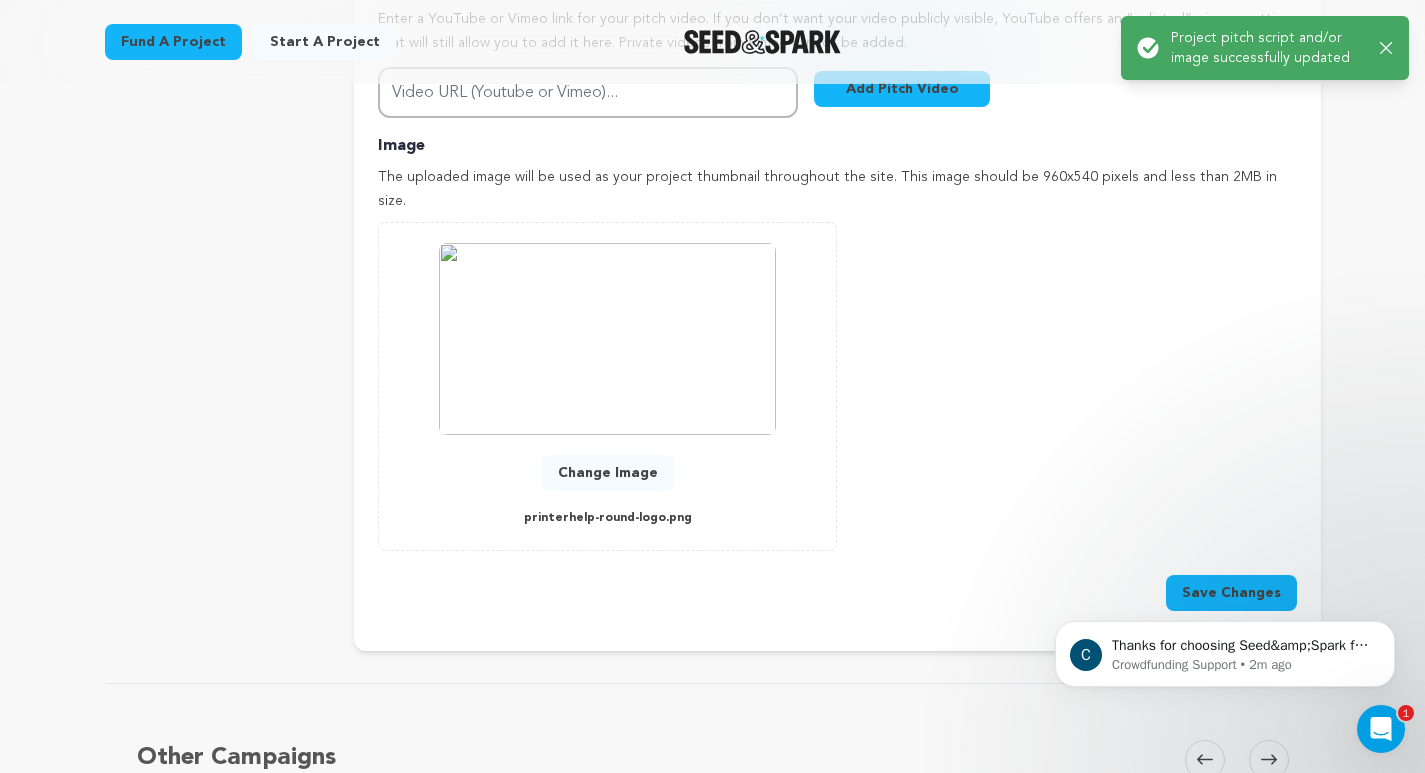 scroll, scrollTop: 0, scrollLeft: 0, axis: both 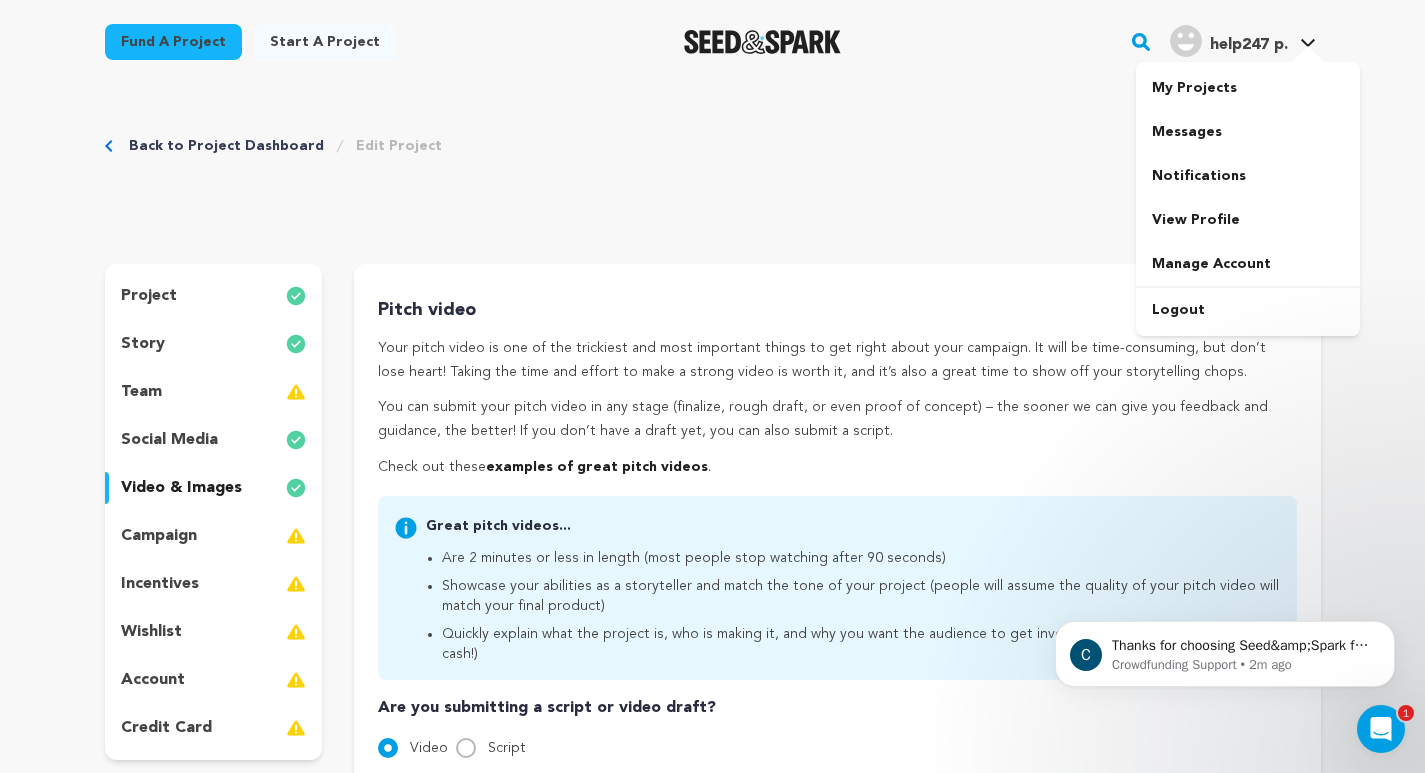 click at bounding box center (1186, 41) 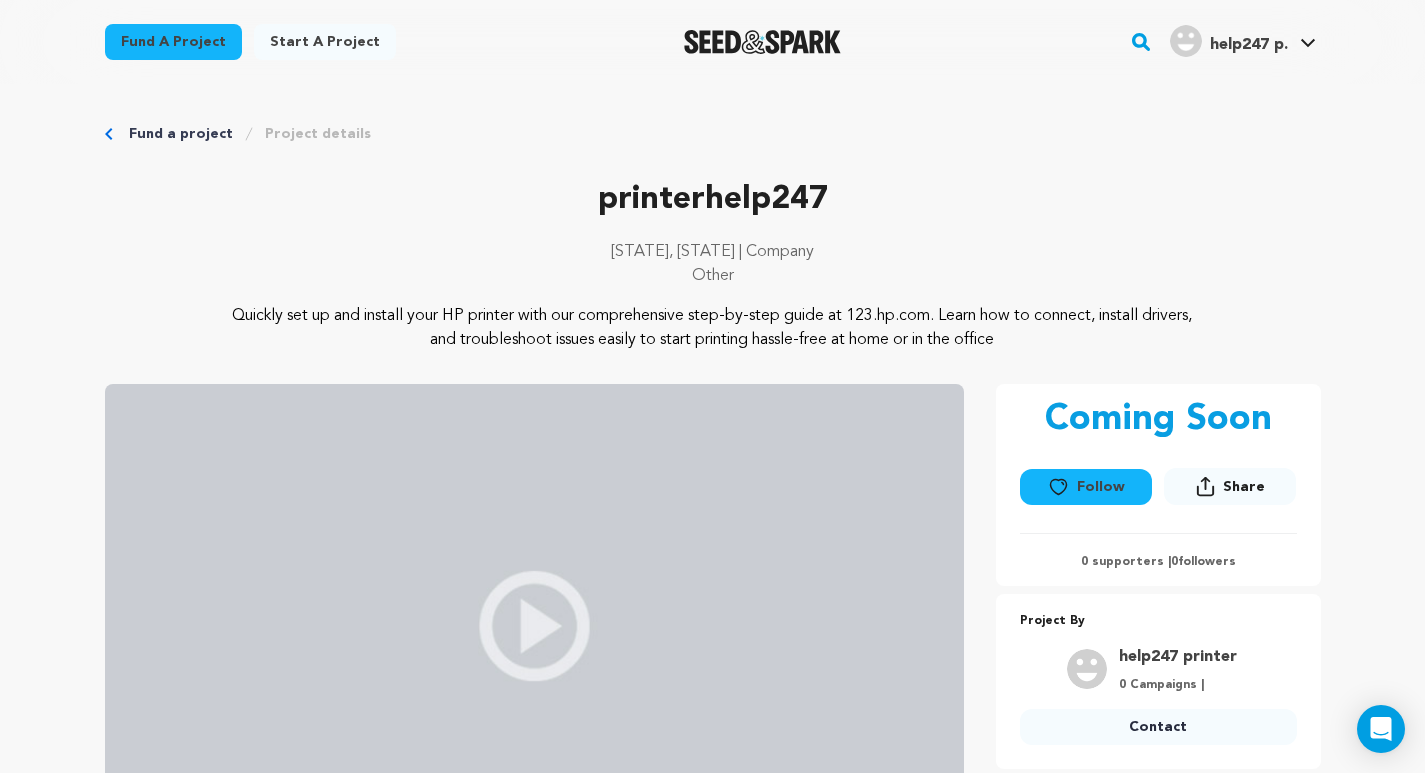 scroll, scrollTop: 0, scrollLeft: 0, axis: both 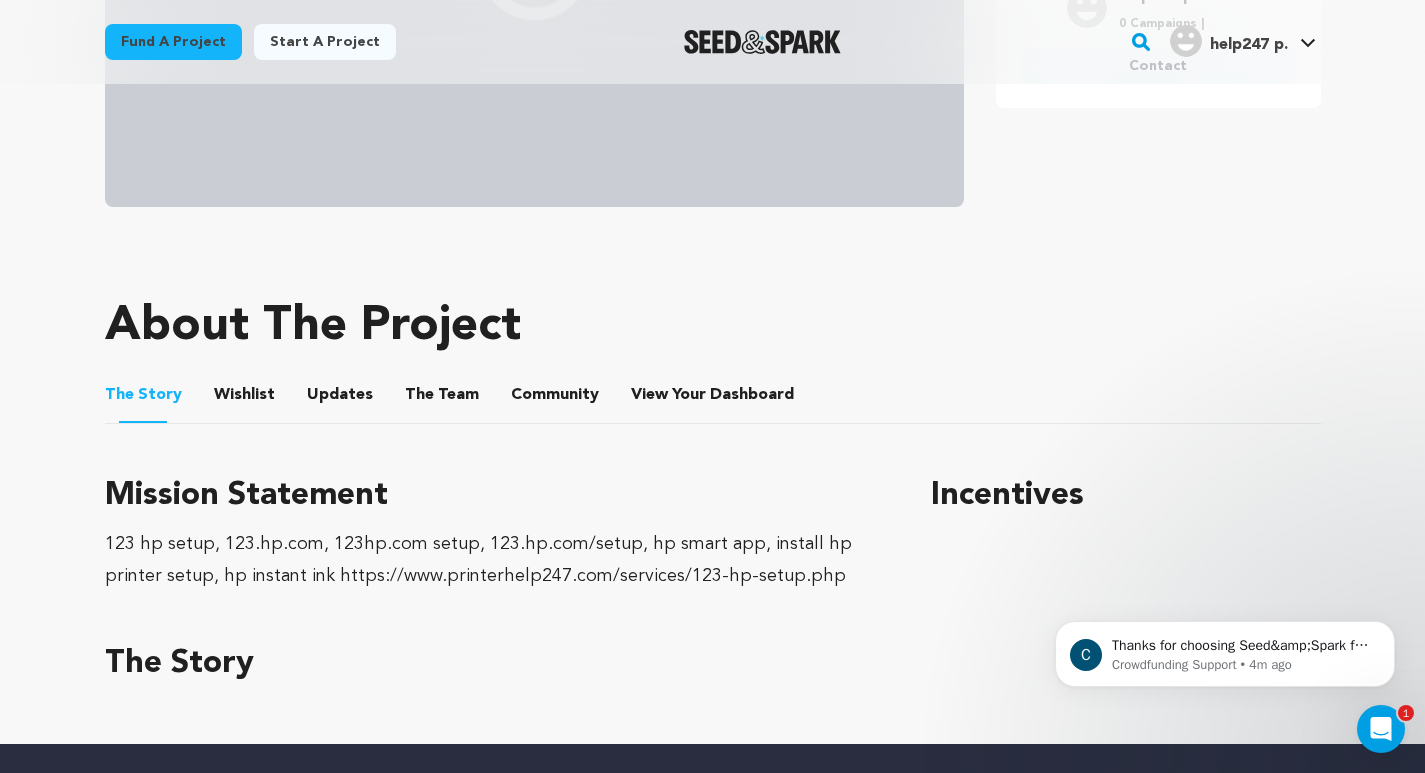 click on "View Your Dashboard
View   Your   Dashboard" at bounding box center [714, 395] 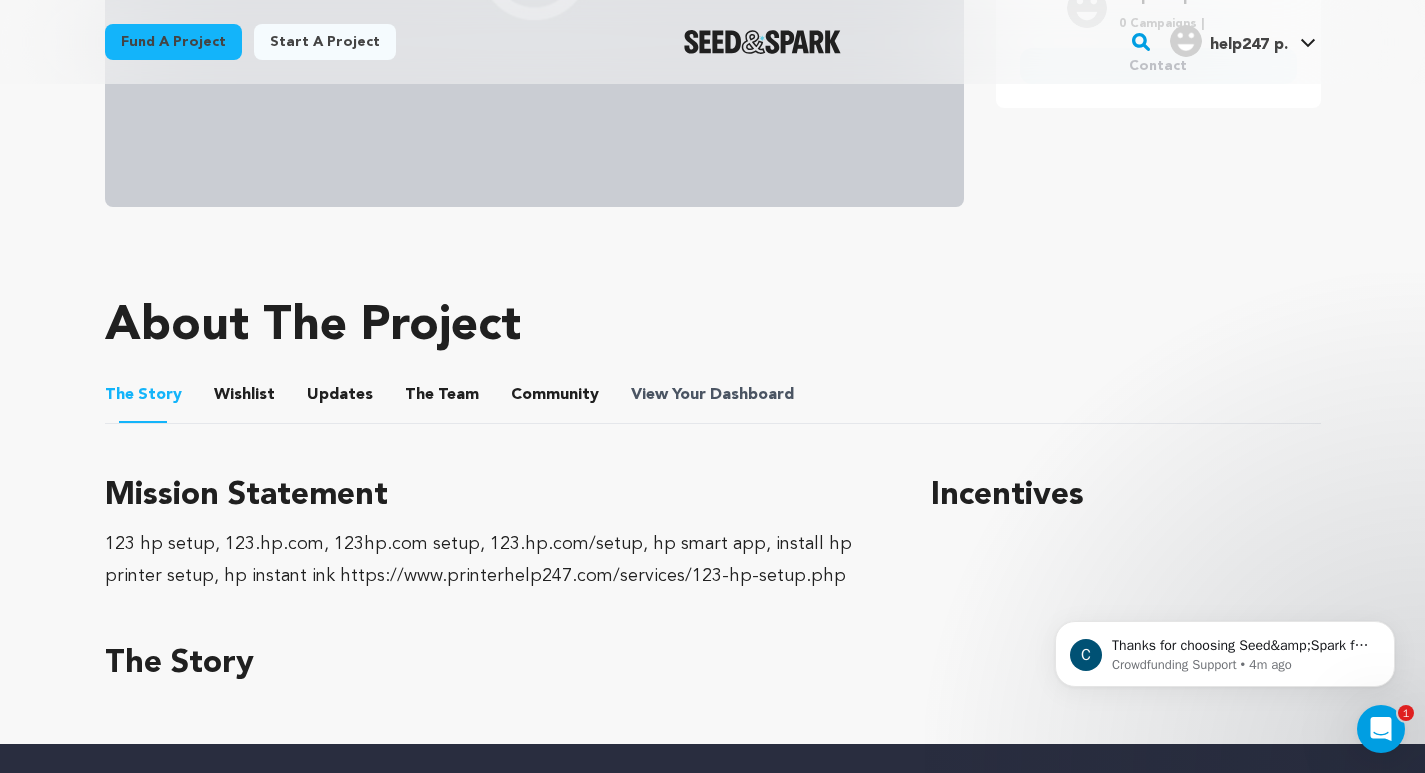 click on "Dashboard" at bounding box center (752, 395) 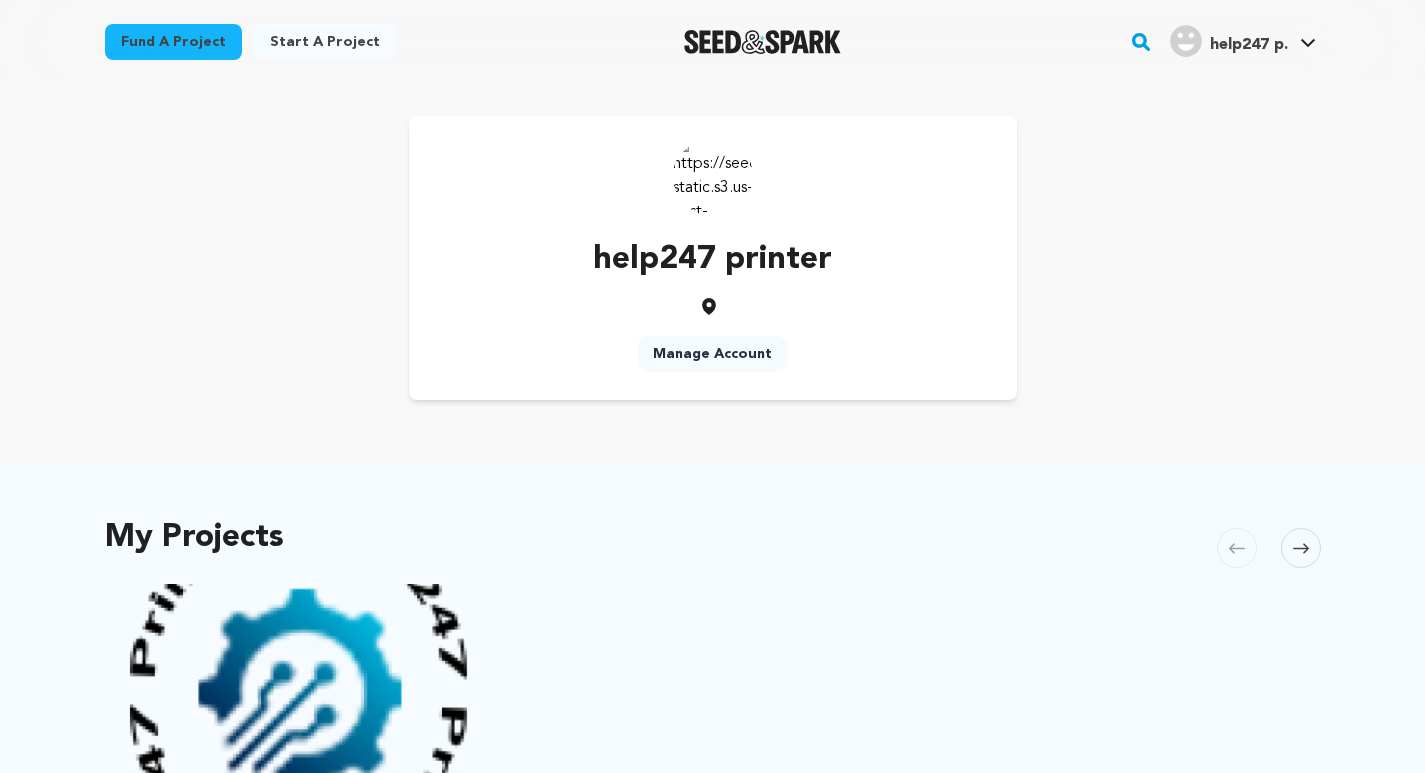 scroll, scrollTop: 0, scrollLeft: 0, axis: both 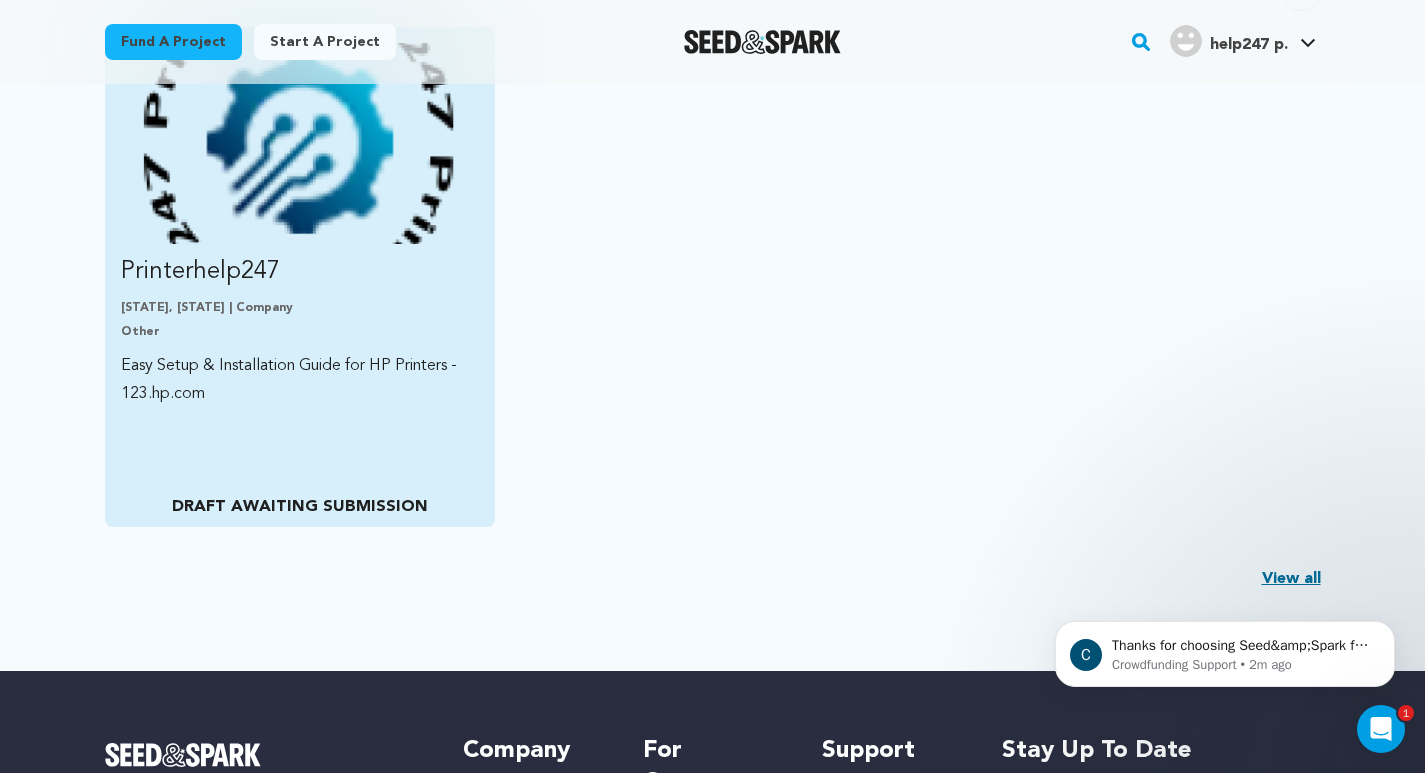 click on "Easy Setup & Installation Guide for HP Printers - 123.hp.com" at bounding box center [300, 380] 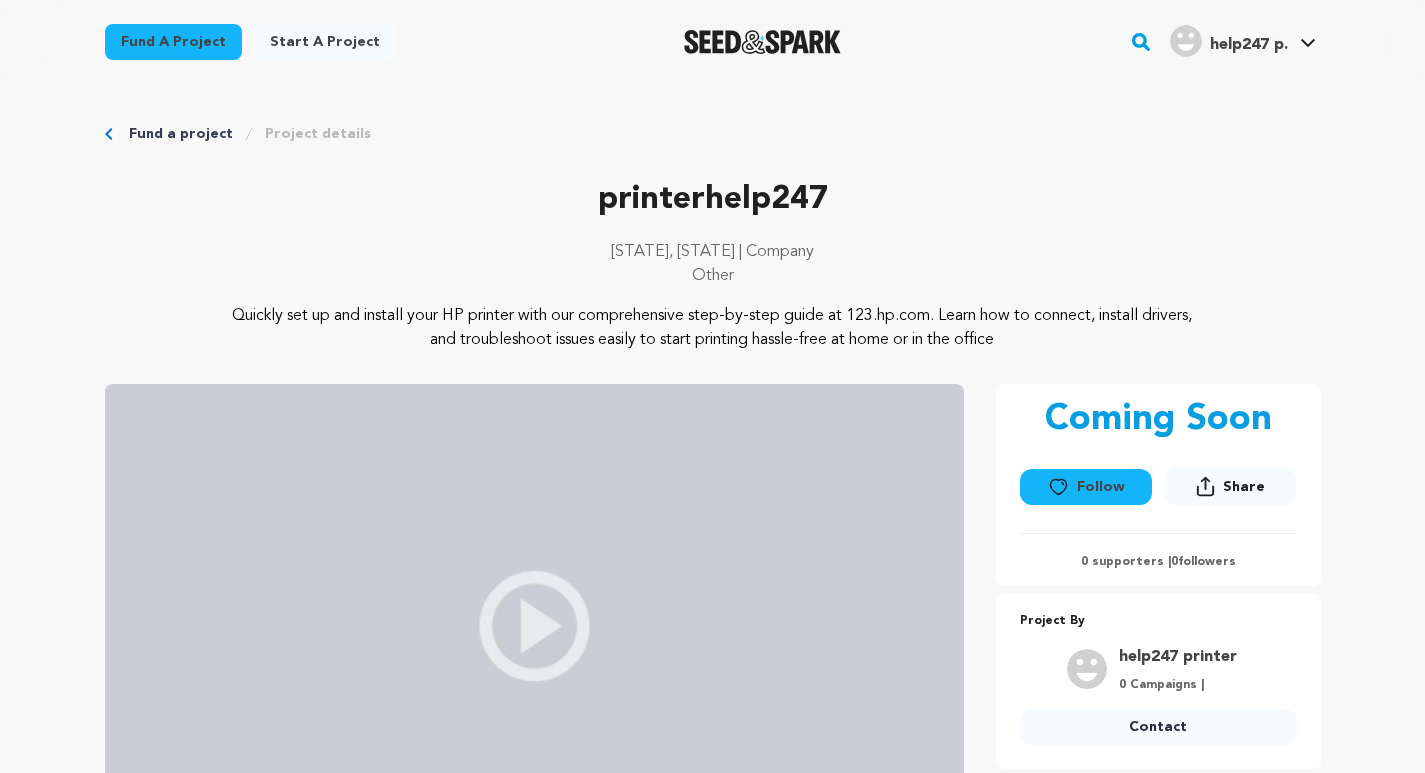 scroll, scrollTop: 0, scrollLeft: 0, axis: both 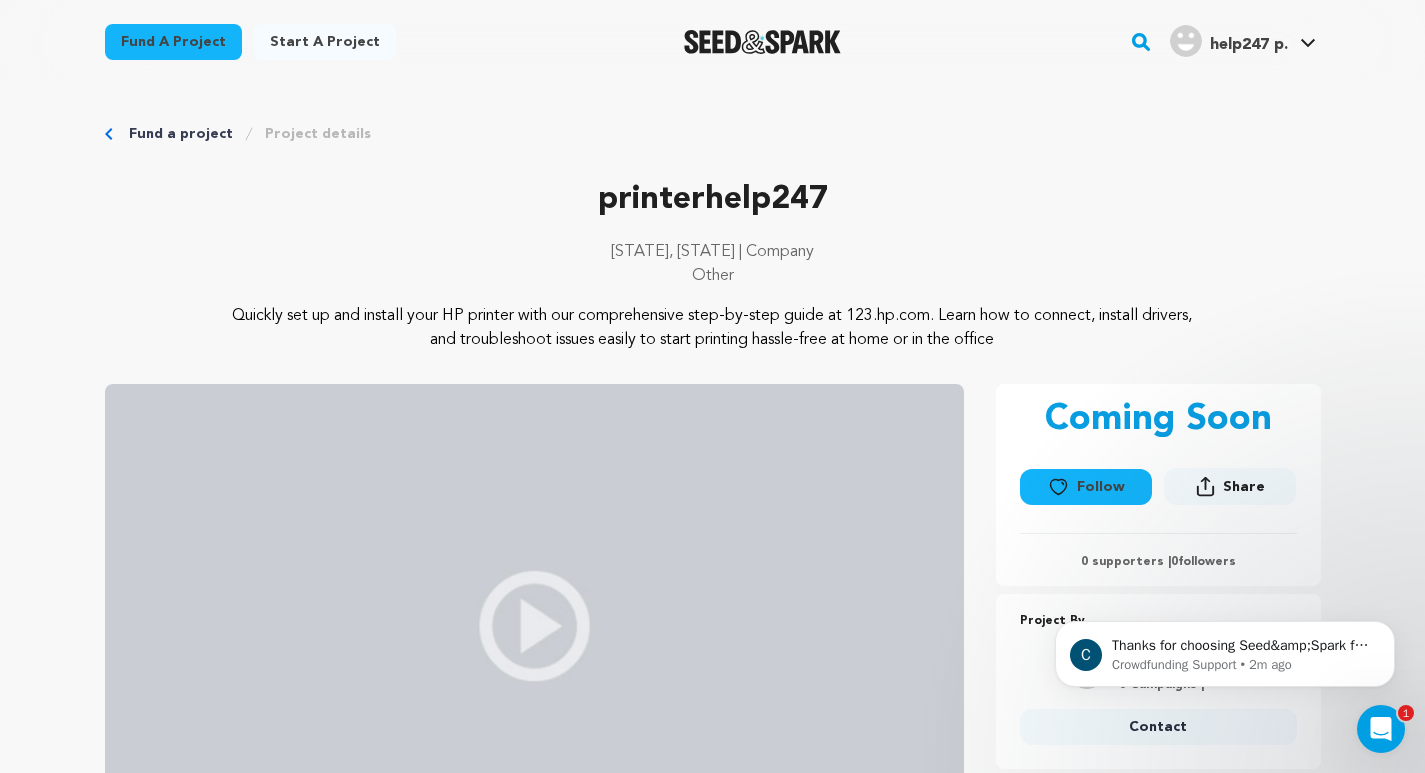 click on "Start a project" at bounding box center [325, 42] 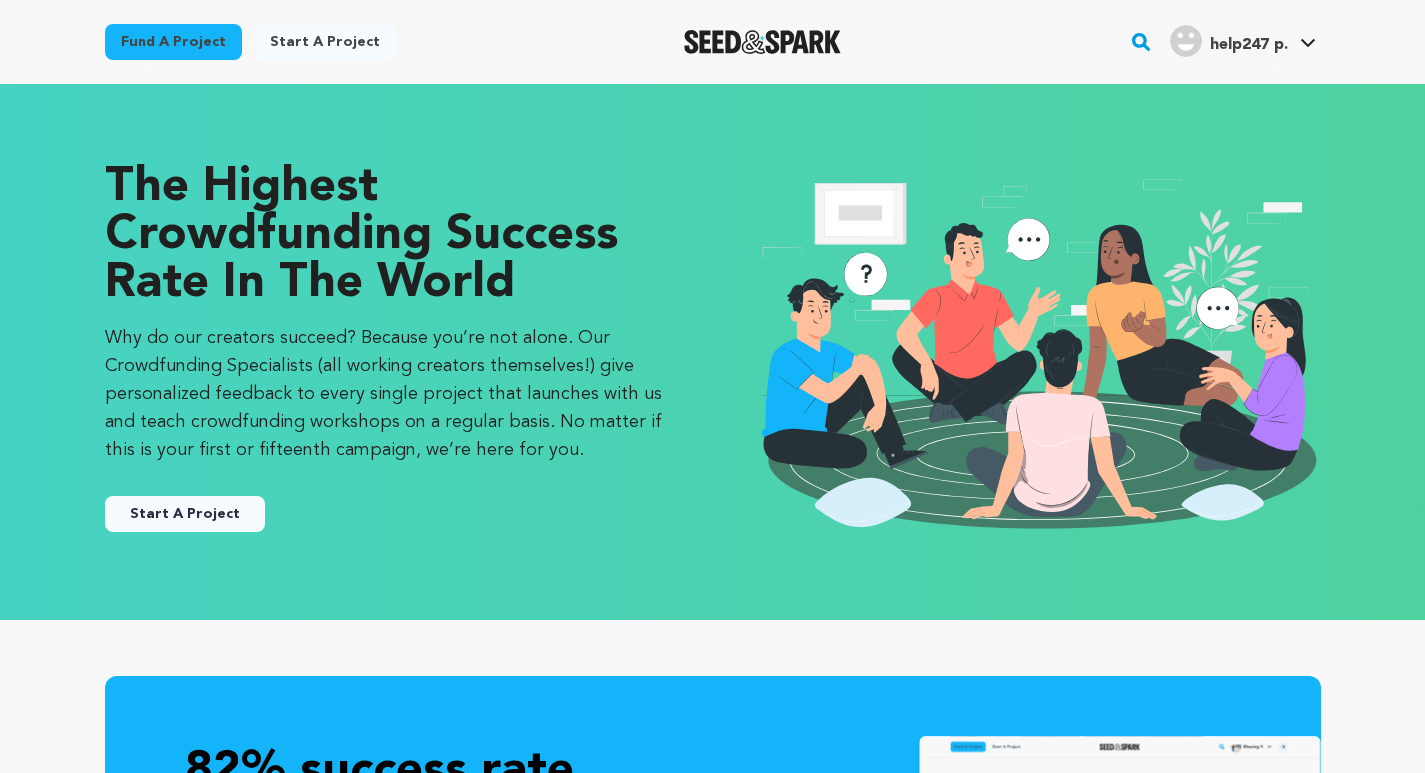 scroll, scrollTop: 0, scrollLeft: 0, axis: both 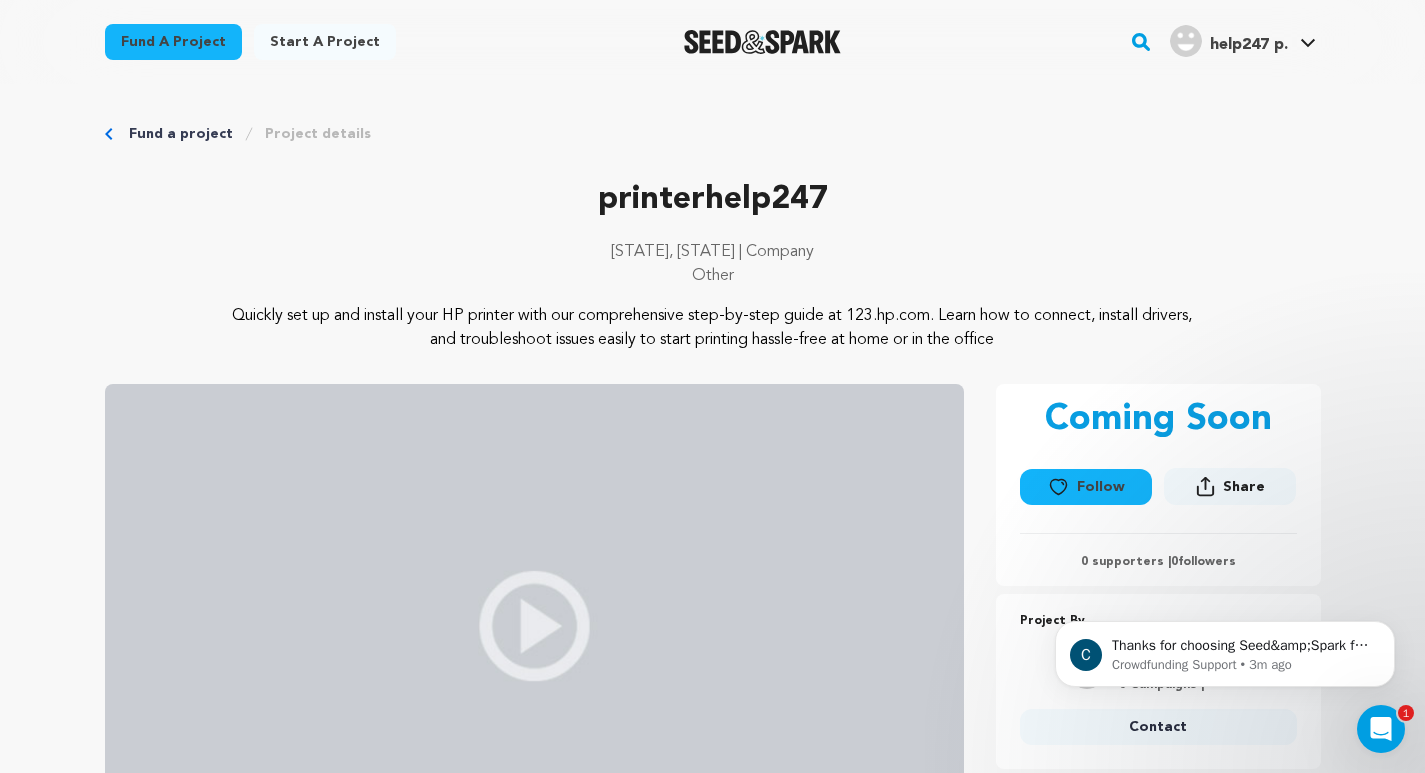 click on "Fund a project" at bounding box center (181, 134) 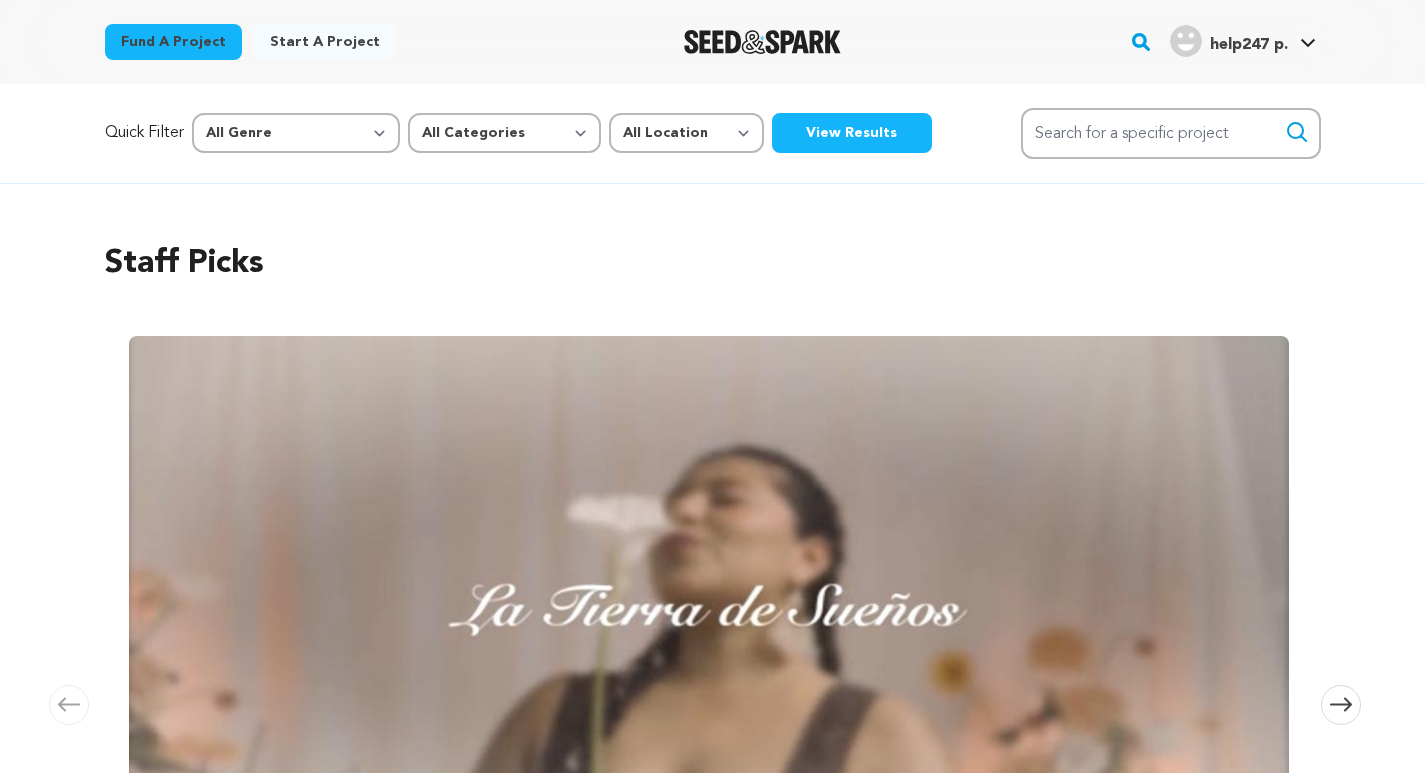 scroll, scrollTop: 0, scrollLeft: 0, axis: both 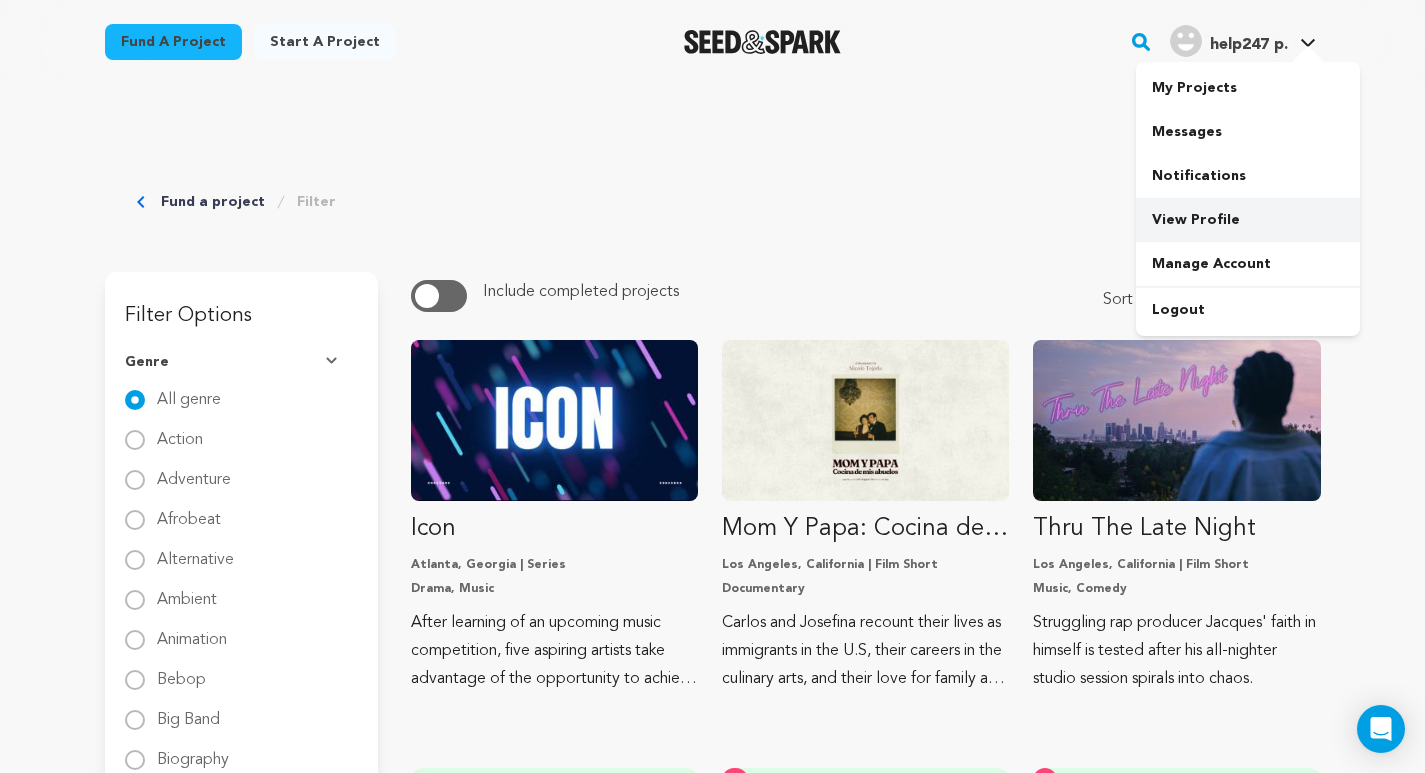 click on "View Profile" at bounding box center (1248, 220) 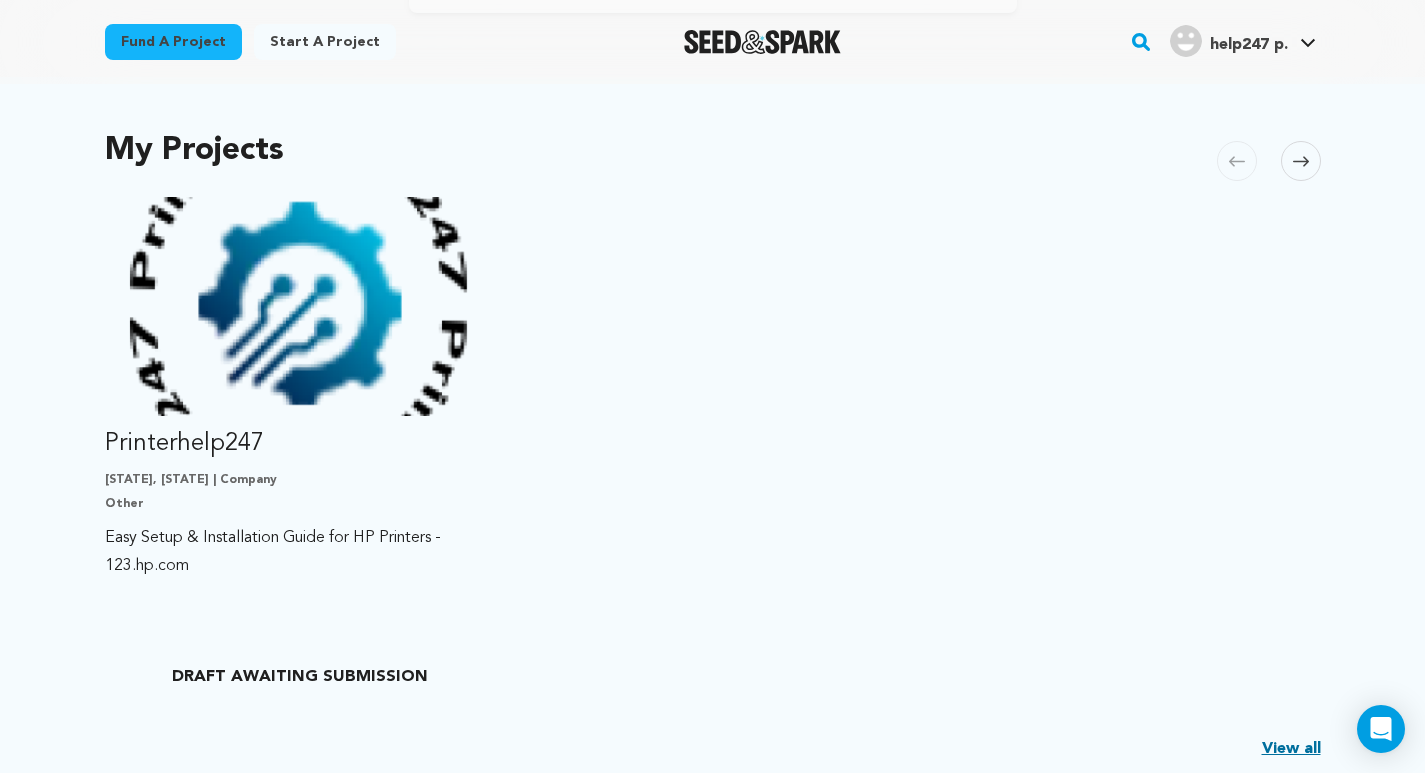 scroll, scrollTop: 512, scrollLeft: 0, axis: vertical 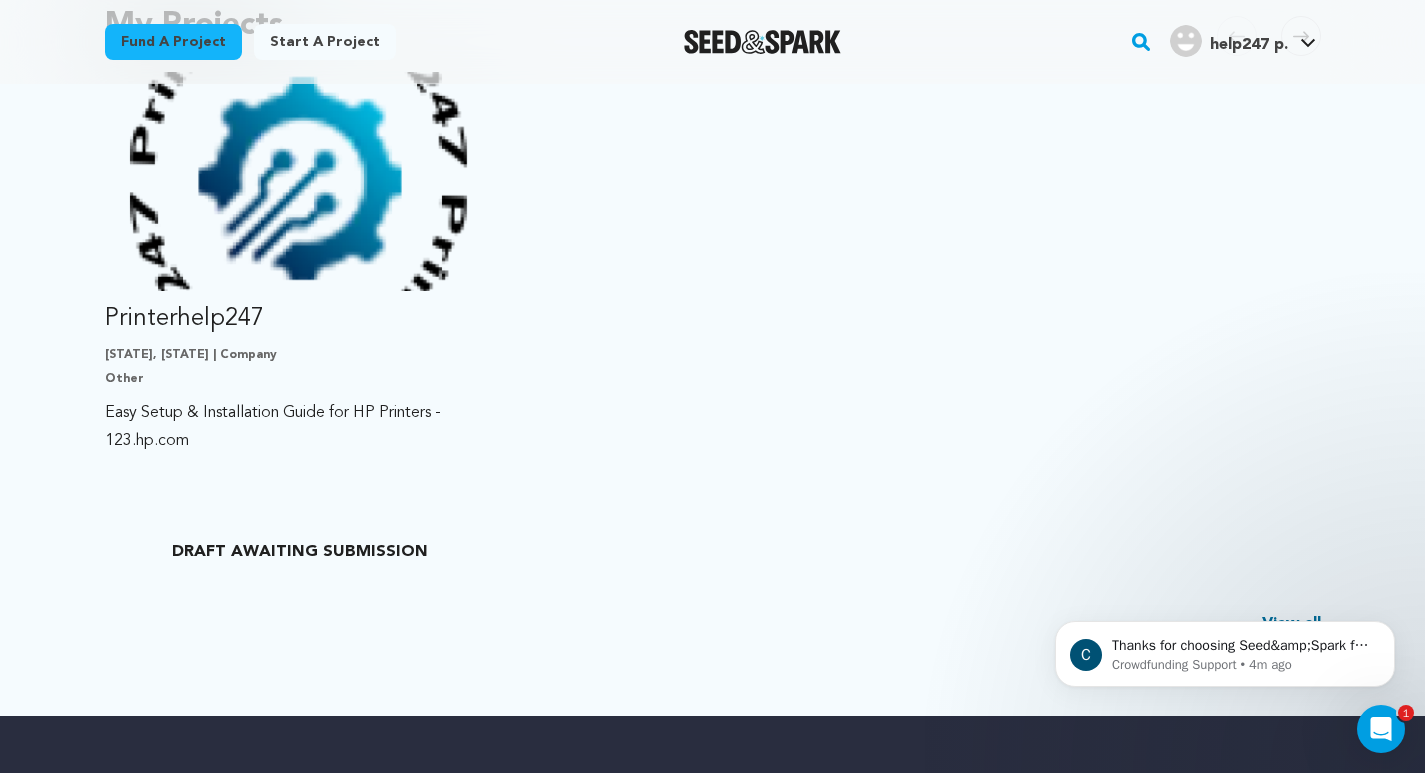 drag, startPoint x: 383, startPoint y: 547, endPoint x: 782, endPoint y: 560, distance: 399.21173 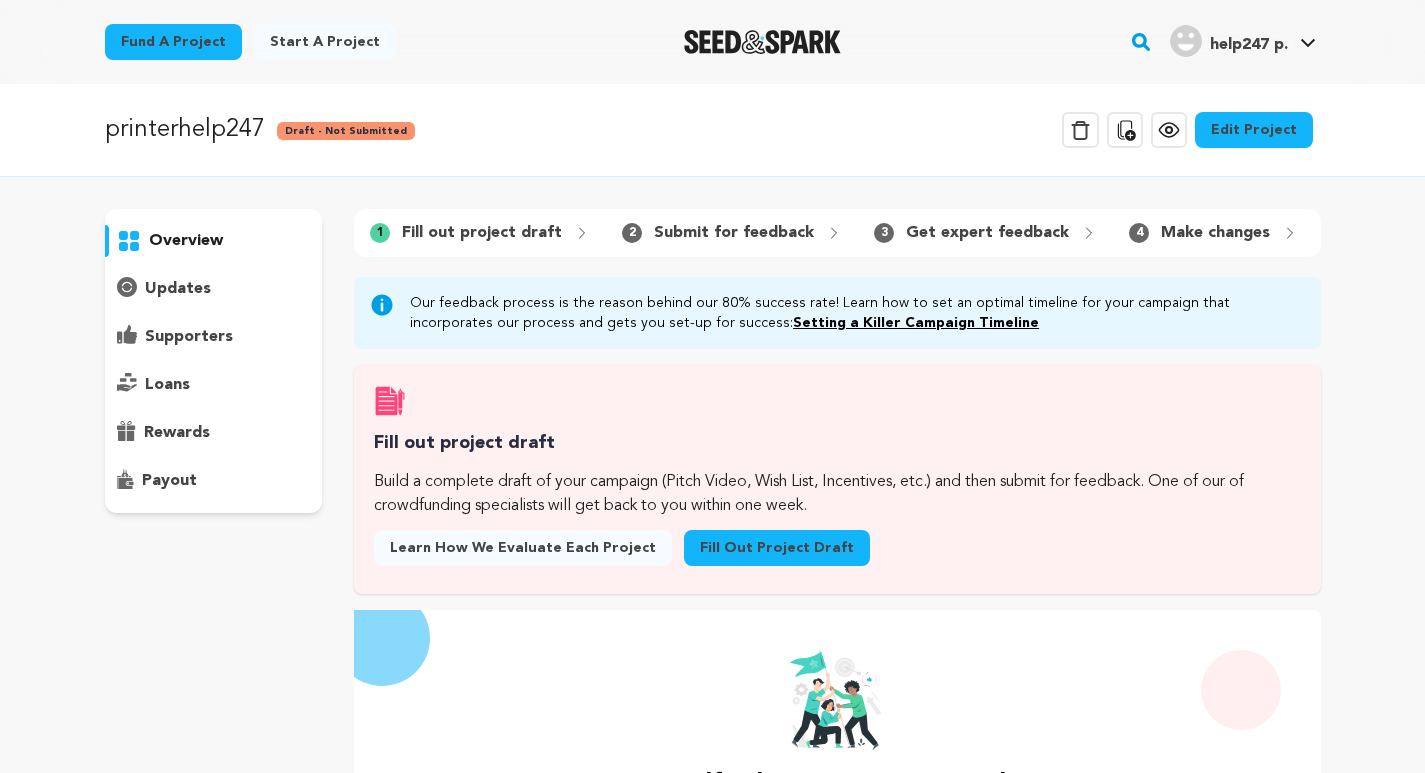 click on "Edit Project" at bounding box center [1254, 130] 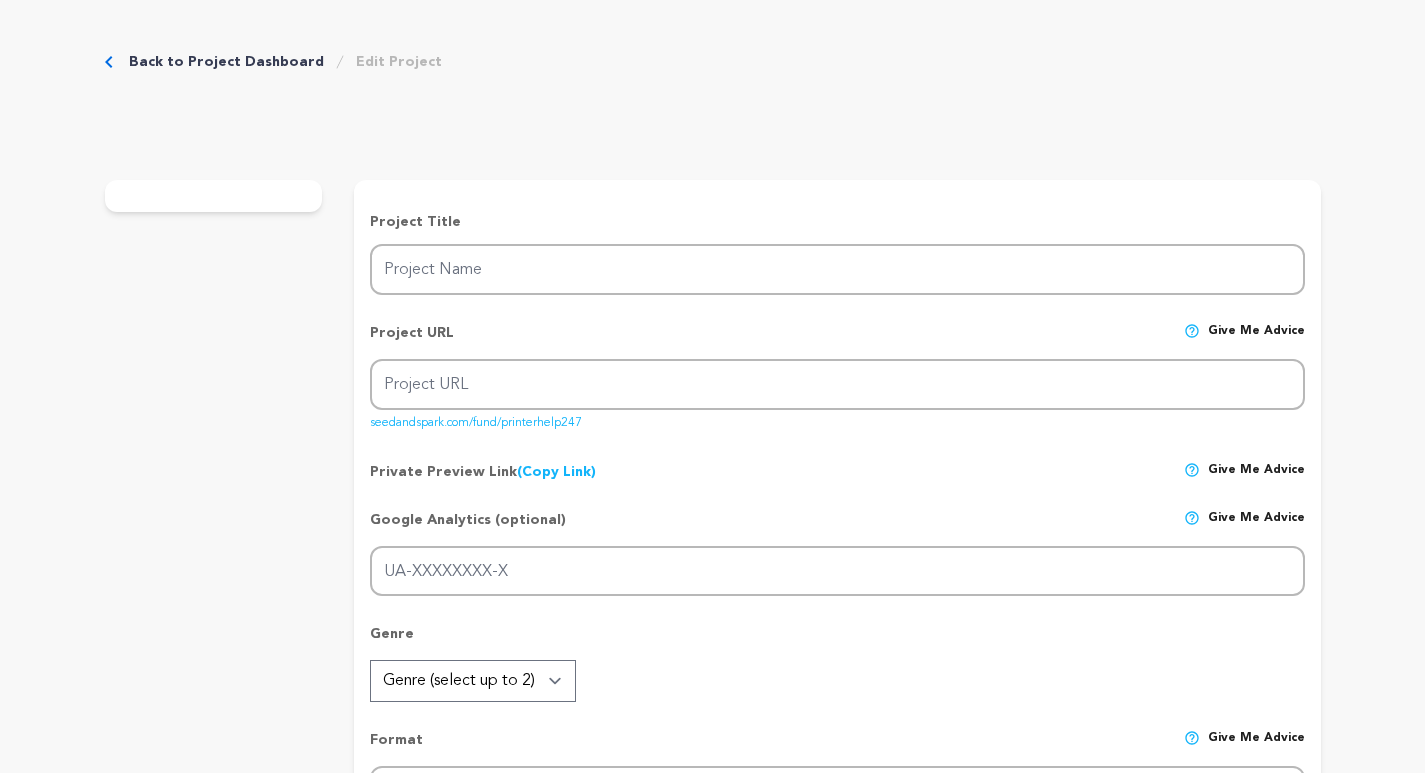 scroll, scrollTop: 0, scrollLeft: 0, axis: both 